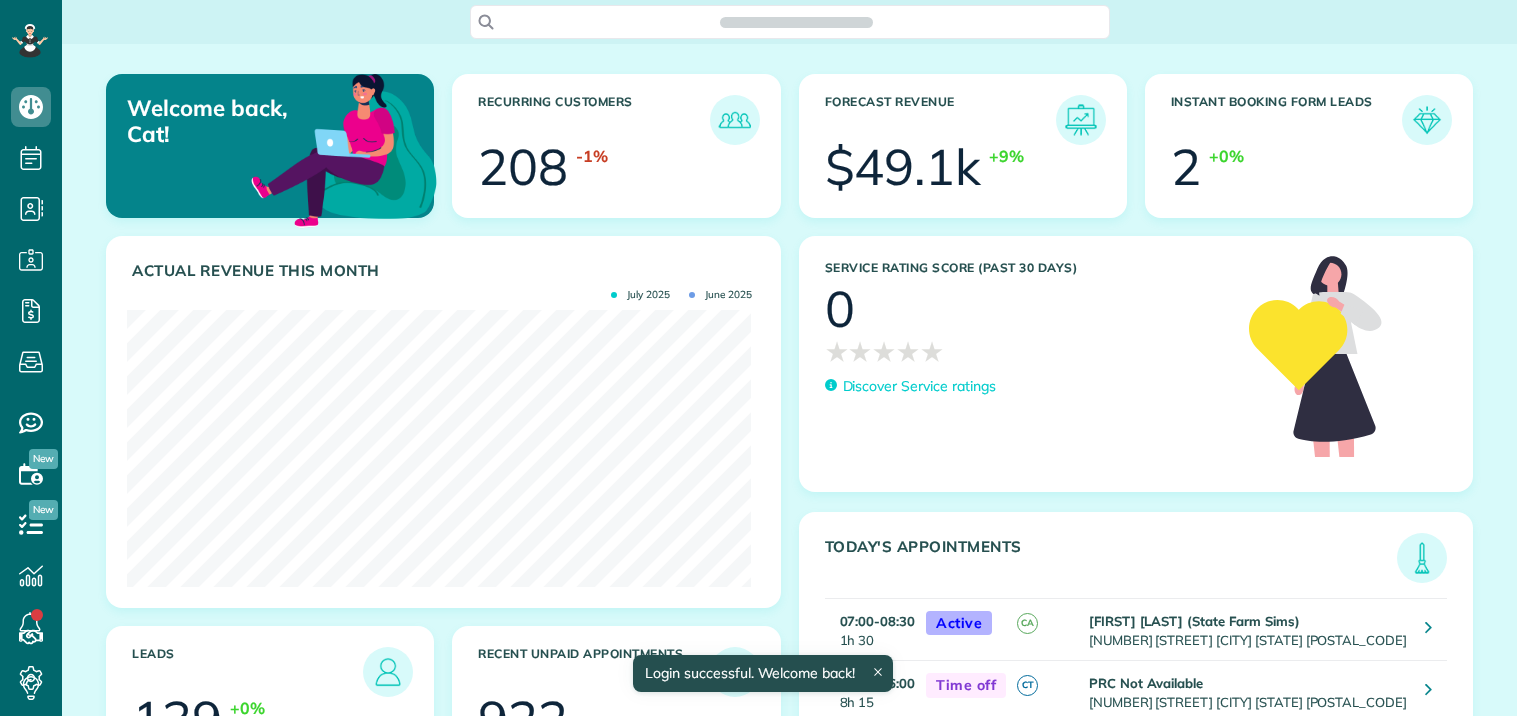 scroll, scrollTop: 0, scrollLeft: 0, axis: both 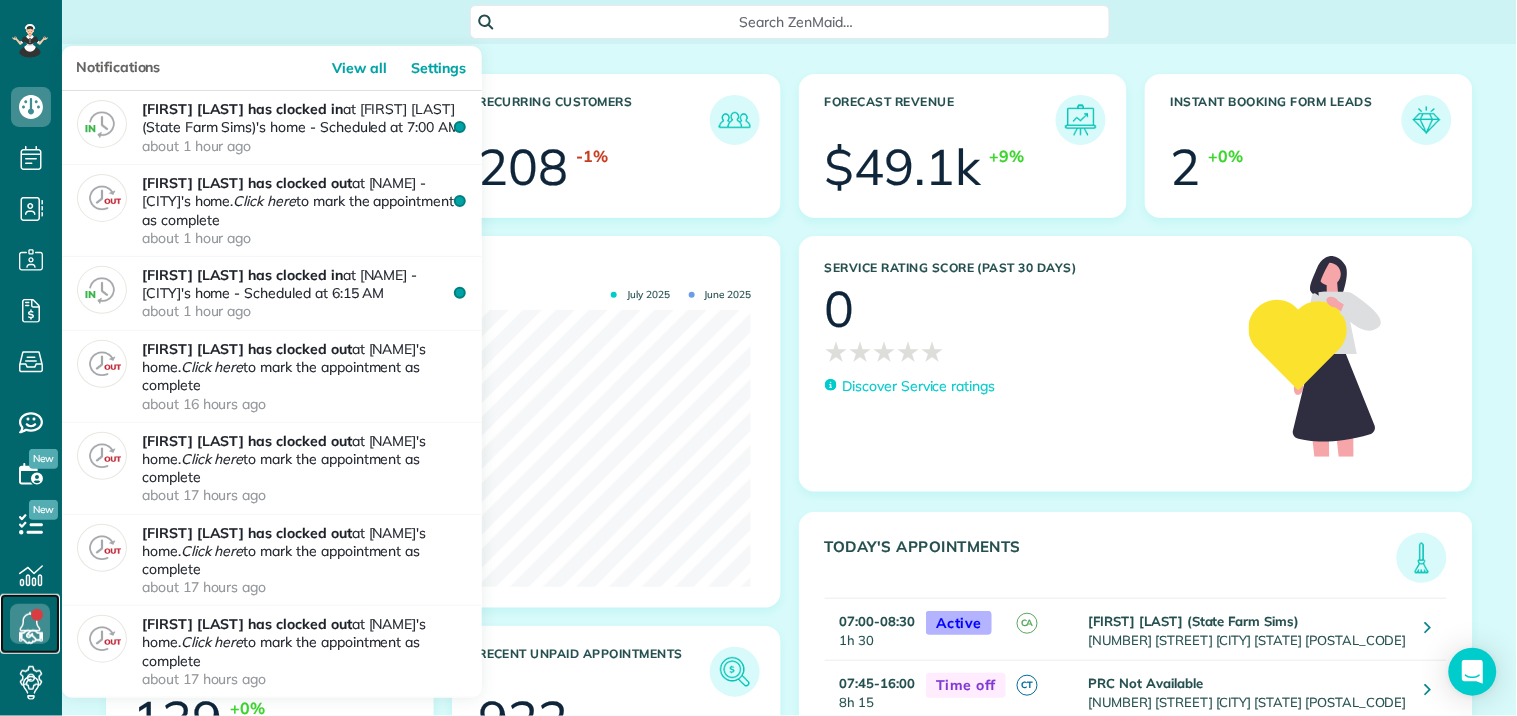 click at bounding box center (30, 624) 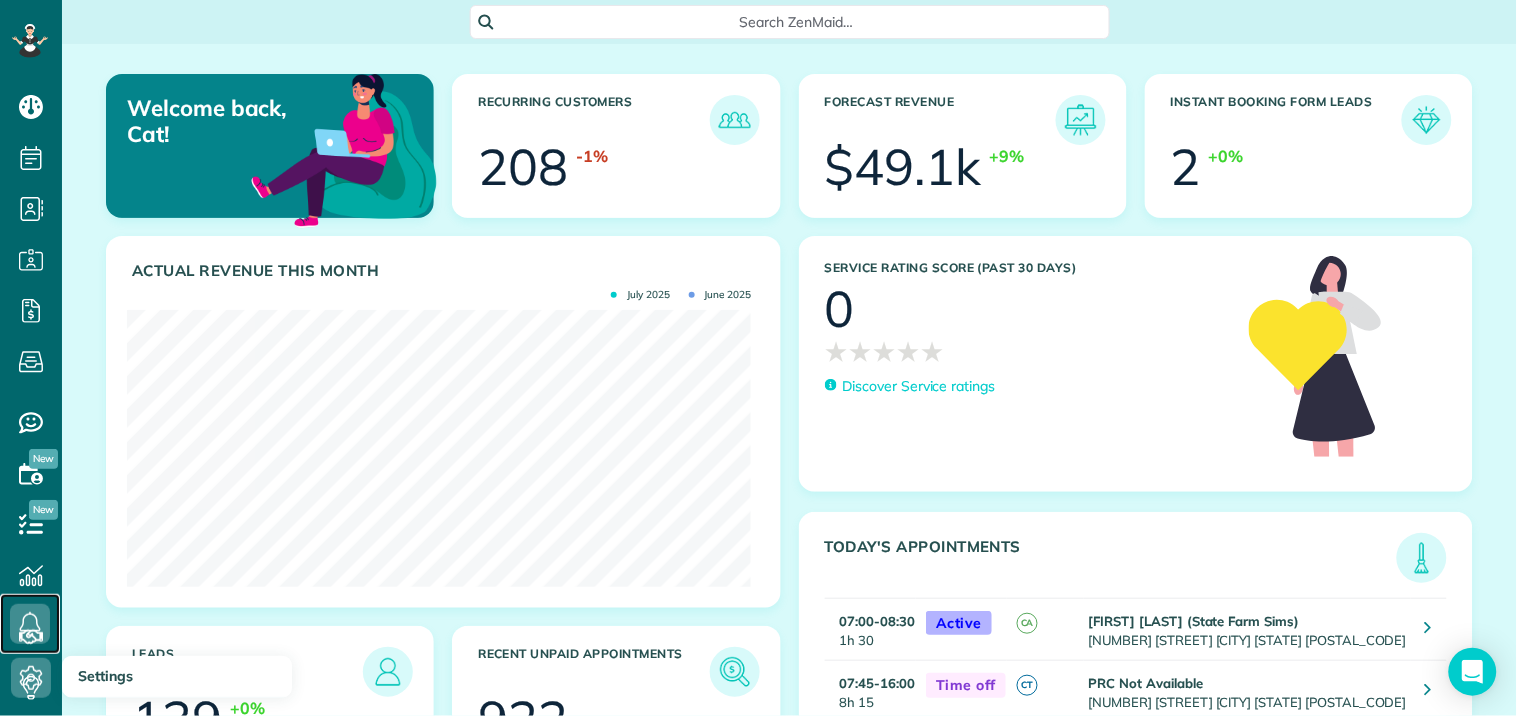 scroll, scrollTop: 277, scrollLeft: 624, axis: both 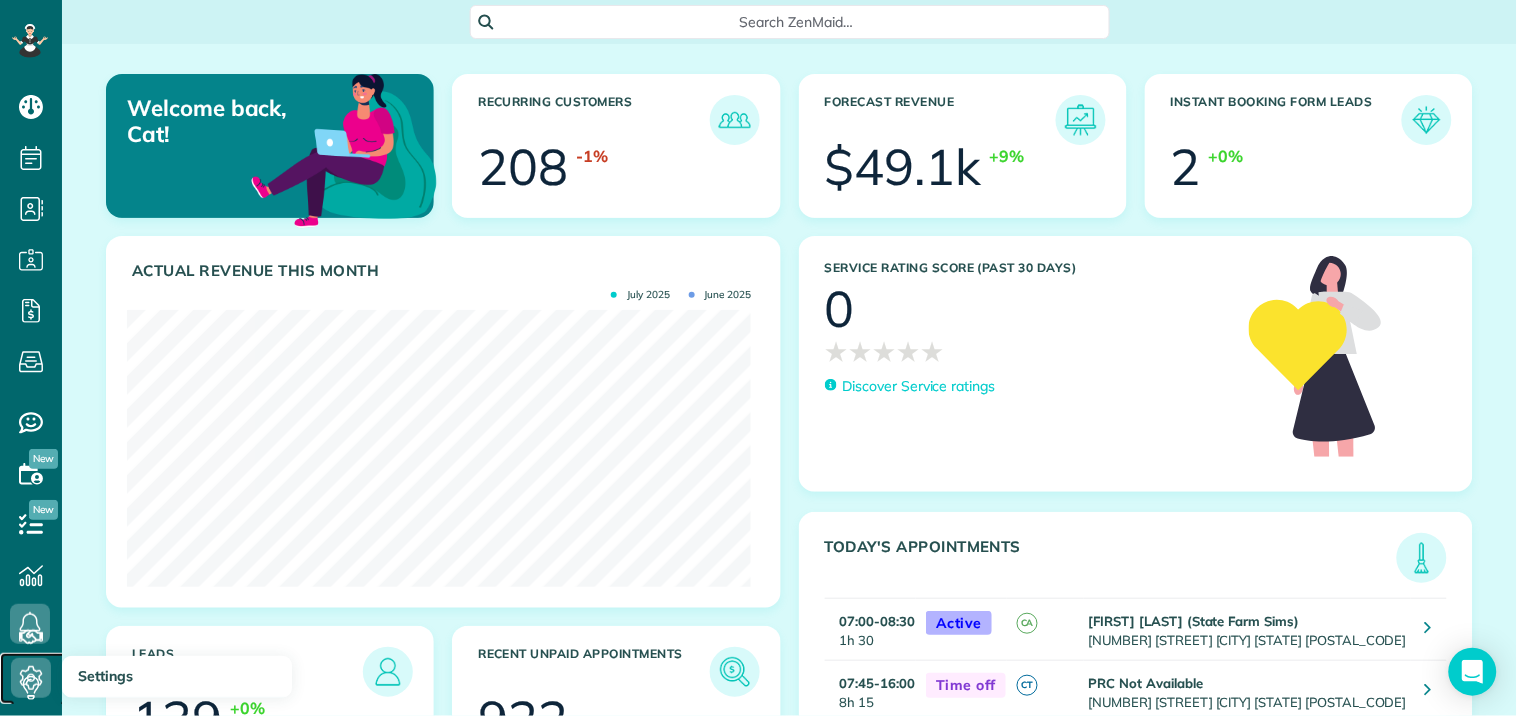 click 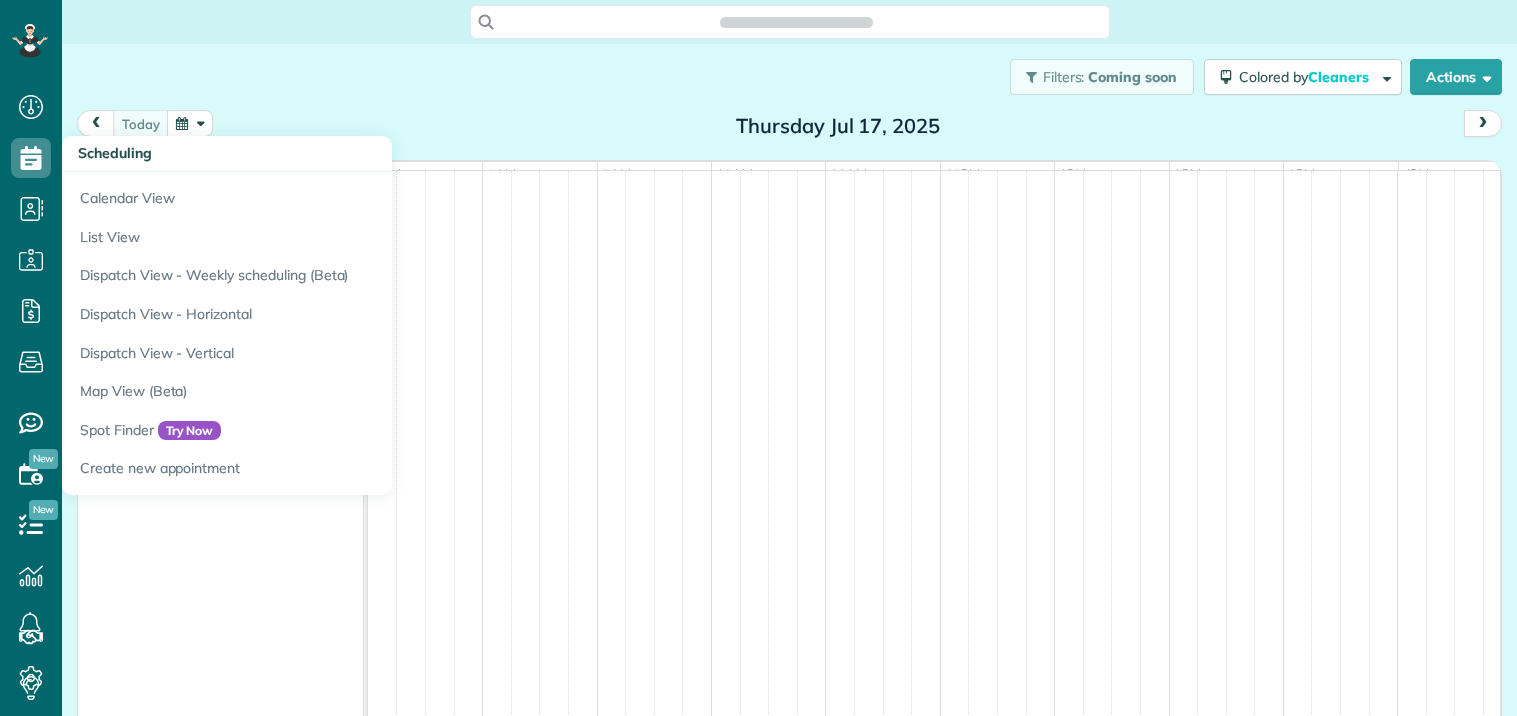scroll, scrollTop: 0, scrollLeft: 0, axis: both 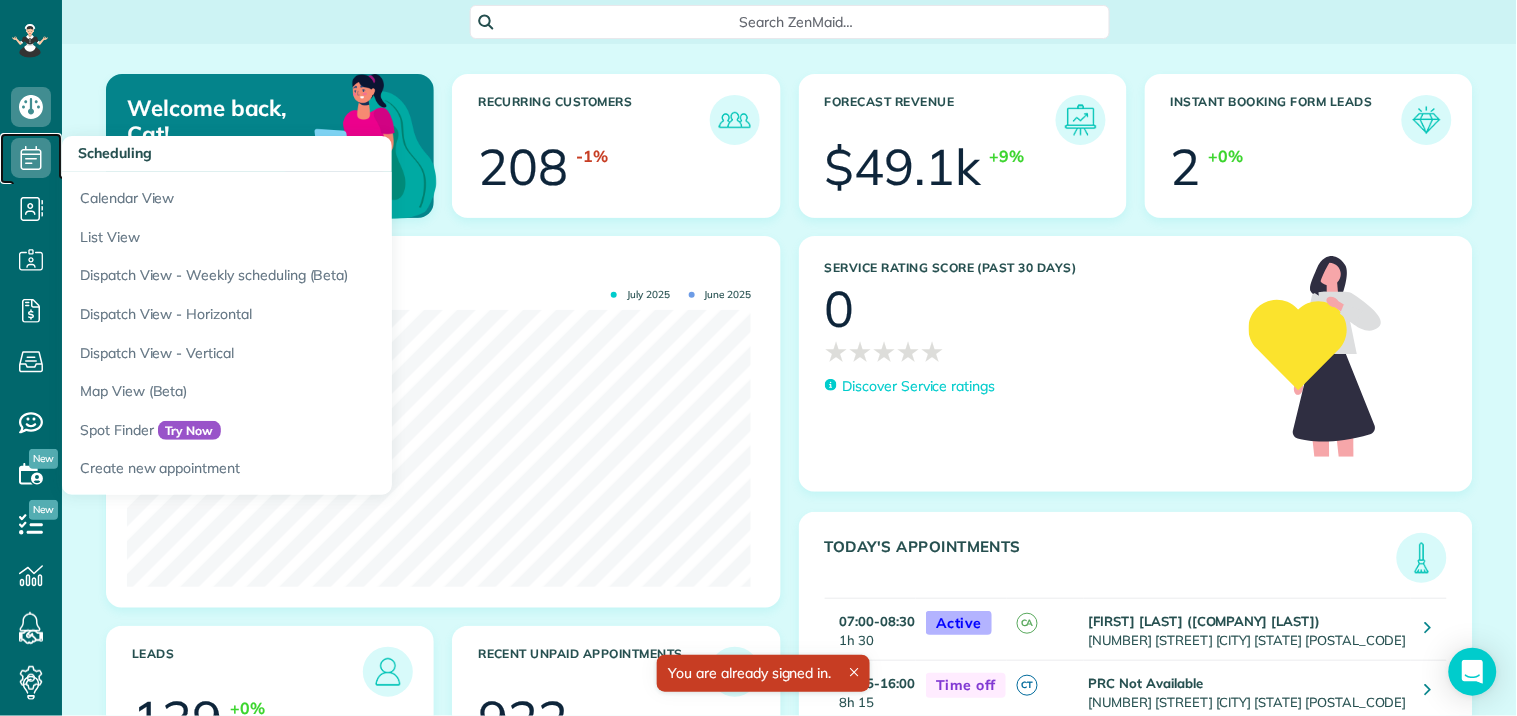 click 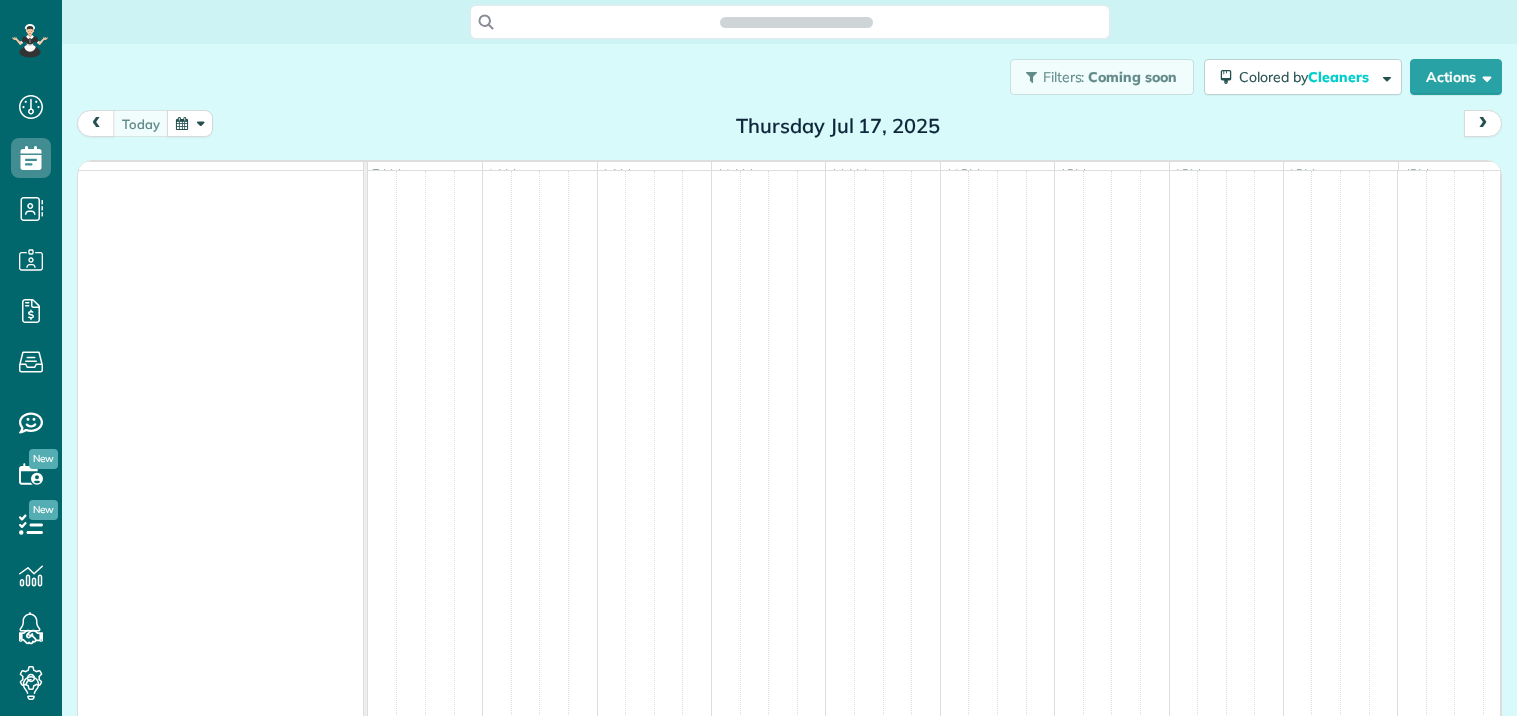 scroll, scrollTop: 0, scrollLeft: 0, axis: both 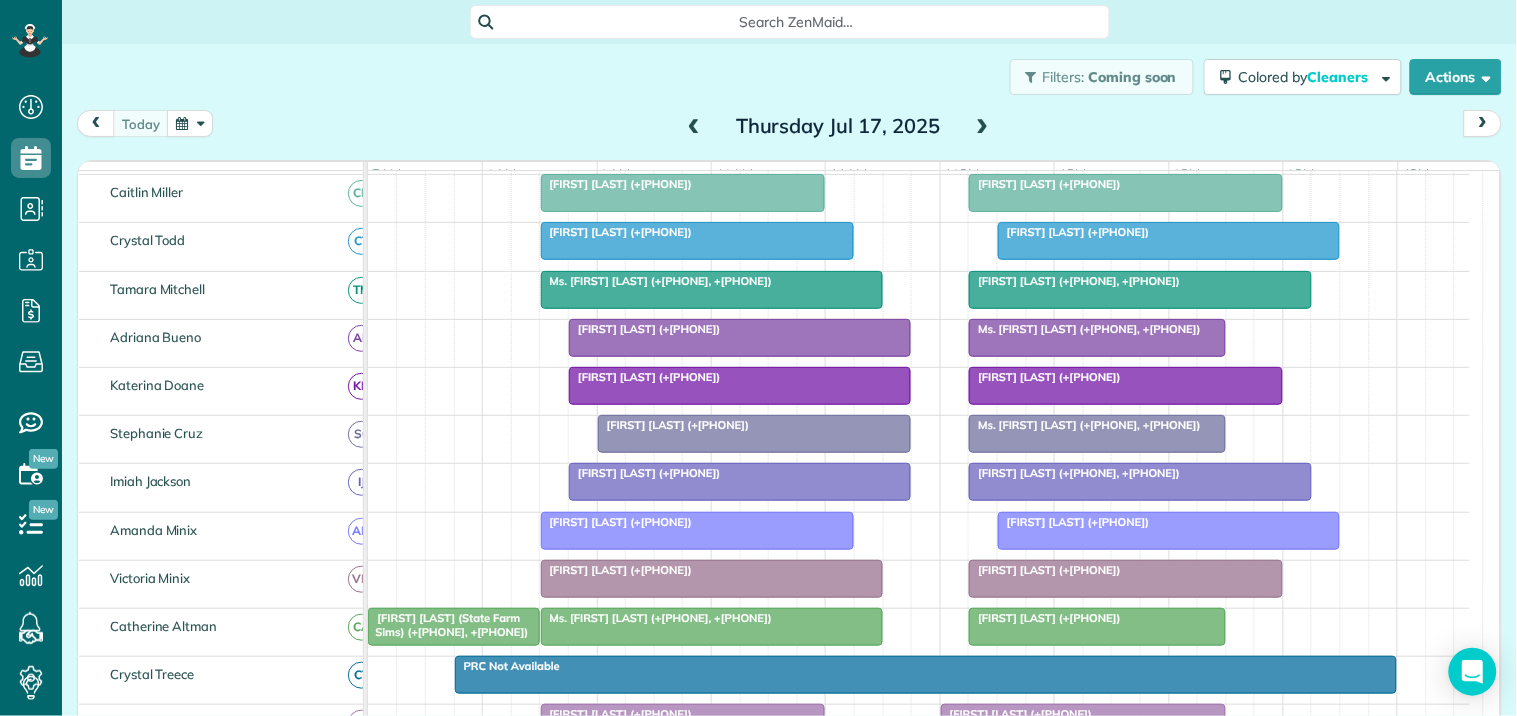 click at bounding box center [983, 127] 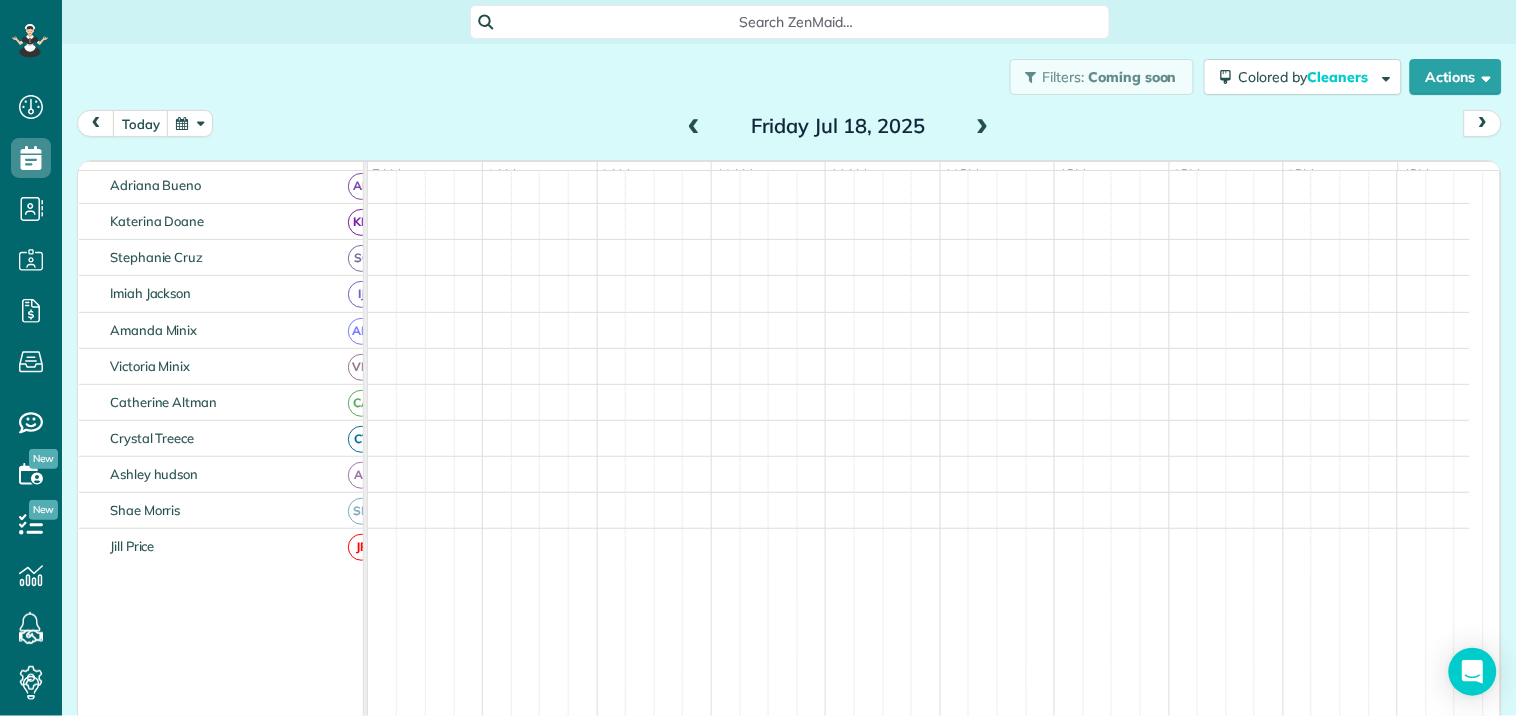 scroll, scrollTop: 218, scrollLeft: 0, axis: vertical 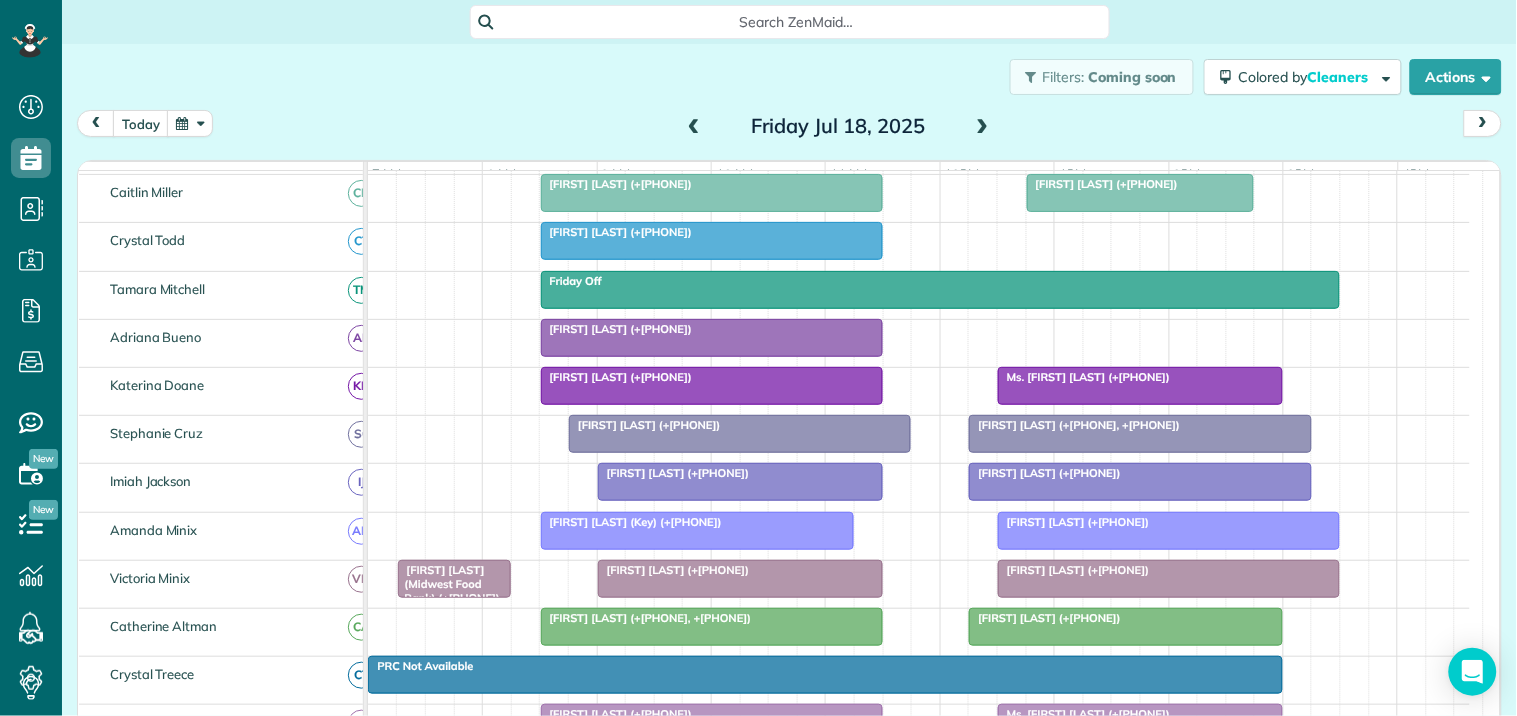 click at bounding box center [694, 127] 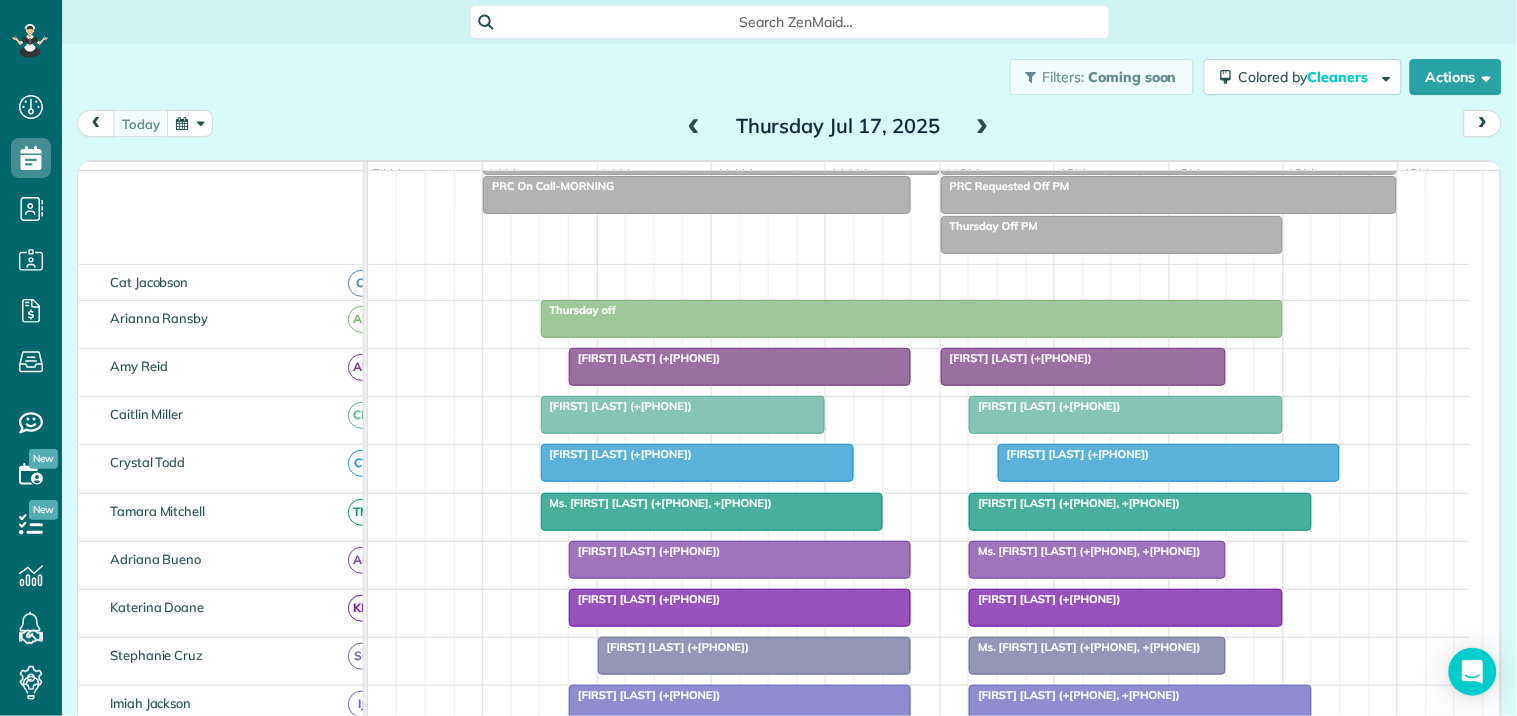 scroll, scrollTop: 278, scrollLeft: 0, axis: vertical 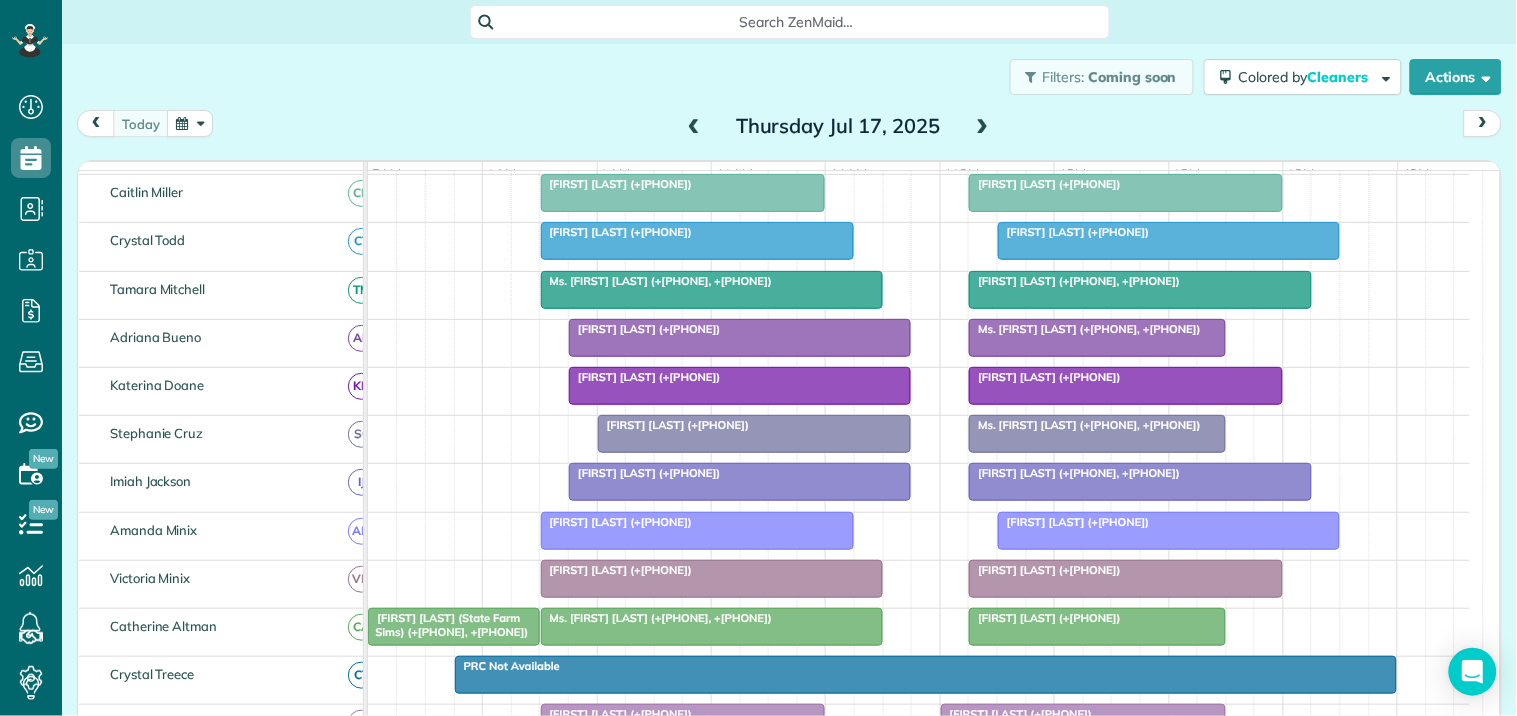 click at bounding box center [983, 127] 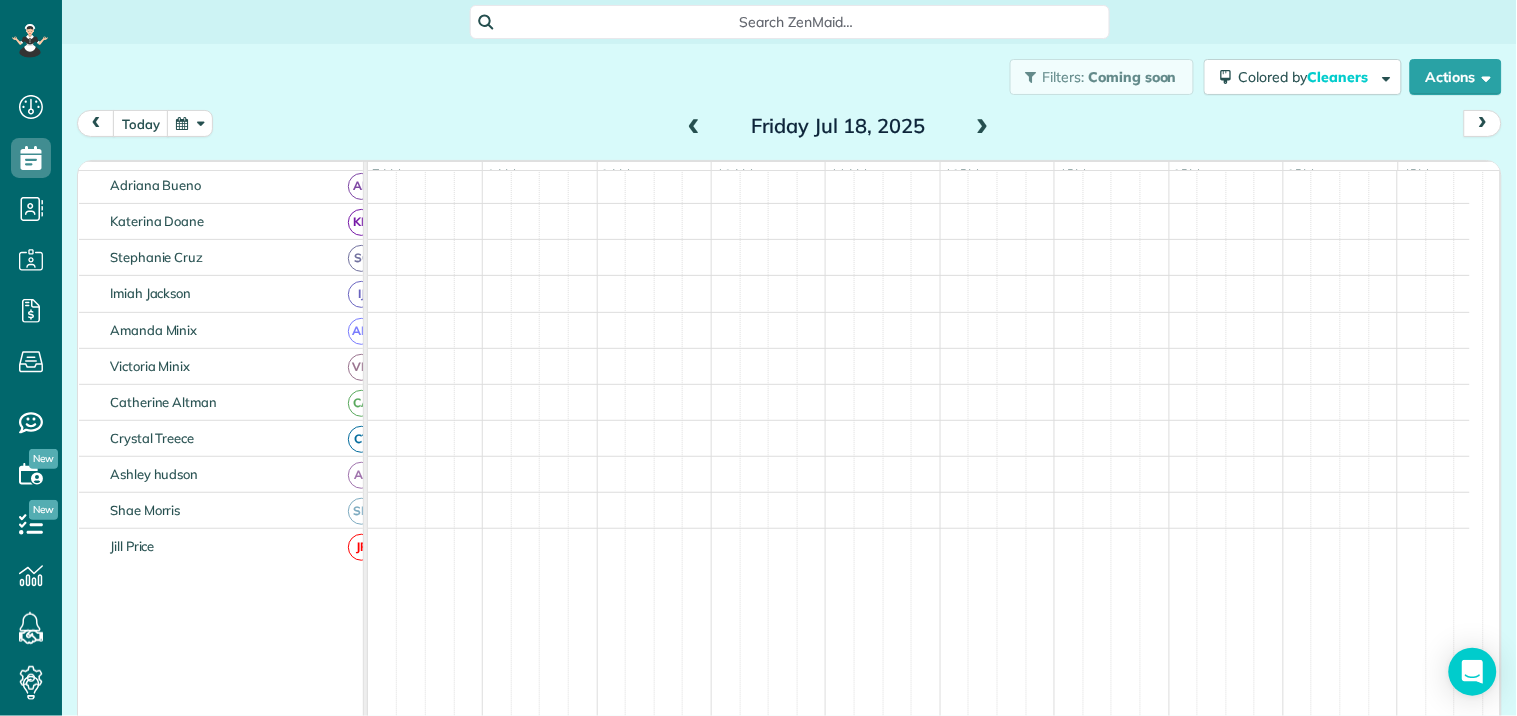 scroll, scrollTop: 218, scrollLeft: 0, axis: vertical 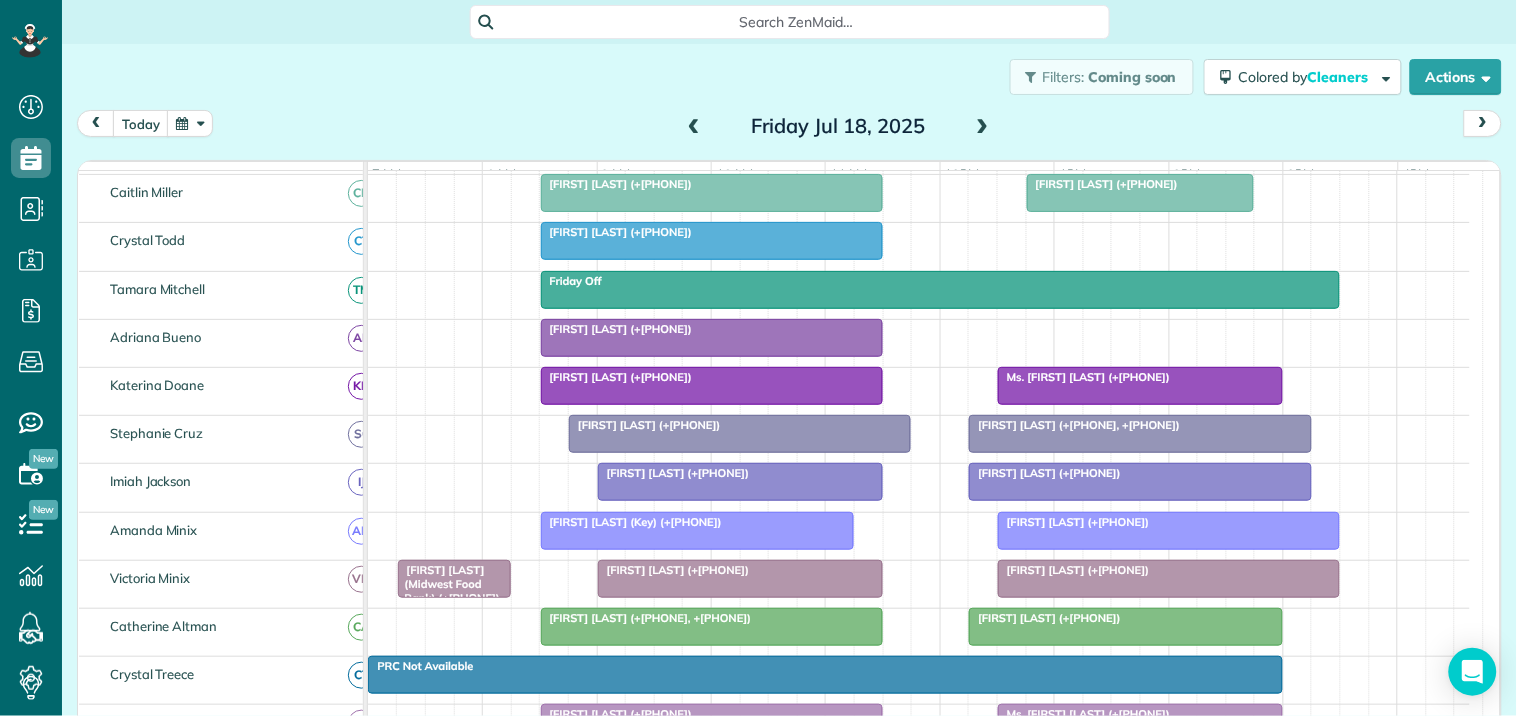 click at bounding box center (694, 127) 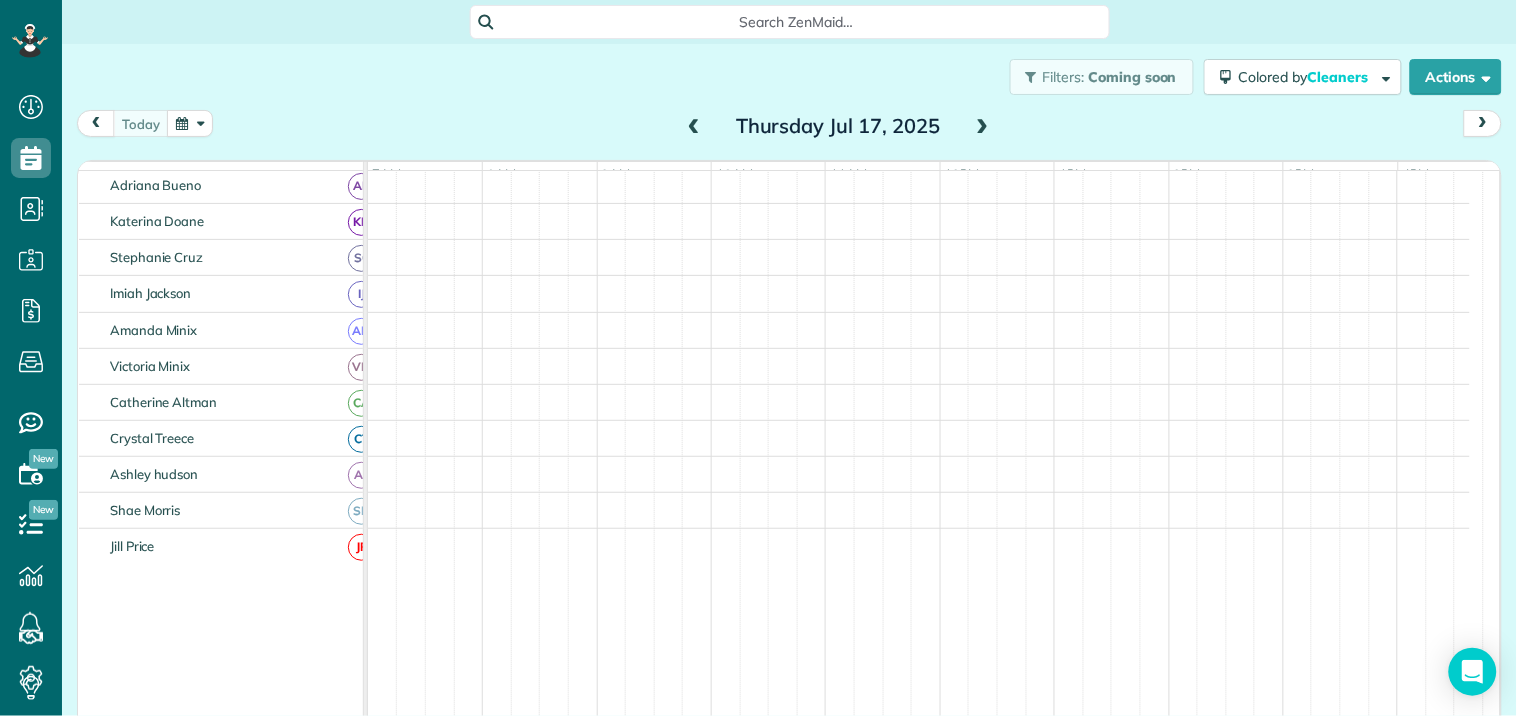 scroll, scrollTop: 218, scrollLeft: 0, axis: vertical 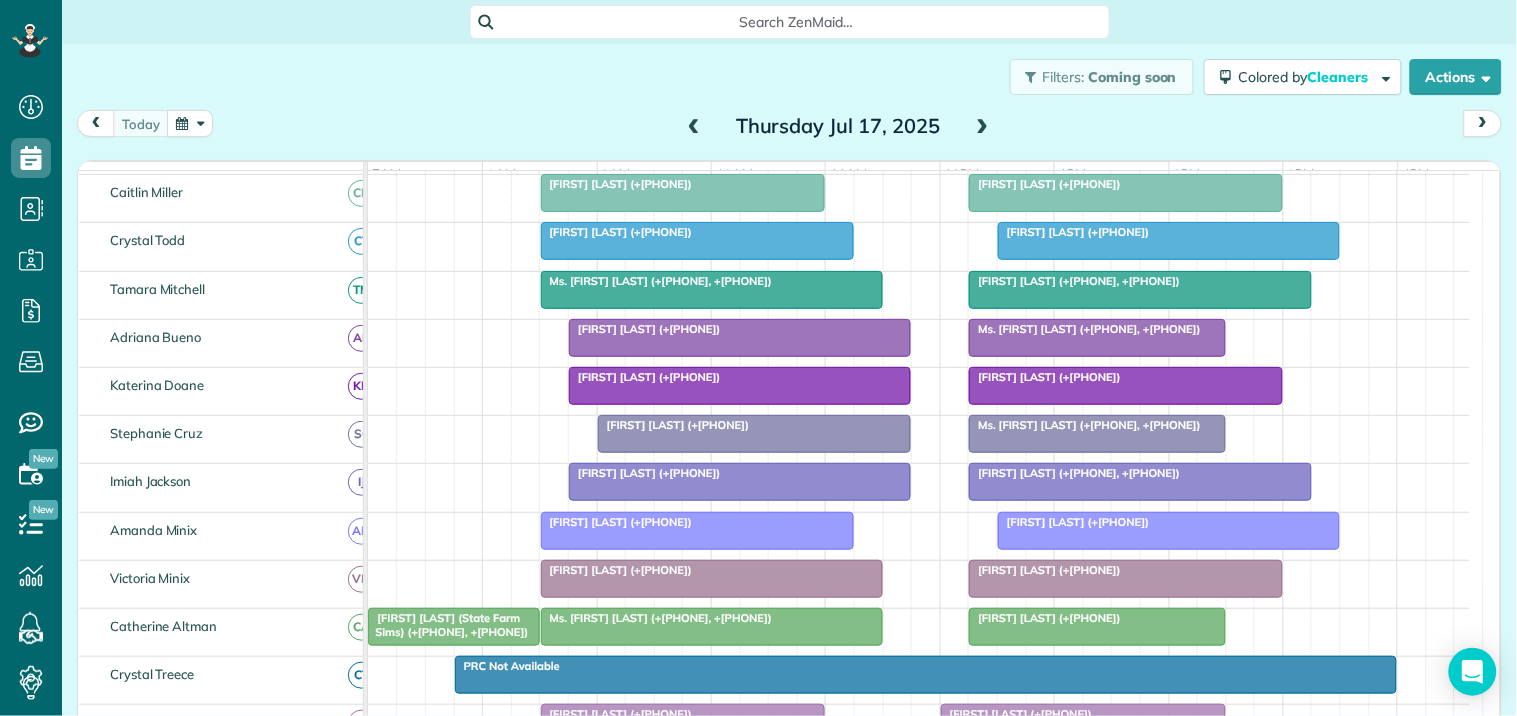 click at bounding box center (698, 241) 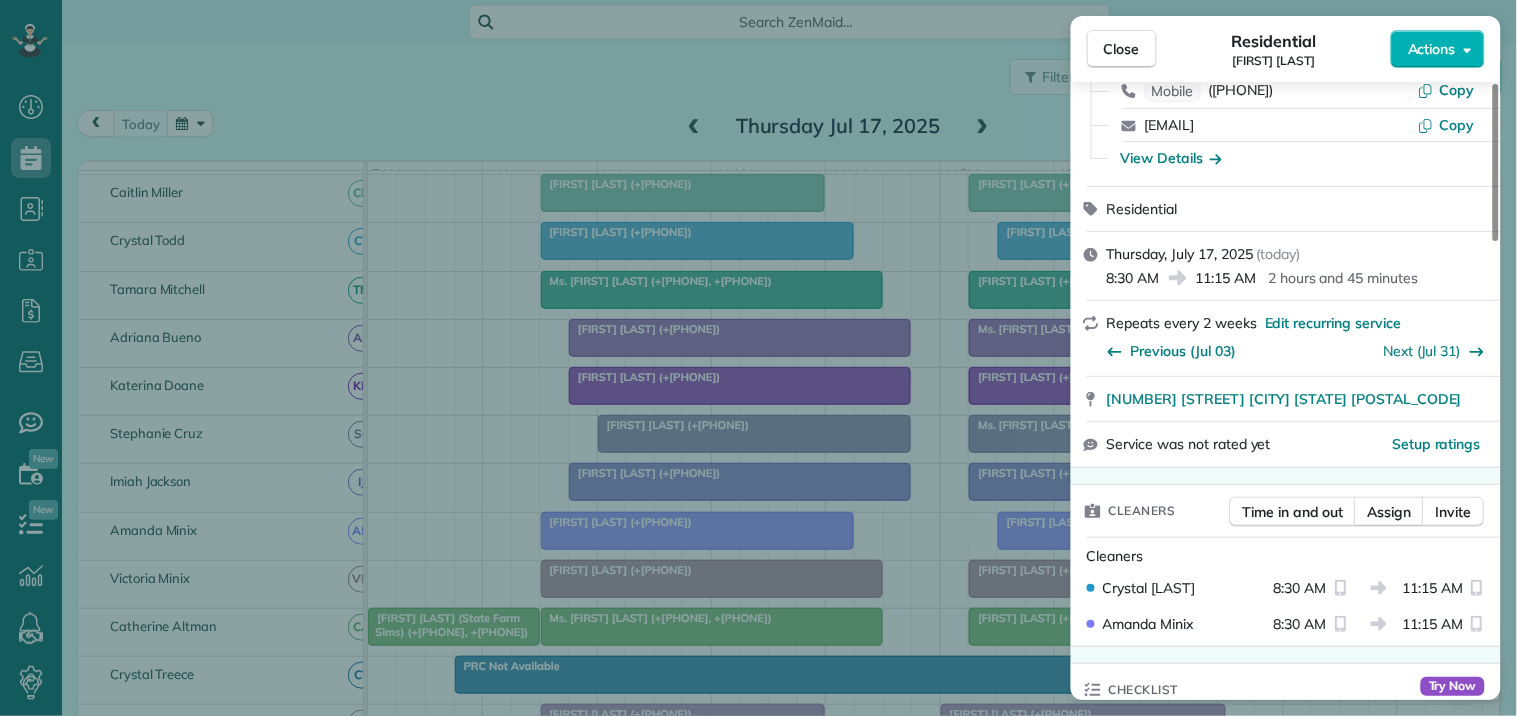 scroll, scrollTop: 222, scrollLeft: 0, axis: vertical 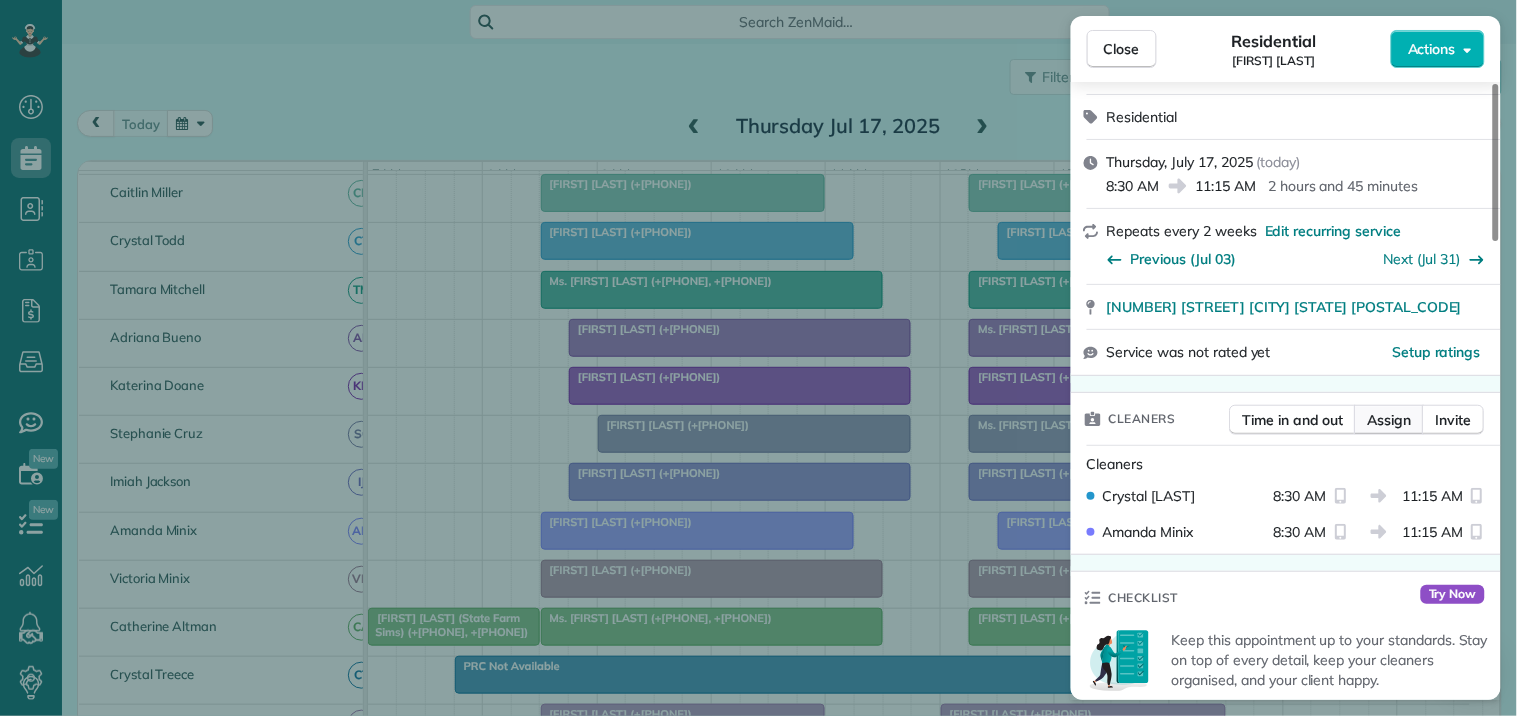 click on "Assign" at bounding box center [1390, 420] 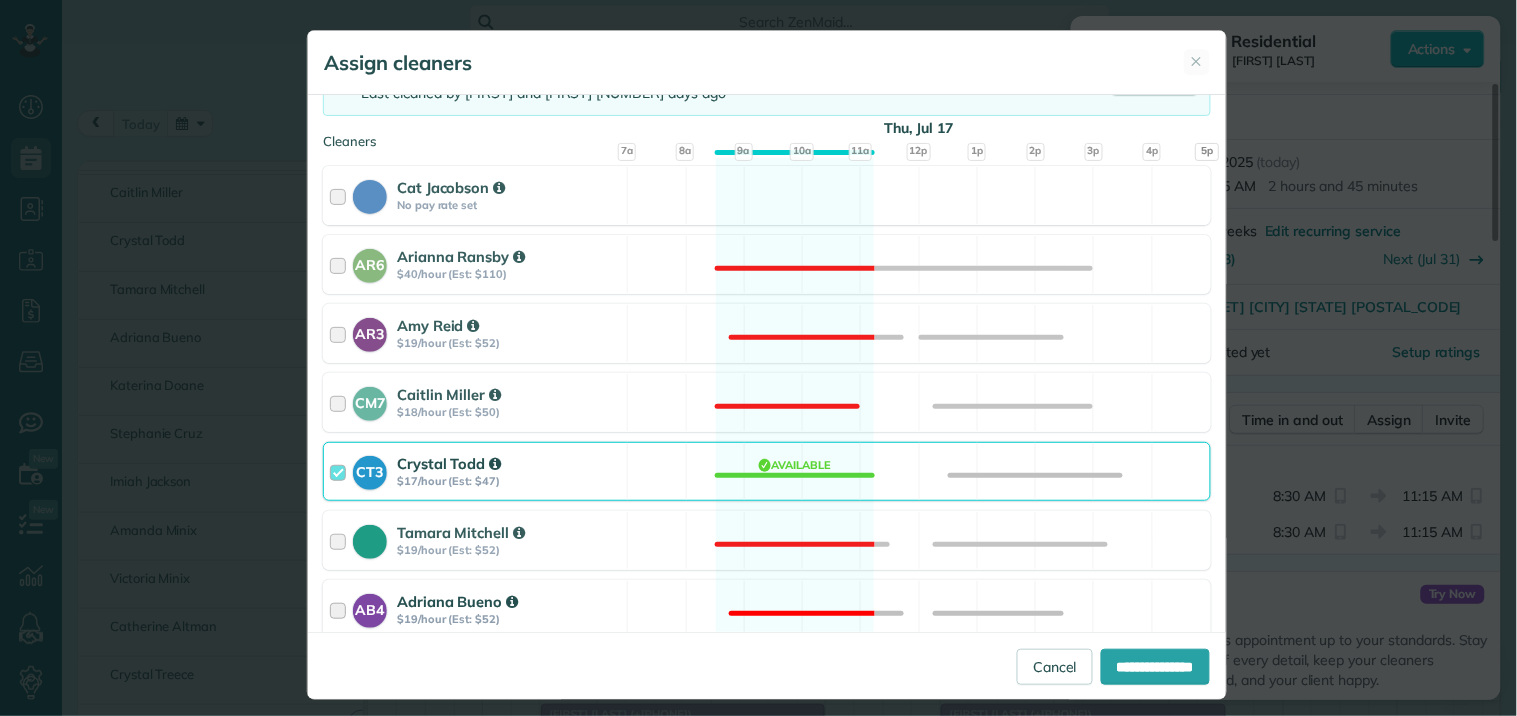 scroll, scrollTop: 444, scrollLeft: 0, axis: vertical 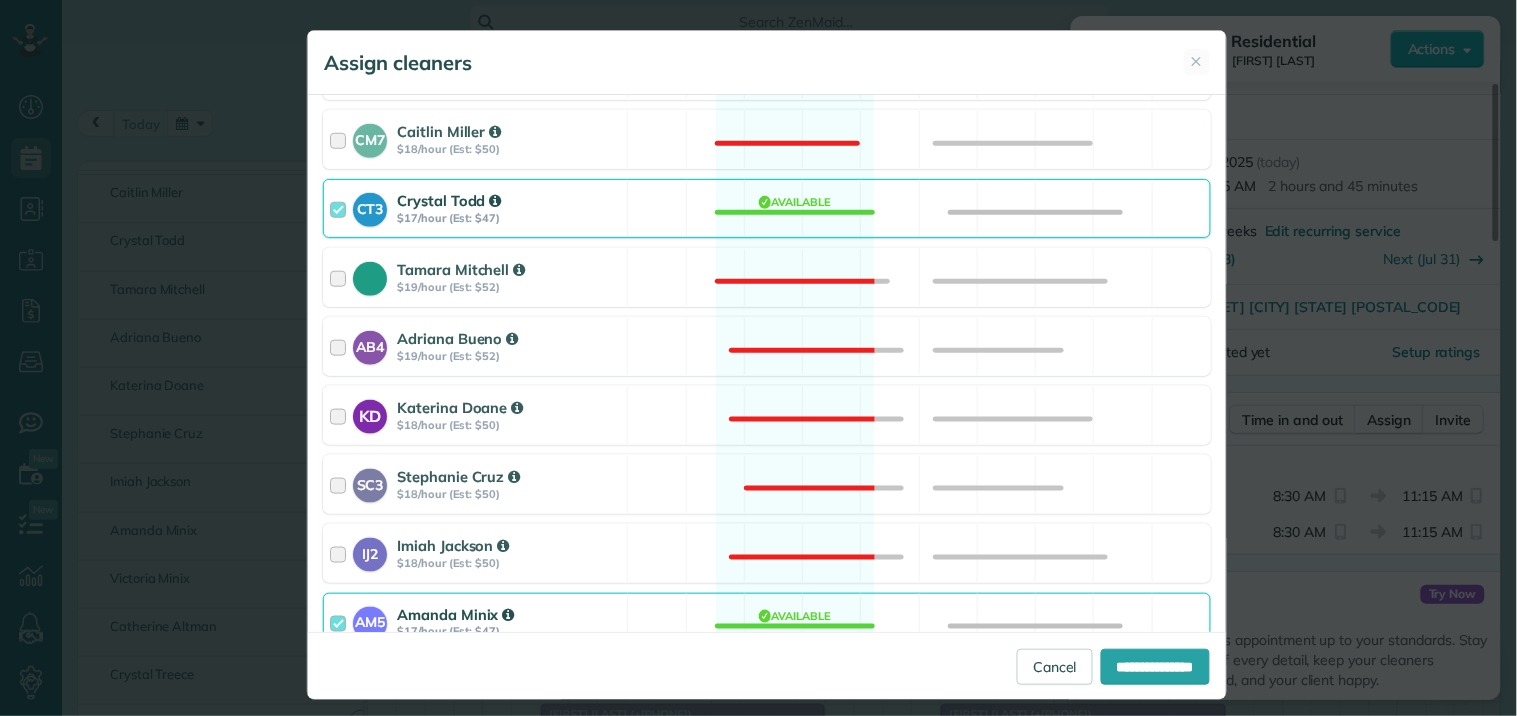 click on "CT3
Crystal Todd
$17/hour (Est: $47)
Available" at bounding box center [767, 208] 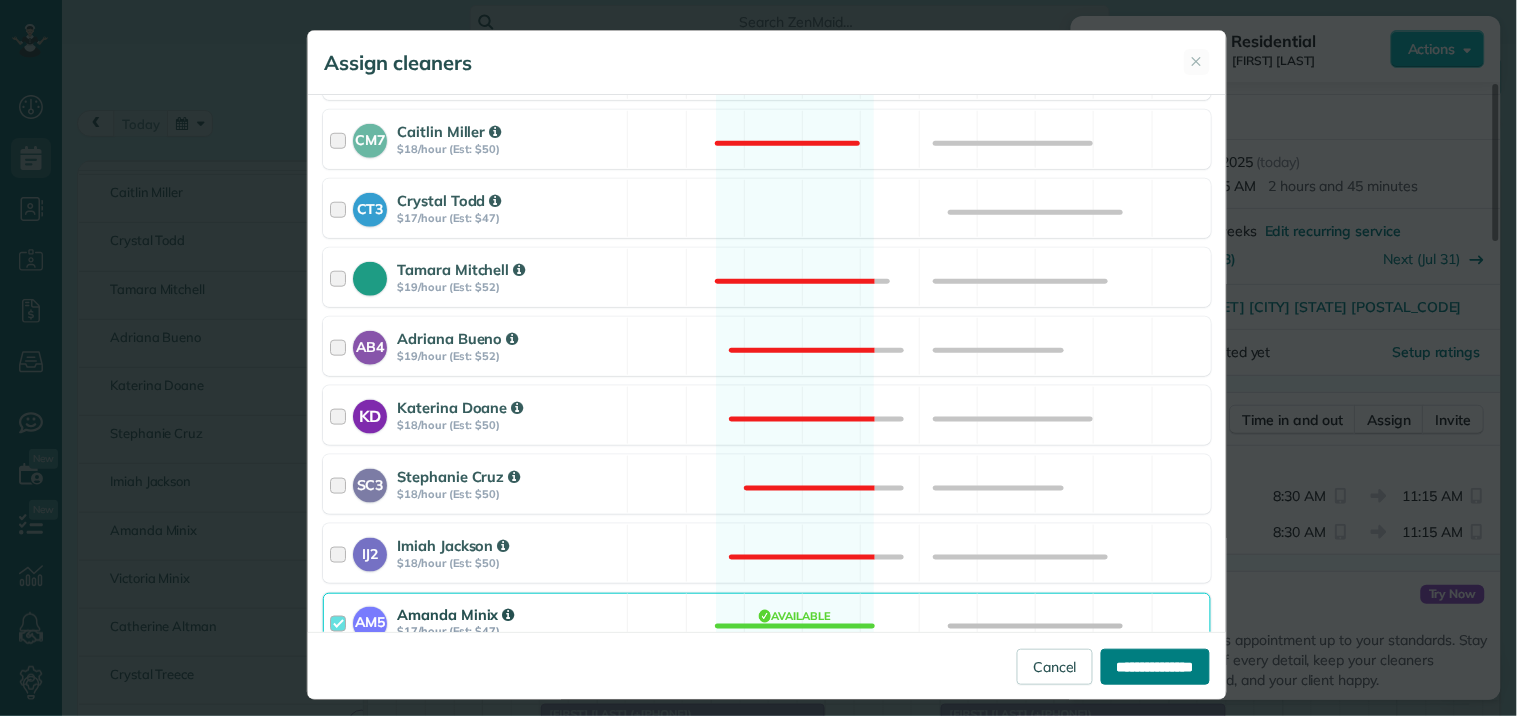 click on "**********" at bounding box center [1155, 667] 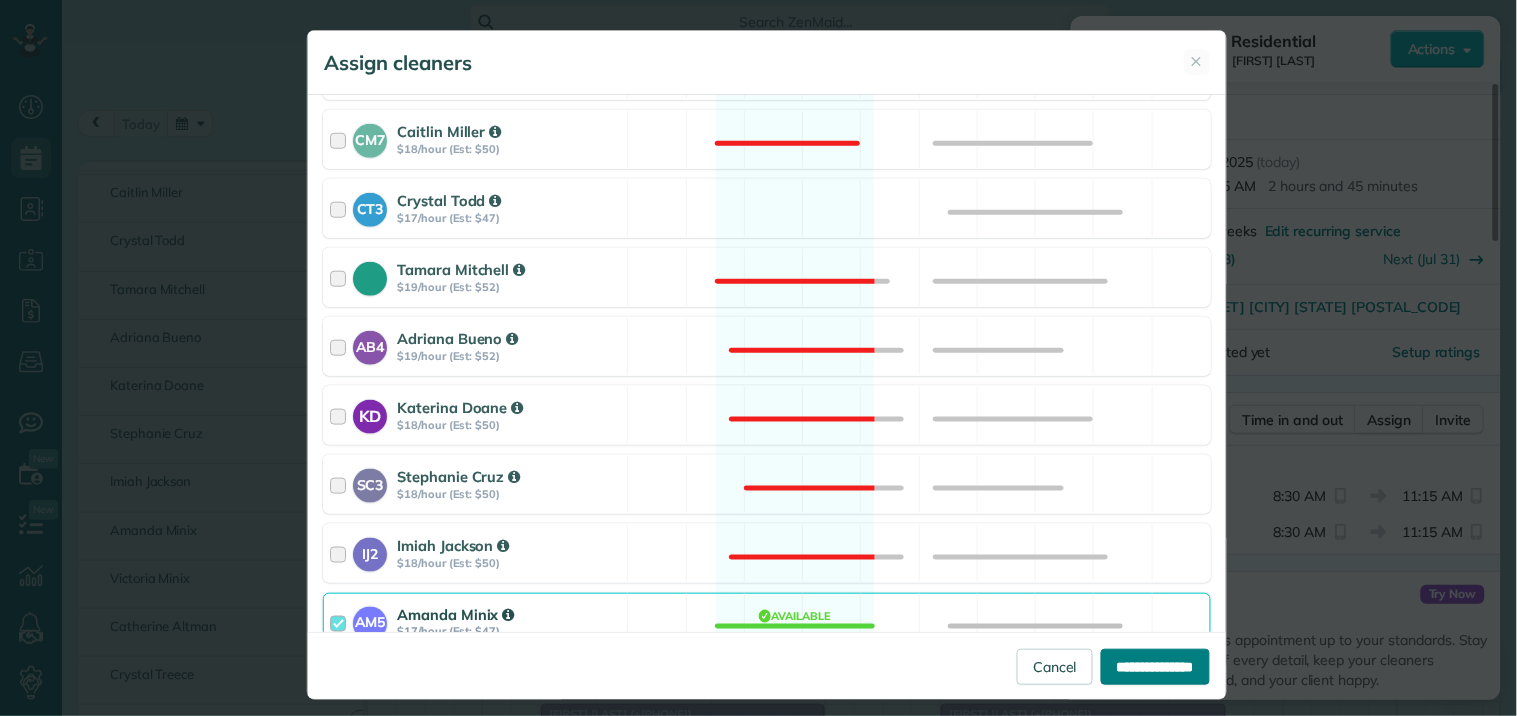 type on "**********" 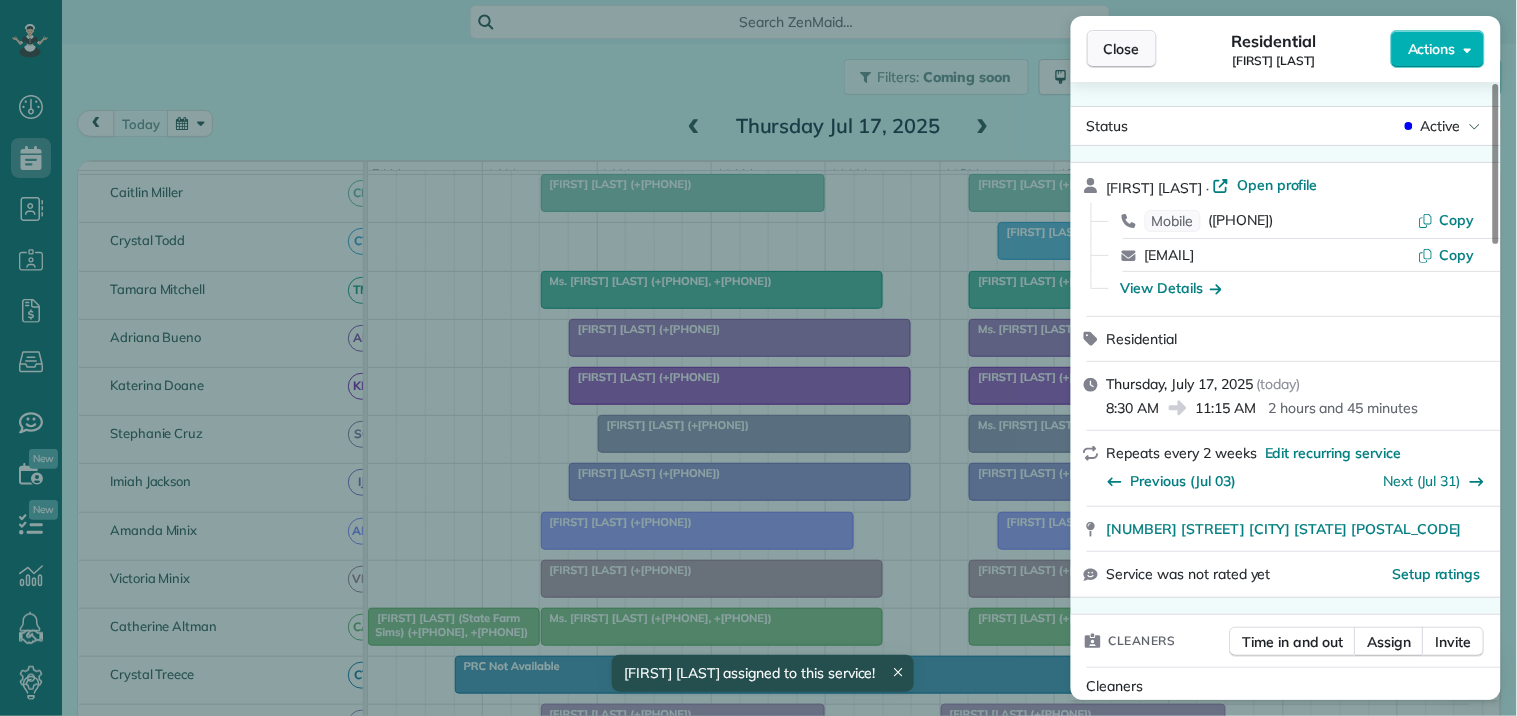 click on "Close" at bounding box center (1122, 49) 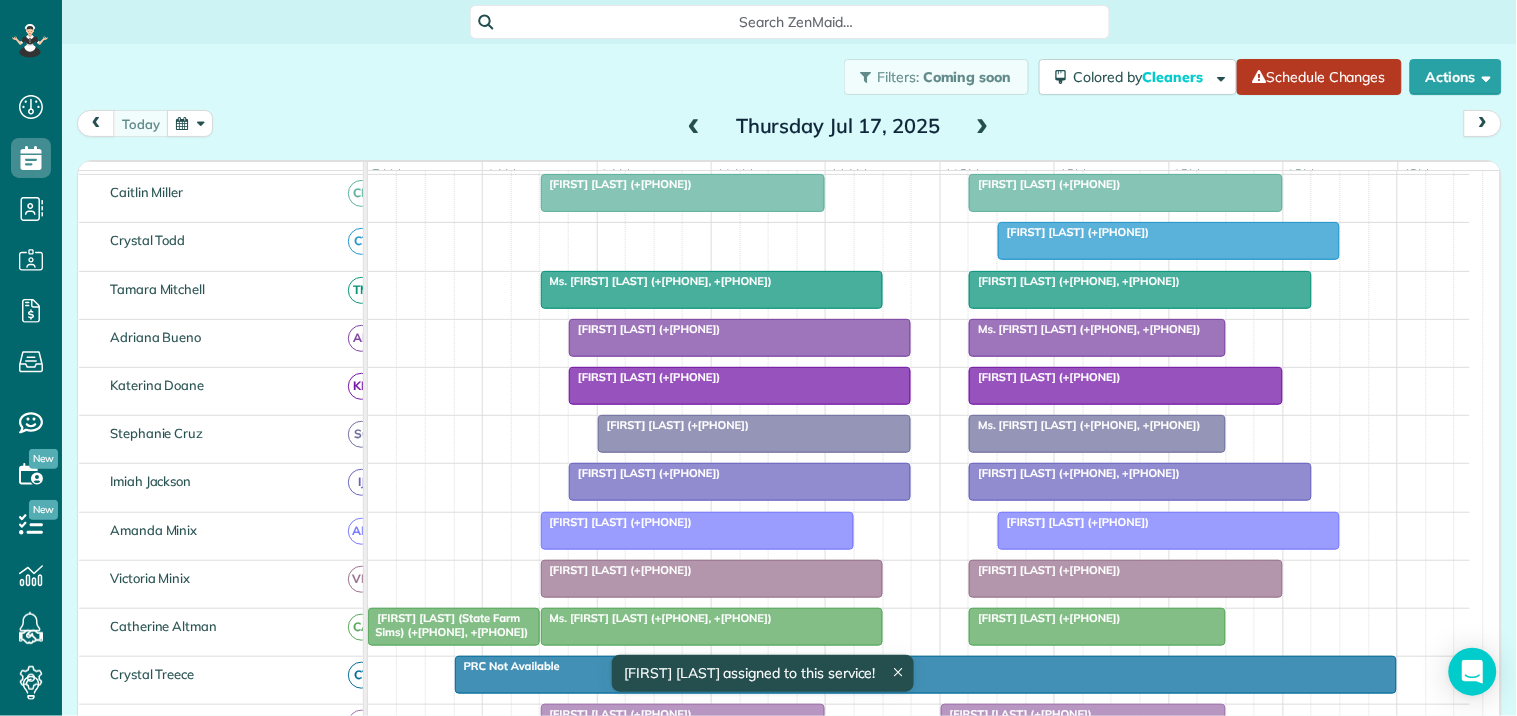 click on "Schedule Changes" at bounding box center [1319, 77] 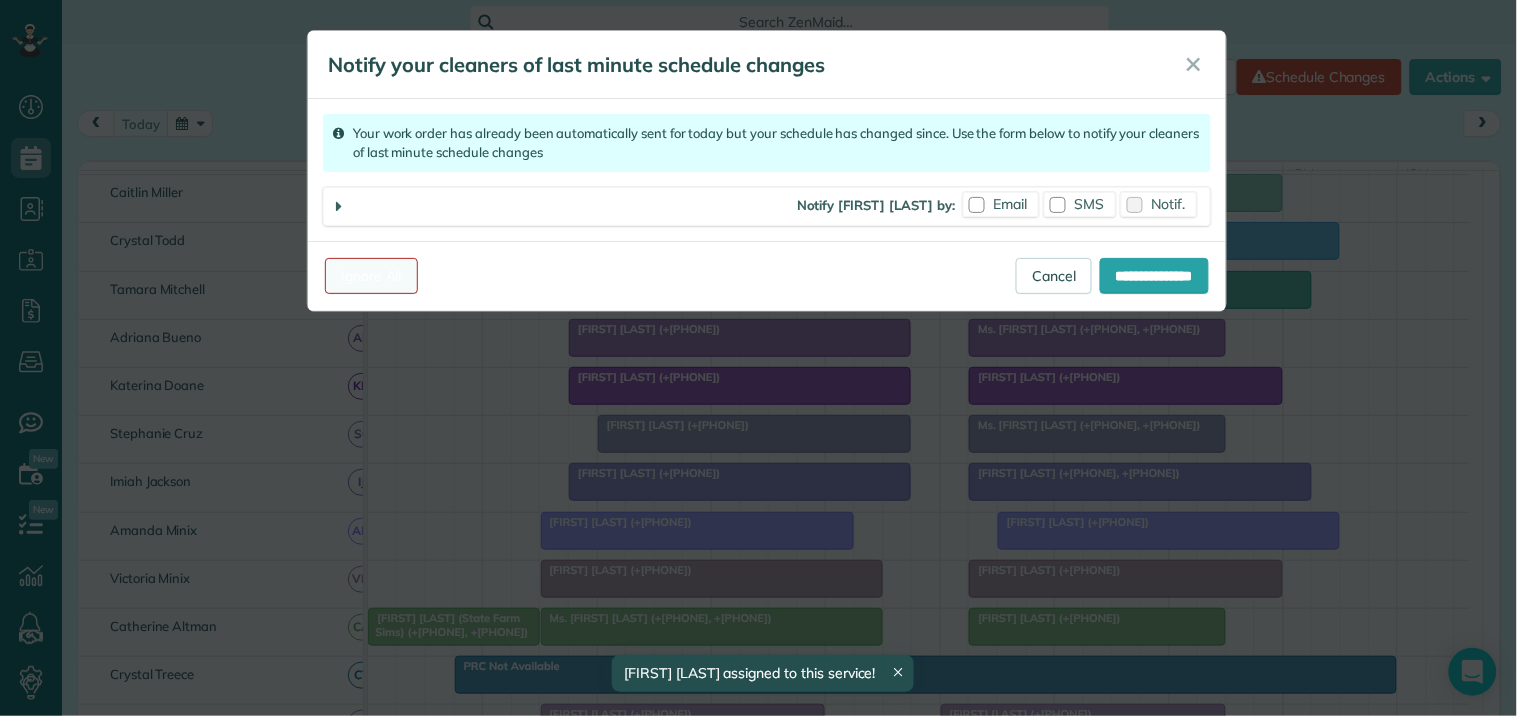 click on "Ignore All" at bounding box center (371, 276) 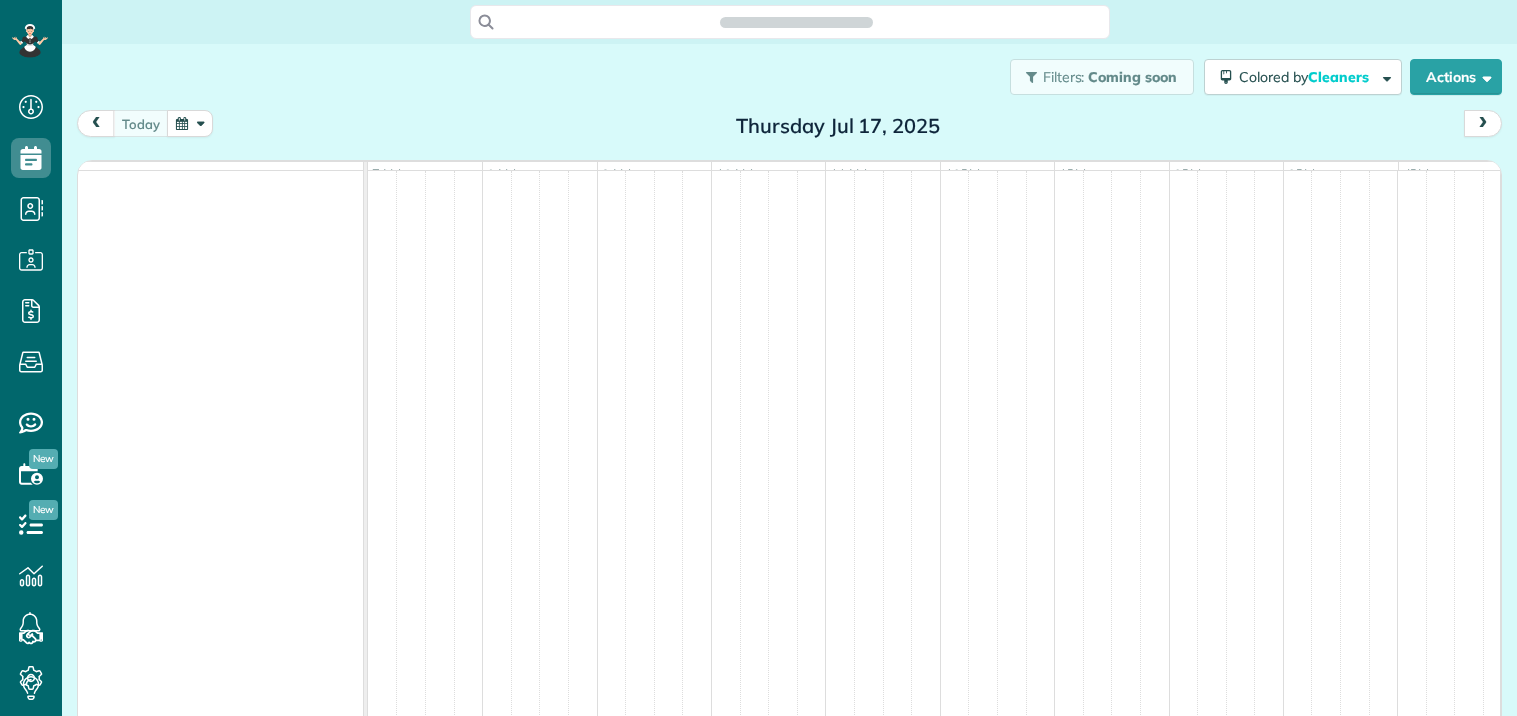 scroll, scrollTop: 0, scrollLeft: 0, axis: both 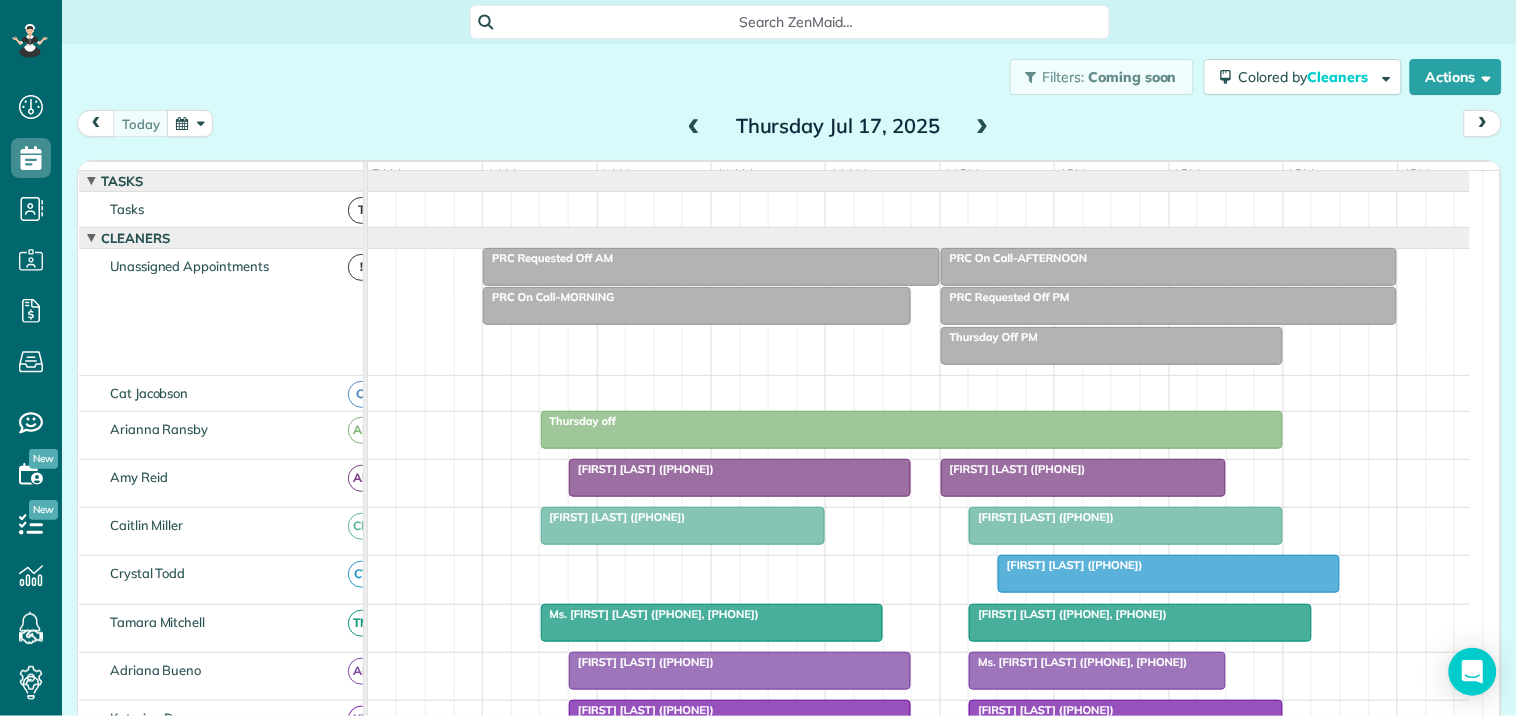 click at bounding box center (190, 123) 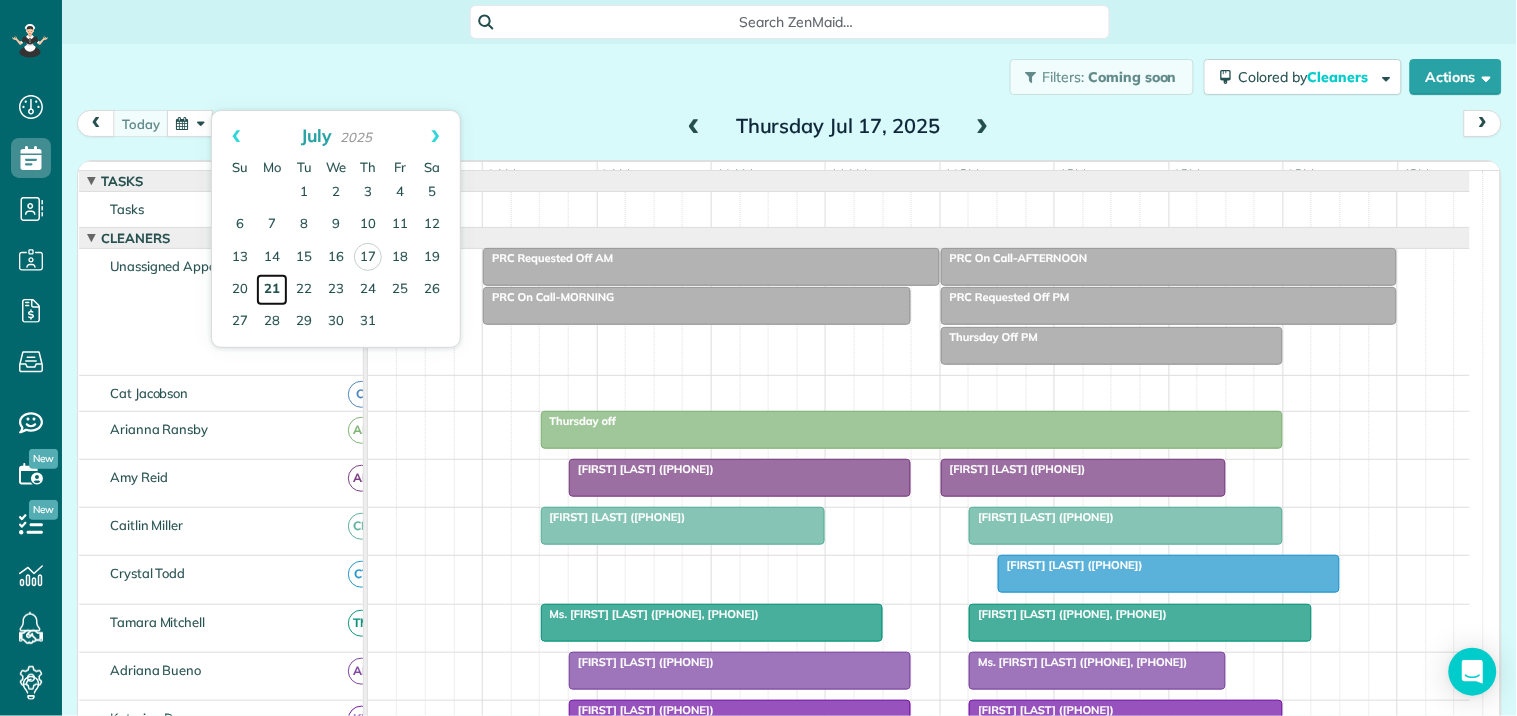 click on "21" at bounding box center (272, 290) 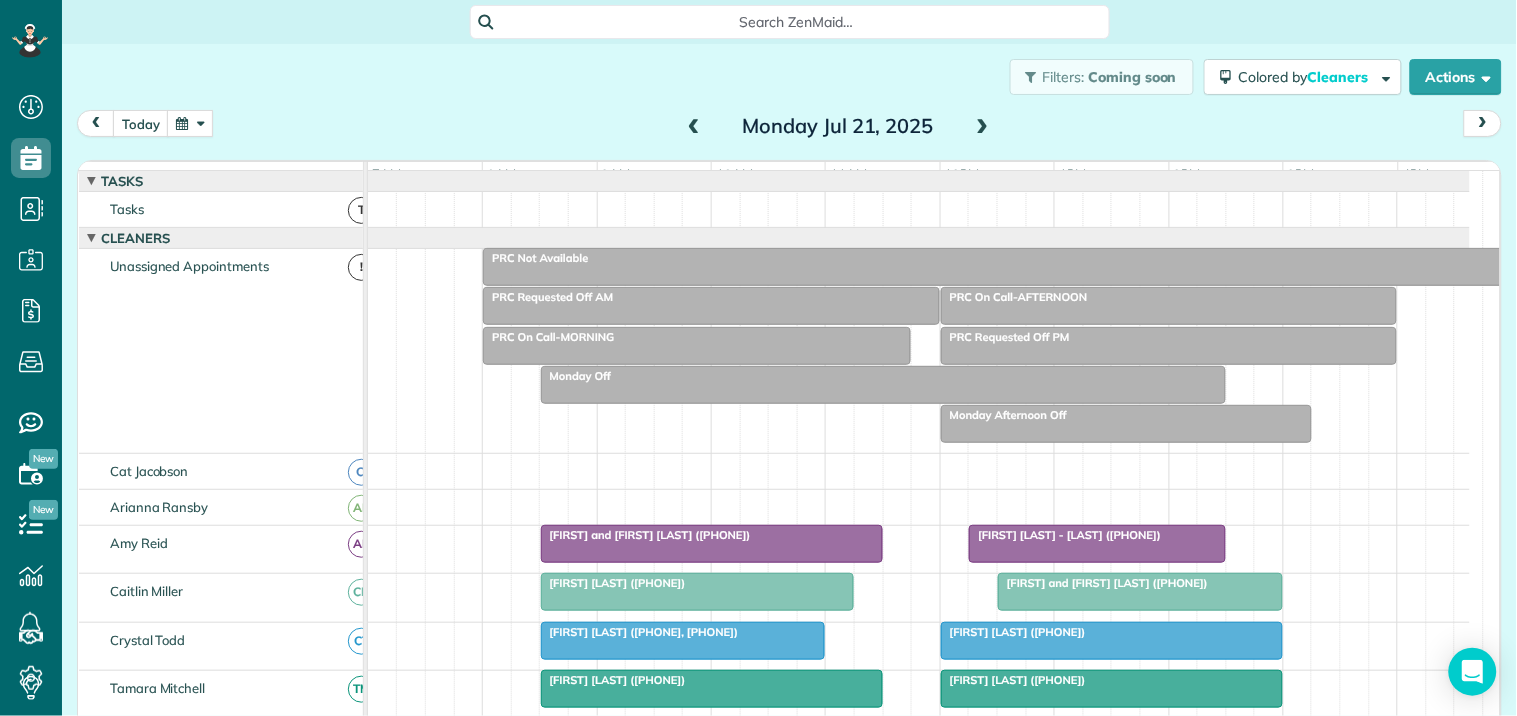 scroll, scrollTop: 195, scrollLeft: 0, axis: vertical 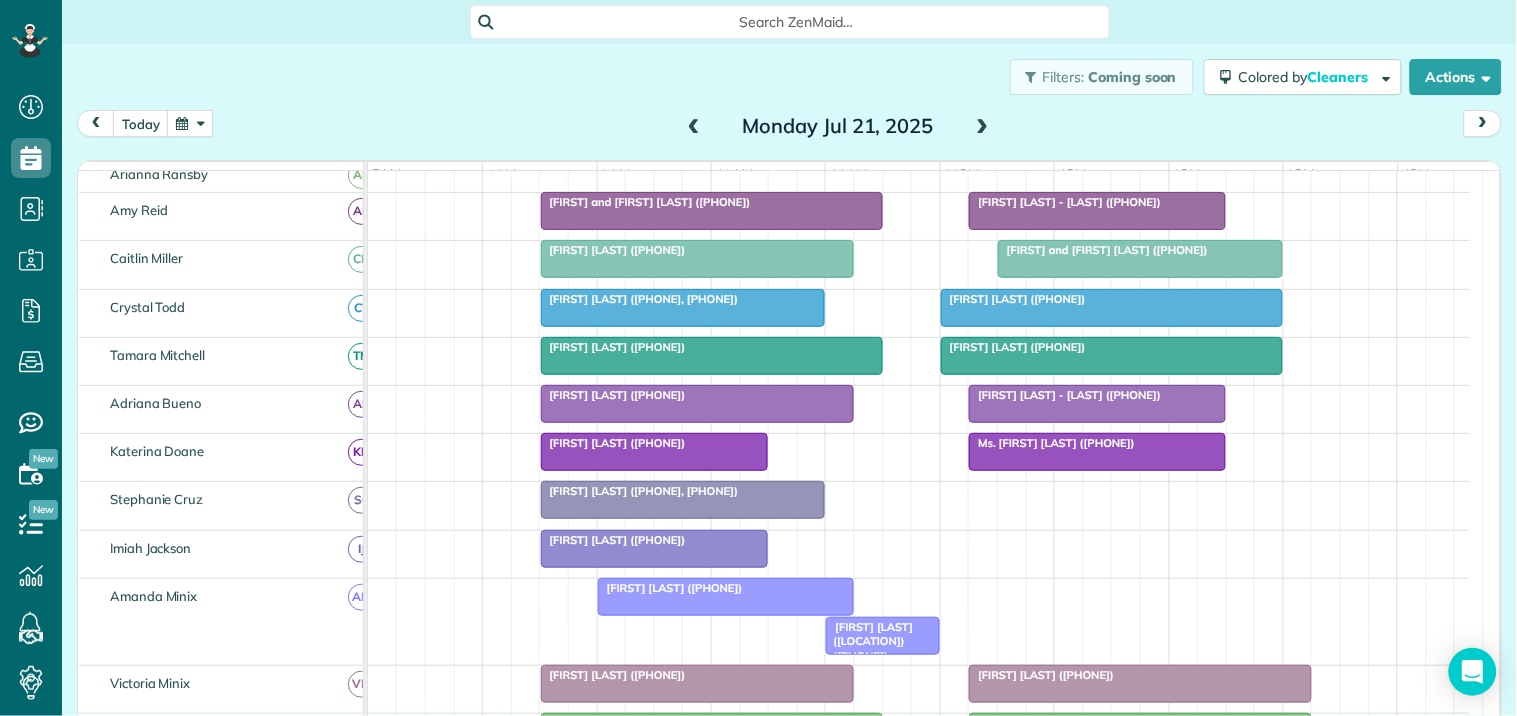 click on "Search ZenMaid…" at bounding box center [797, 22] 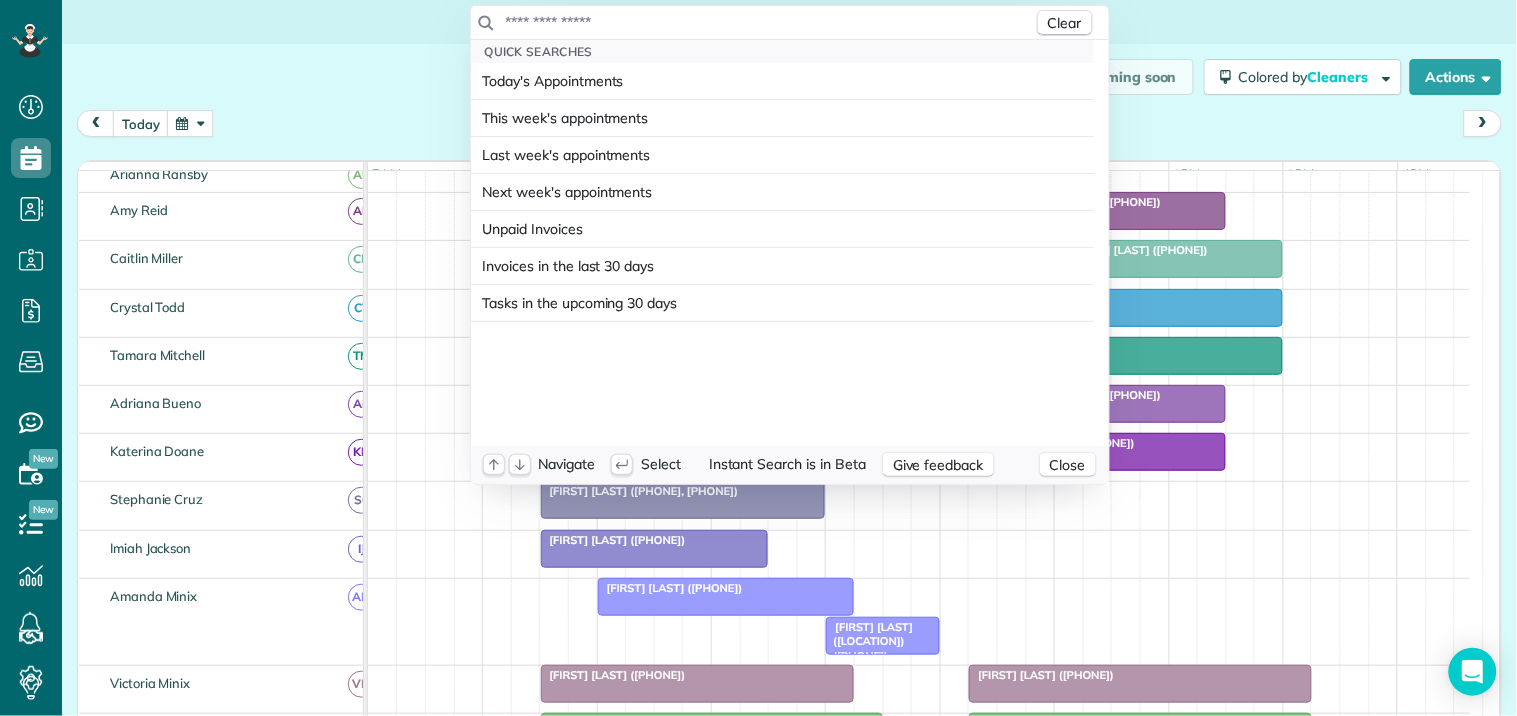 click at bounding box center (769, 22) 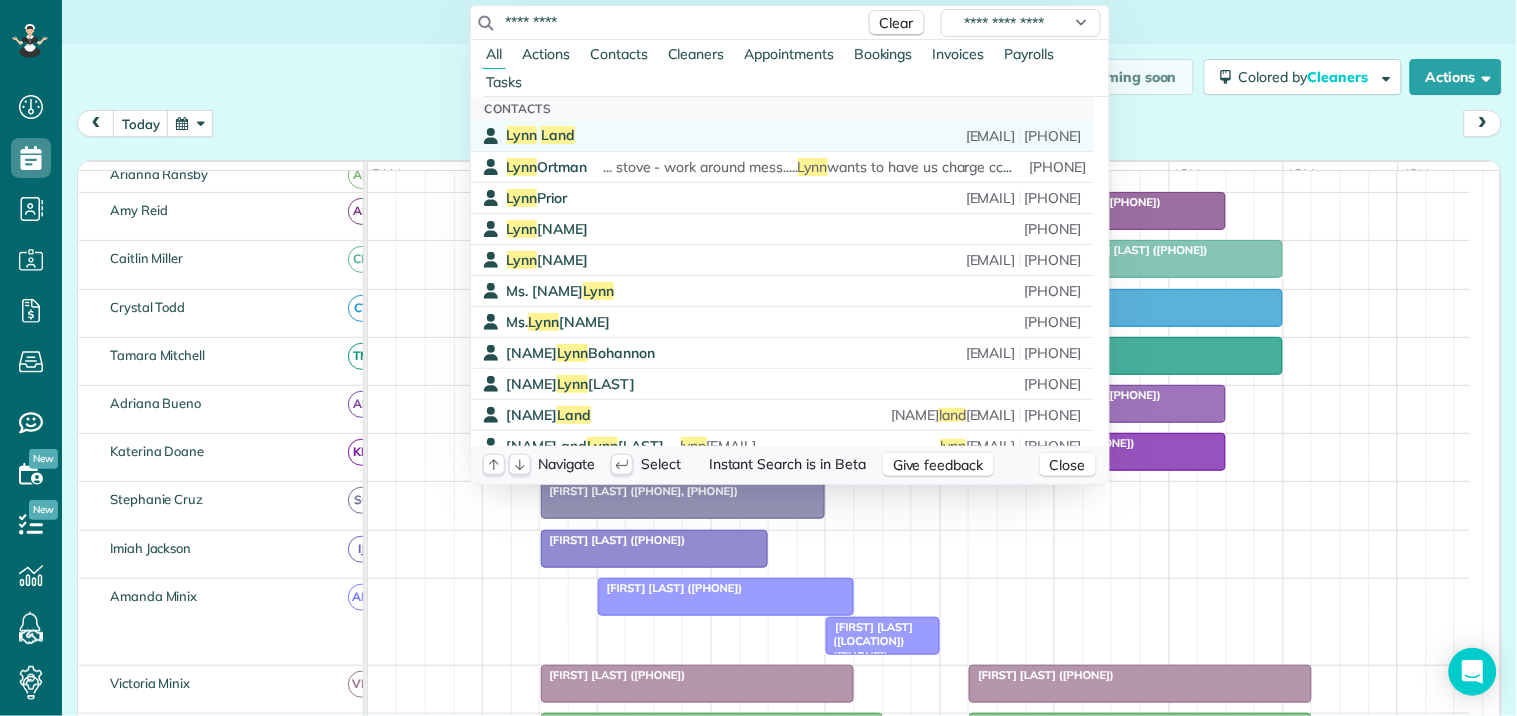 type on "*********" 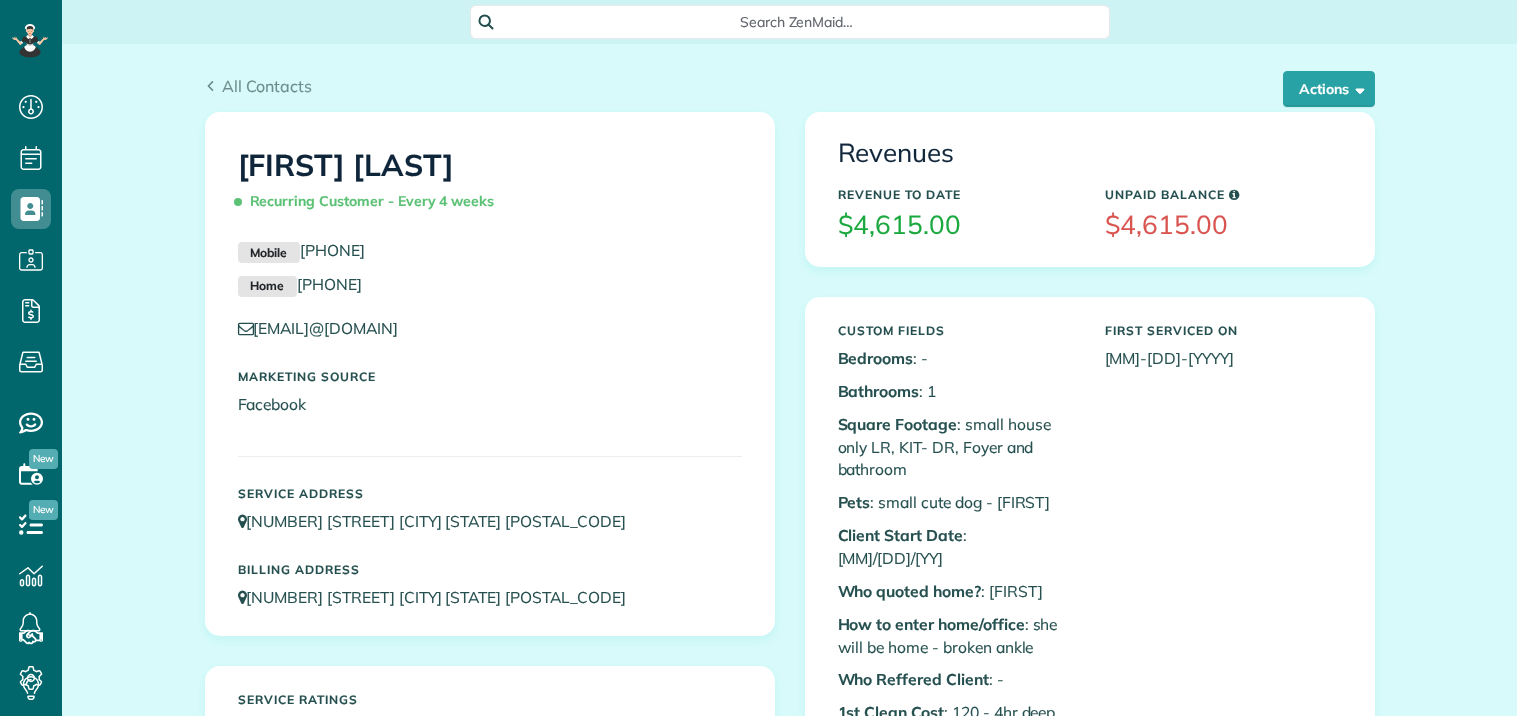 scroll, scrollTop: 0, scrollLeft: 0, axis: both 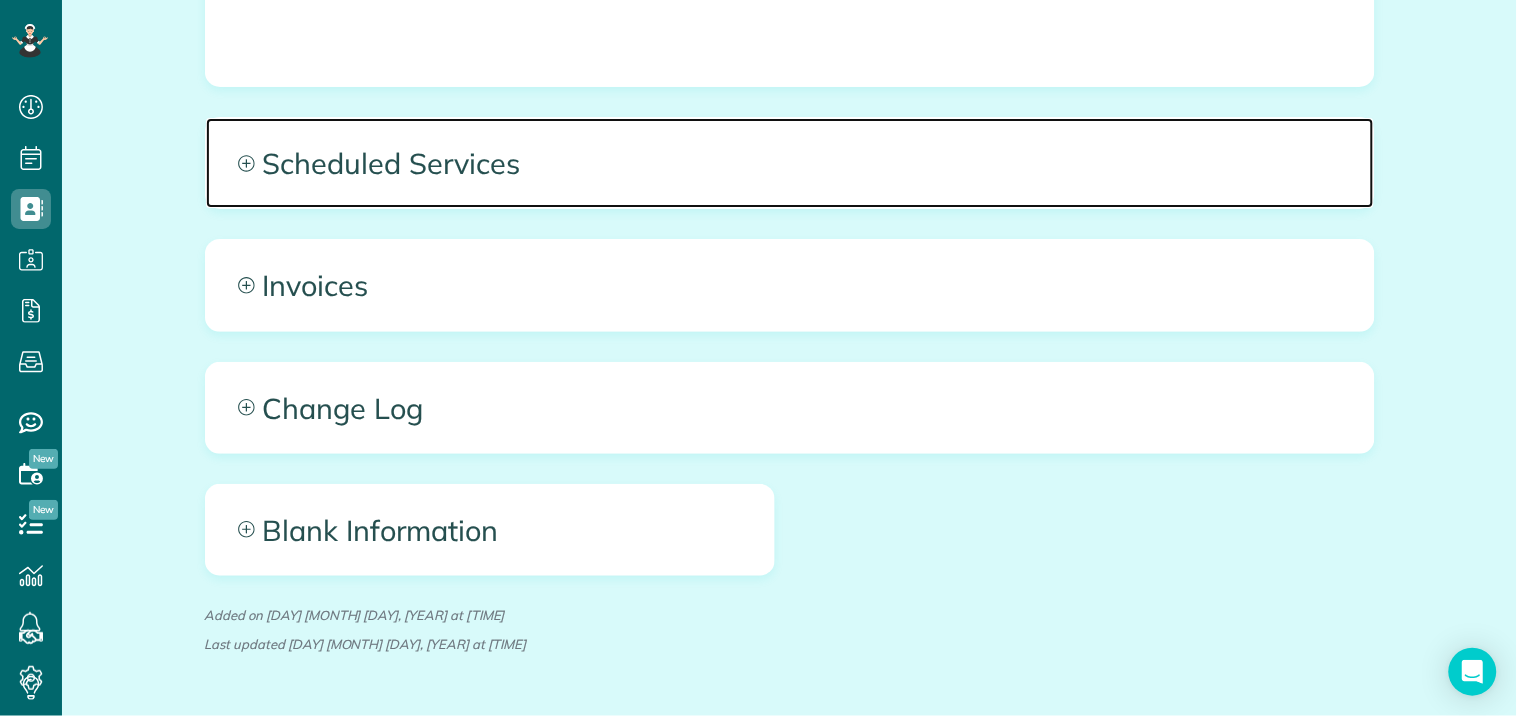 click 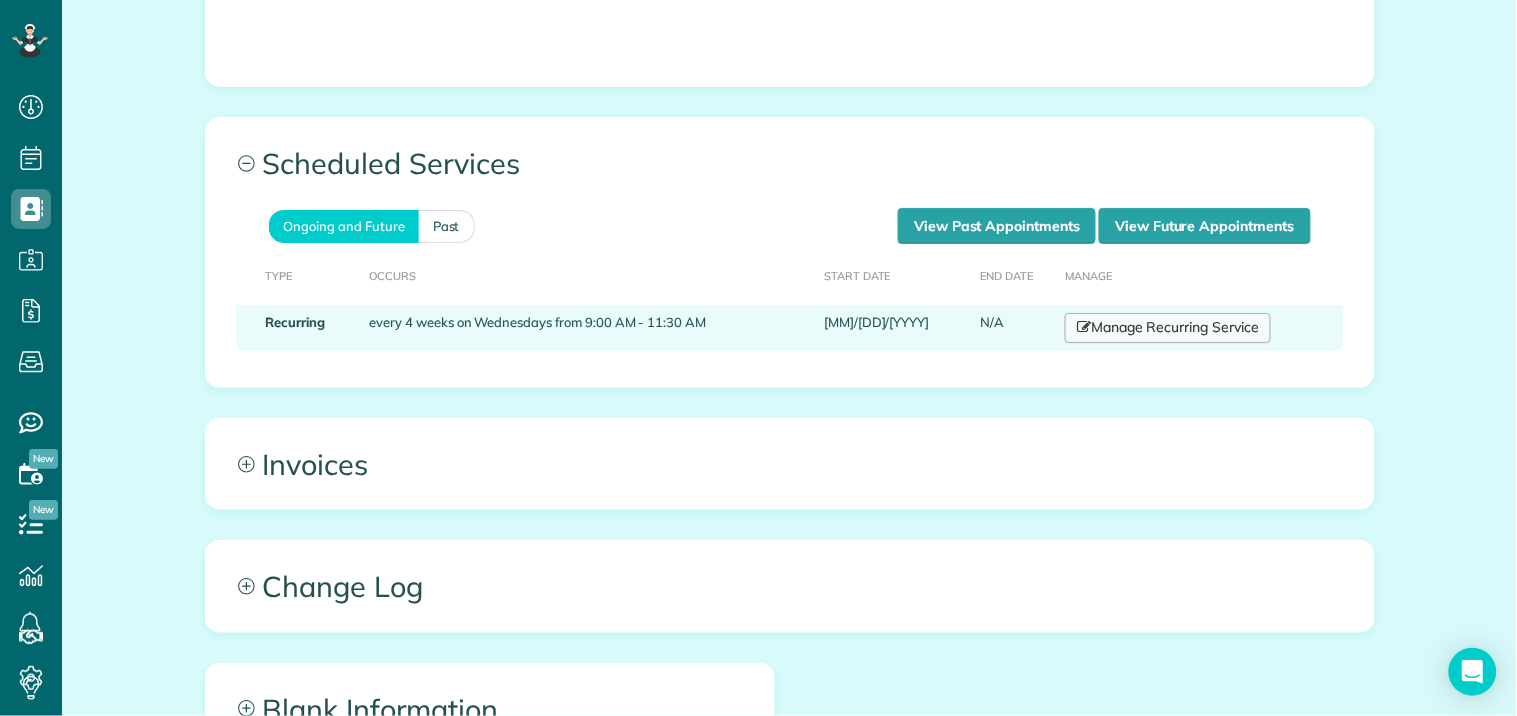 click on "Manage Recurring Service" at bounding box center (1168, 328) 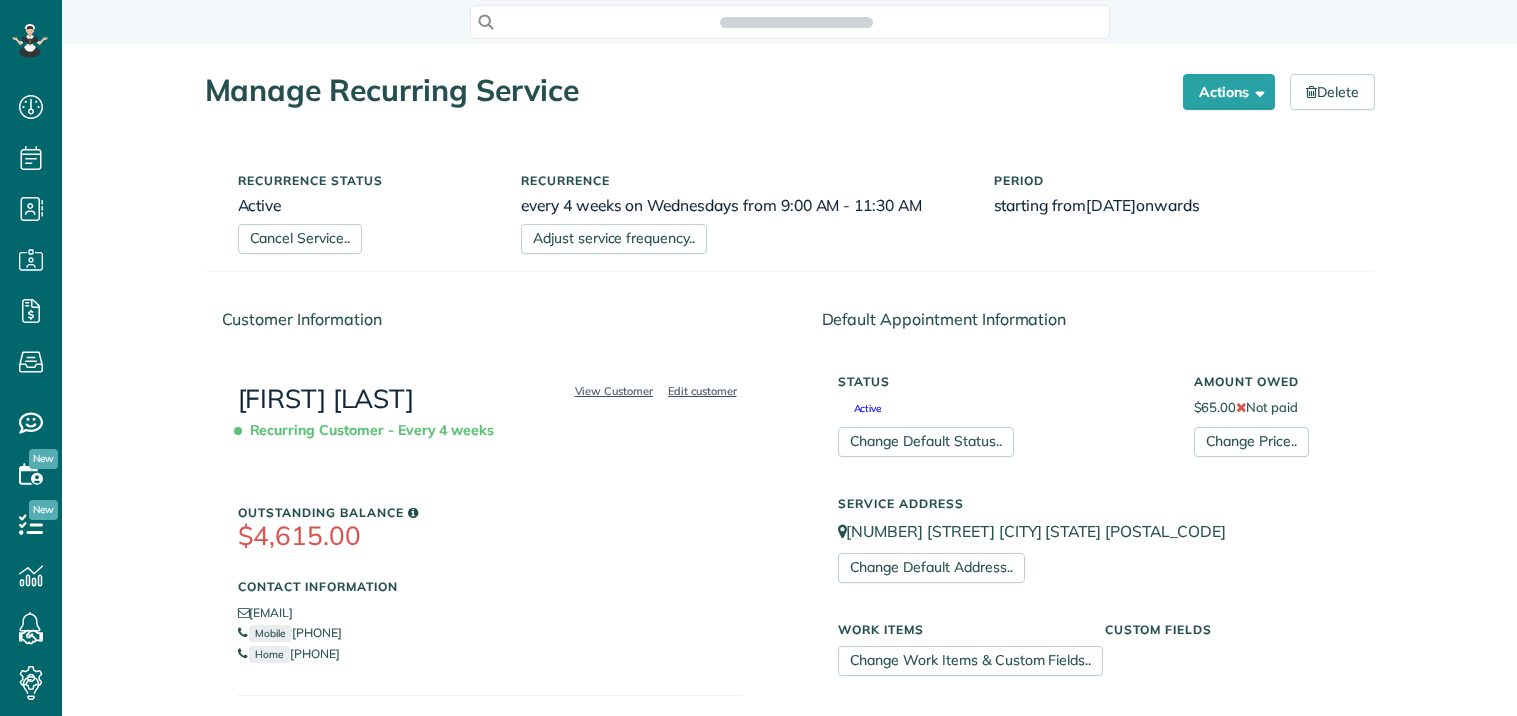 scroll, scrollTop: 0, scrollLeft: 0, axis: both 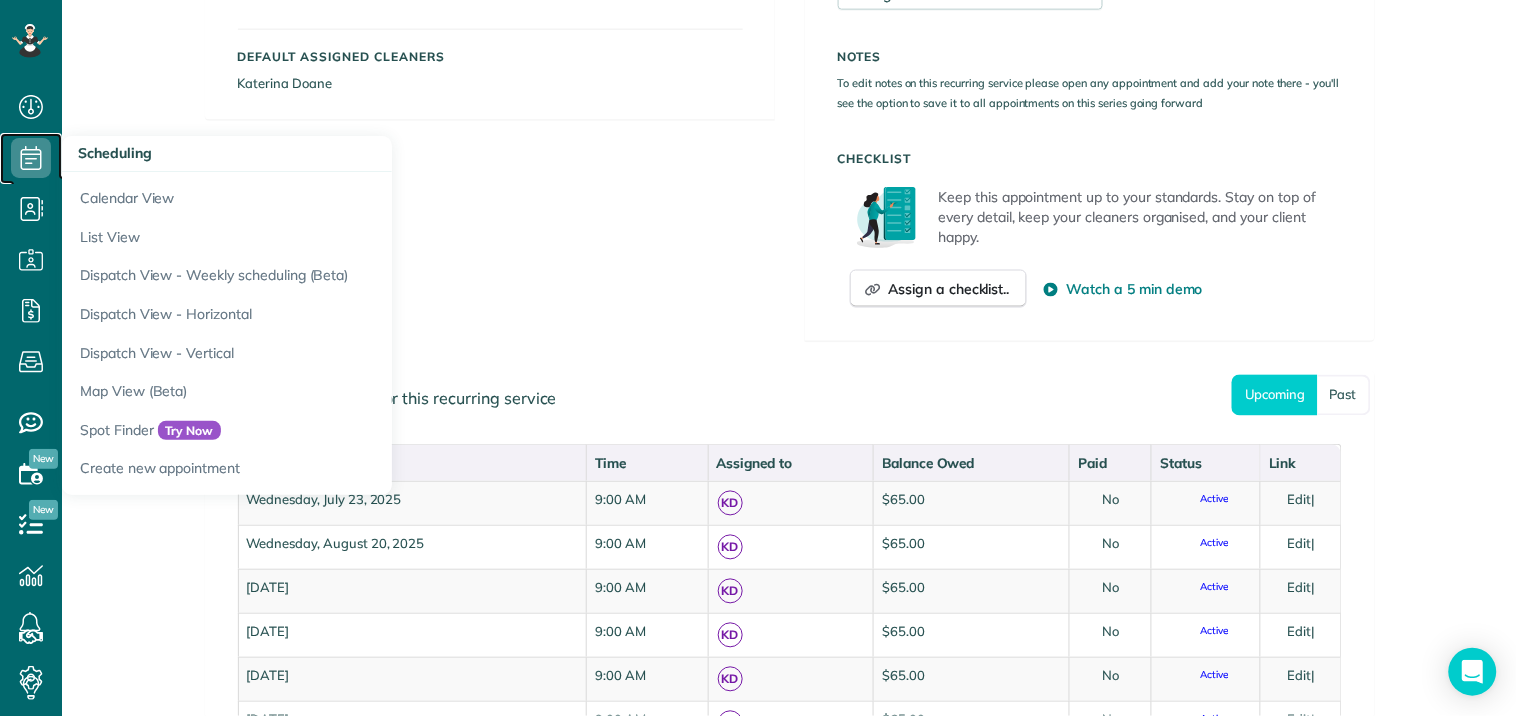 click 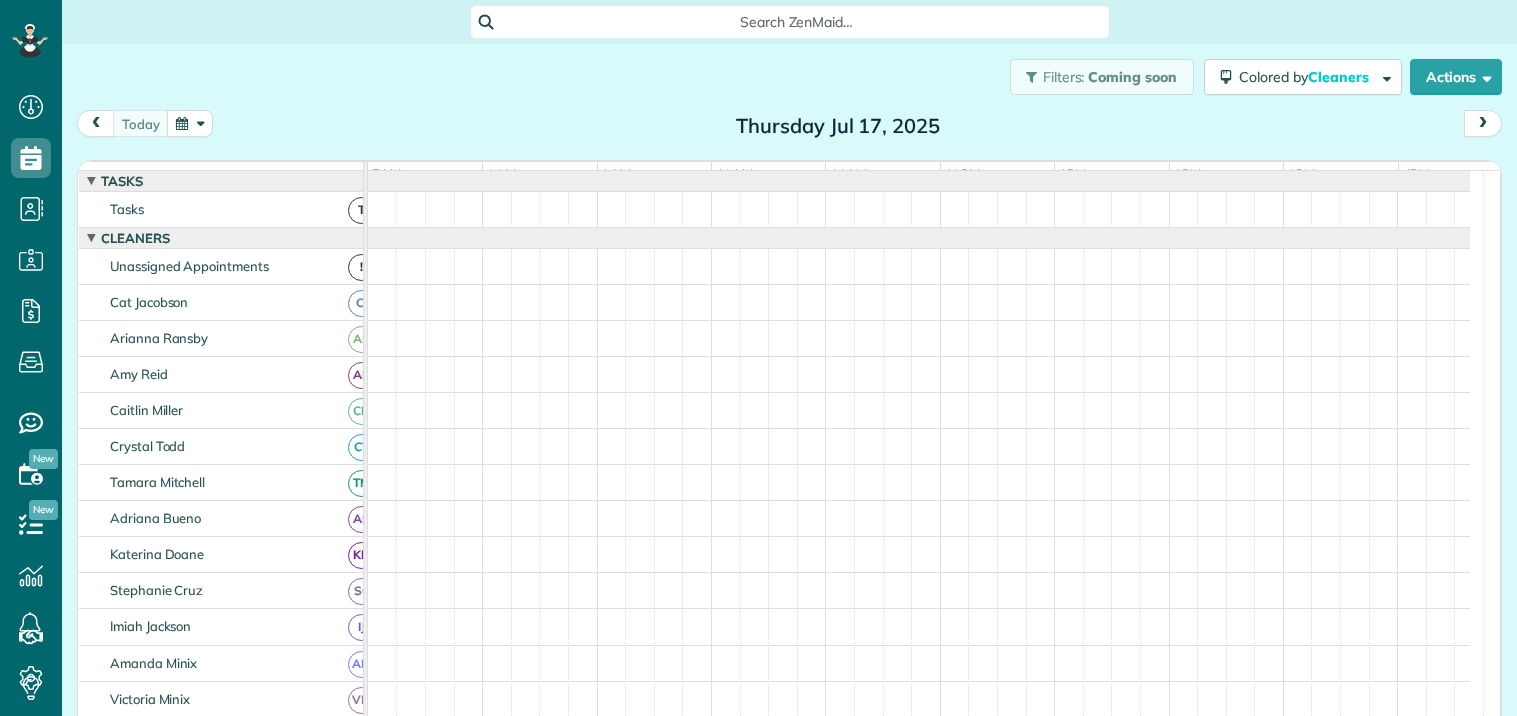 scroll, scrollTop: 0, scrollLeft: 0, axis: both 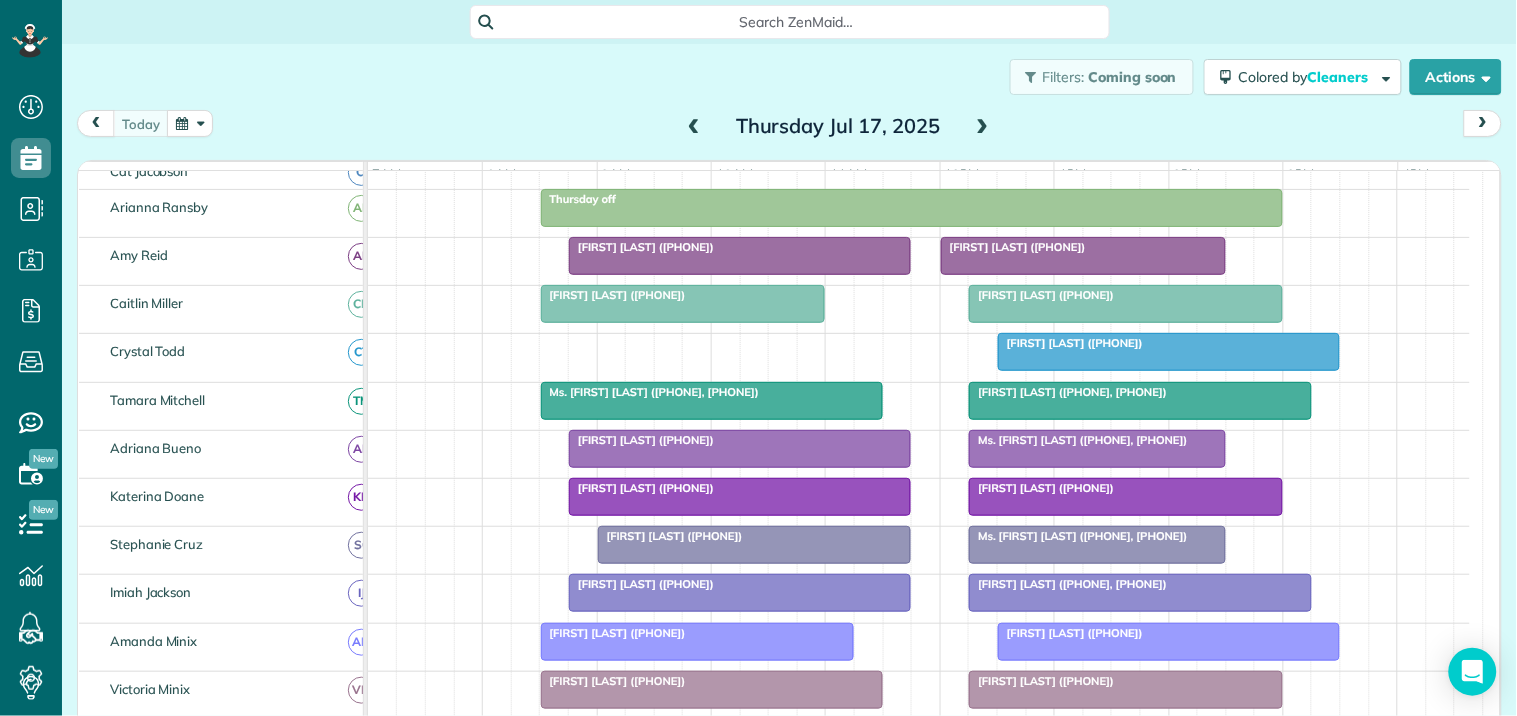 click on "Filters:   Coming soon
Colored by  Cleaners
Color by Cleaner
Color by Team
Color by Status
Color by Recurrence
Color by Paid/Unpaid
Filters  Default
Schedule Changes
Actions
Create Appointment
Create Task
Clock In/Out
Send Work Orders
Print Route Sheets
Today's Emails/Texts
Export data.." at bounding box center (789, 77) 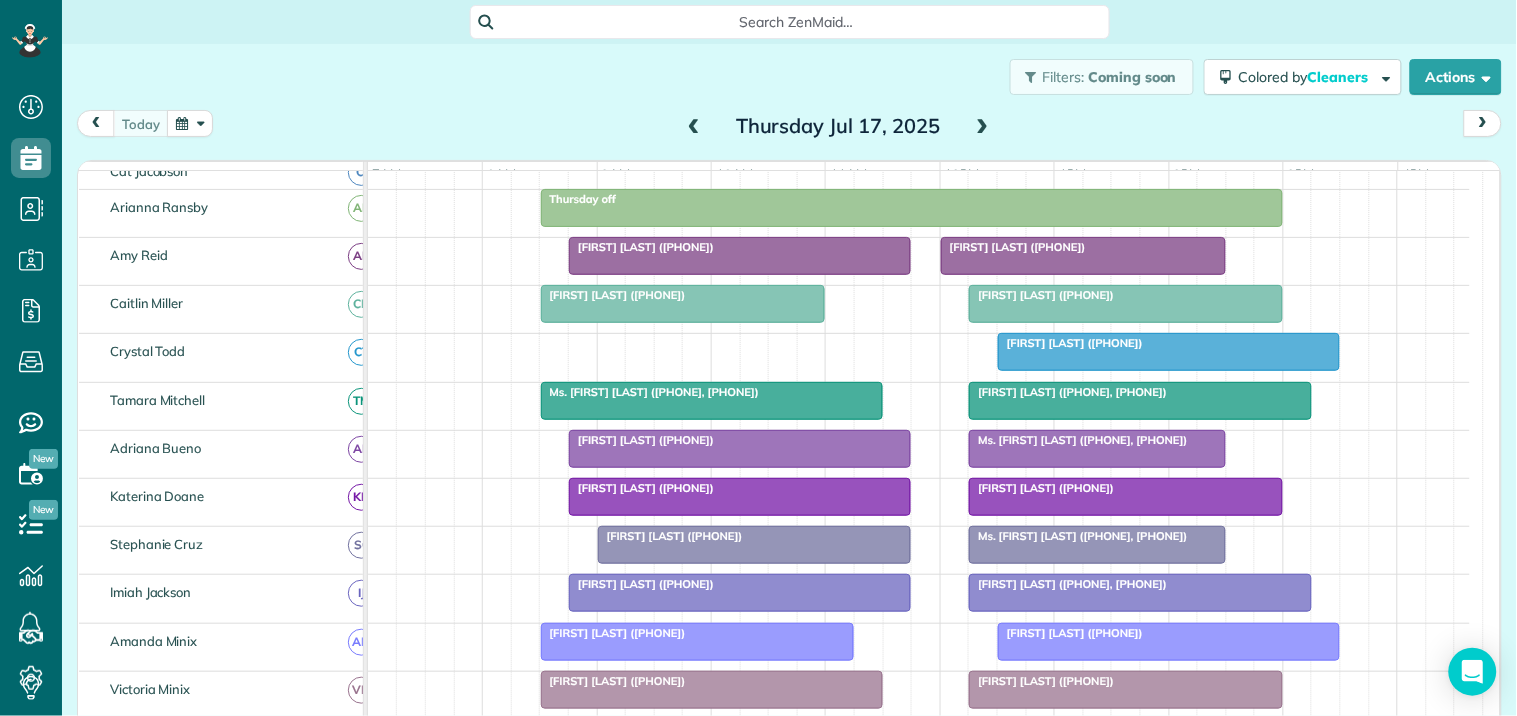 scroll, scrollTop: 444, scrollLeft: 0, axis: vertical 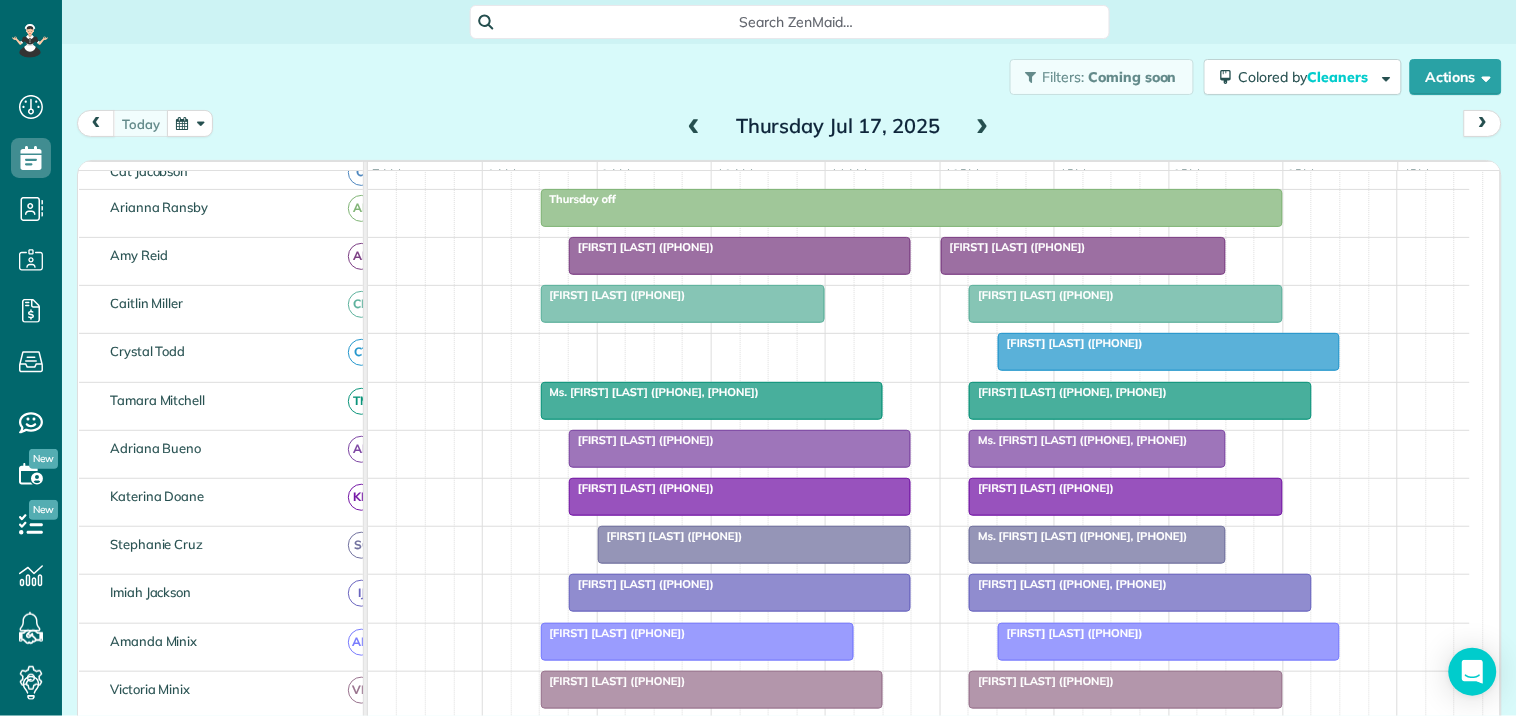 click on "Filters:   Coming soon
Colored by  Cleaners
Color by Cleaner
Color by Team
Color by Status
Color by Recurrence
Color by Paid/Unpaid
Filters  Default
Schedule Changes
Actions
Create Appointment
Create Task
Clock In/Out
Send Work Orders
Print Route Sheets
Today's Emails/Texts
Export data.." at bounding box center (789, 77) 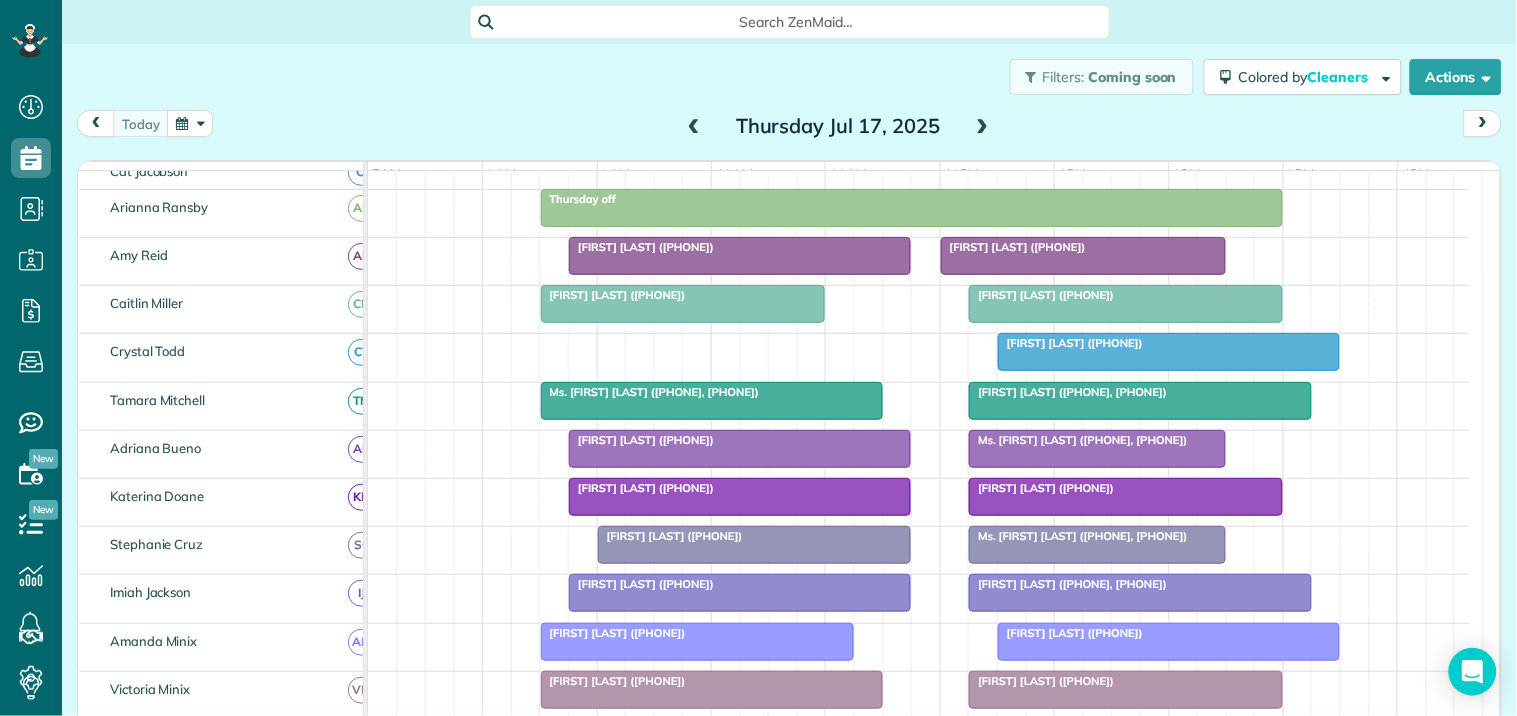scroll, scrollTop: 555, scrollLeft: 0, axis: vertical 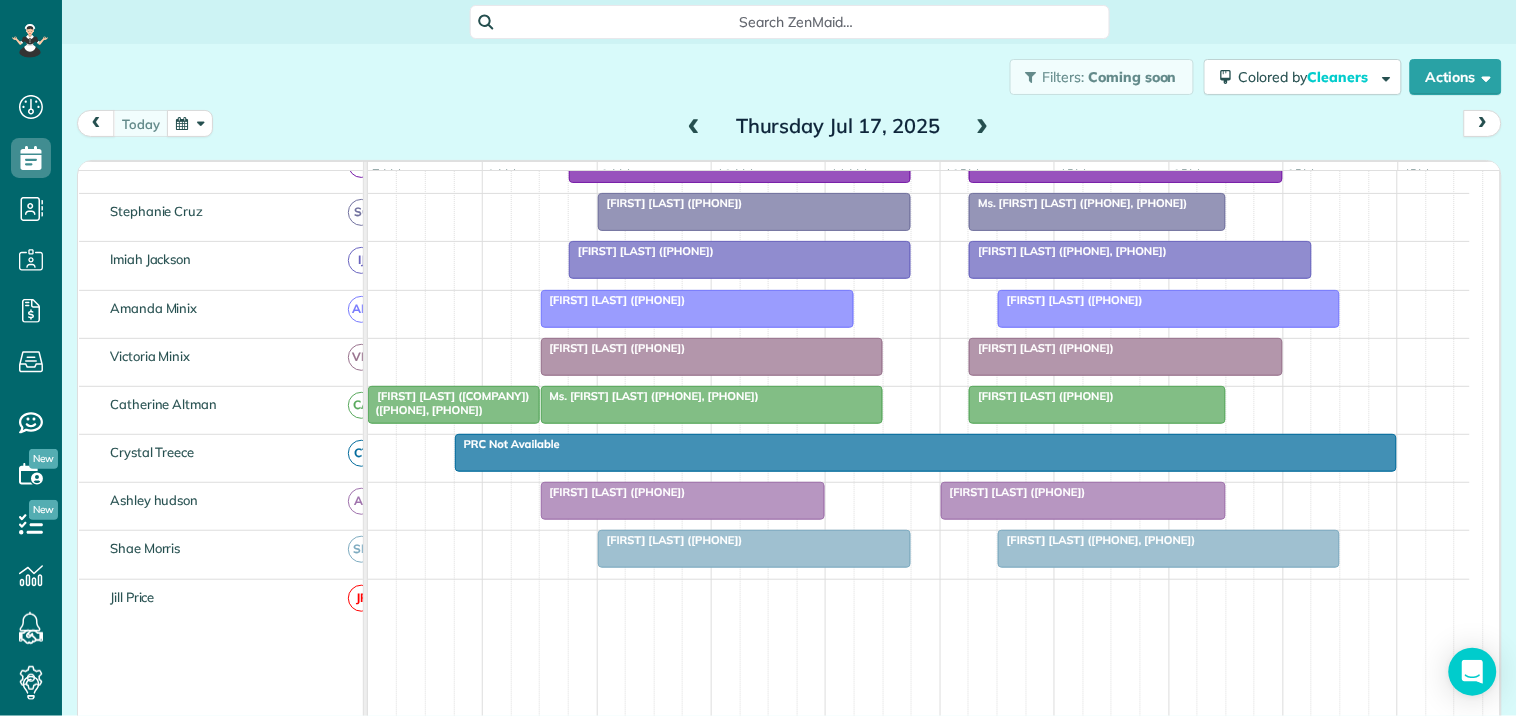 click on "Filters:   Coming soon
Colored by  Cleaners
Color by Cleaner
Color by Team
Color by Status
Color by Recurrence
Color by Paid/Unpaid
Filters  Default
Schedule Changes
Actions
Create Appointment
Create Task
Clock In/Out
Send Work Orders
Print Route Sheets
Today's Emails/Texts
Export data.." at bounding box center [789, 77] 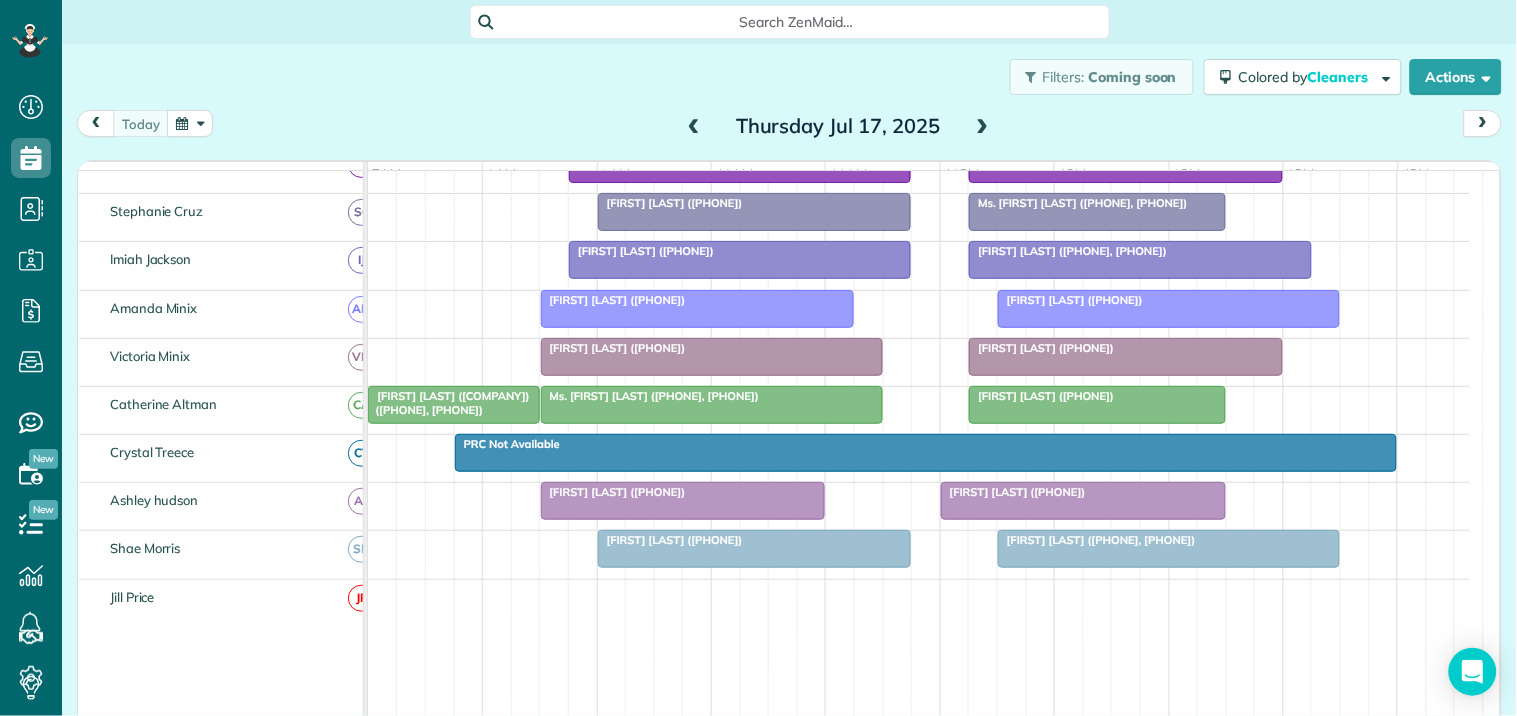 scroll, scrollTop: 333, scrollLeft: 0, axis: vertical 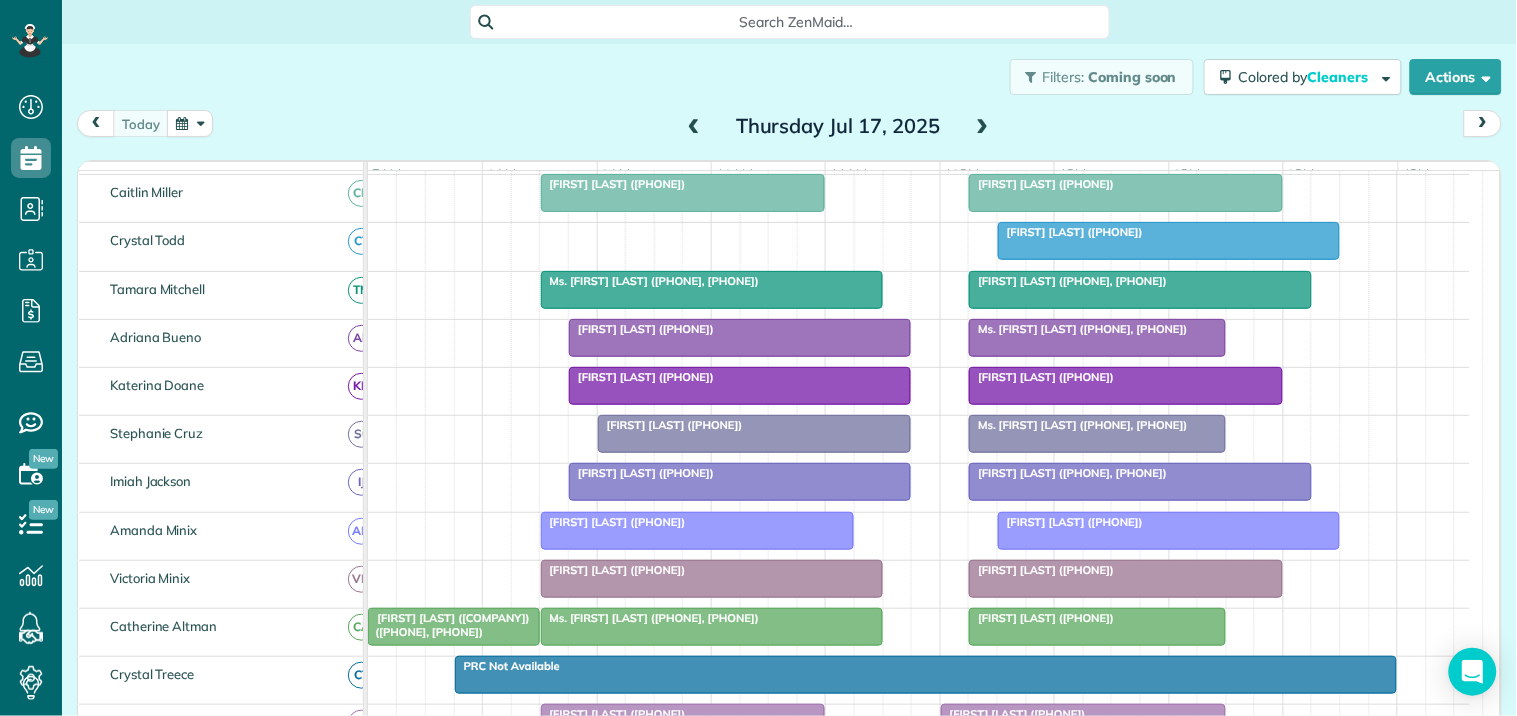 click on "Filters:   Coming soon
Colored by  Cleaners
Color by Cleaner
Color by Team
Color by Status
Color by Recurrence
Color by Paid/Unpaid
Filters  Default
Schedule Changes
Actions
Create Appointment
Create Task
Clock In/Out
Send Work Orders
Print Route Sheets
Today's Emails/Texts
Export data.." at bounding box center [789, 77] 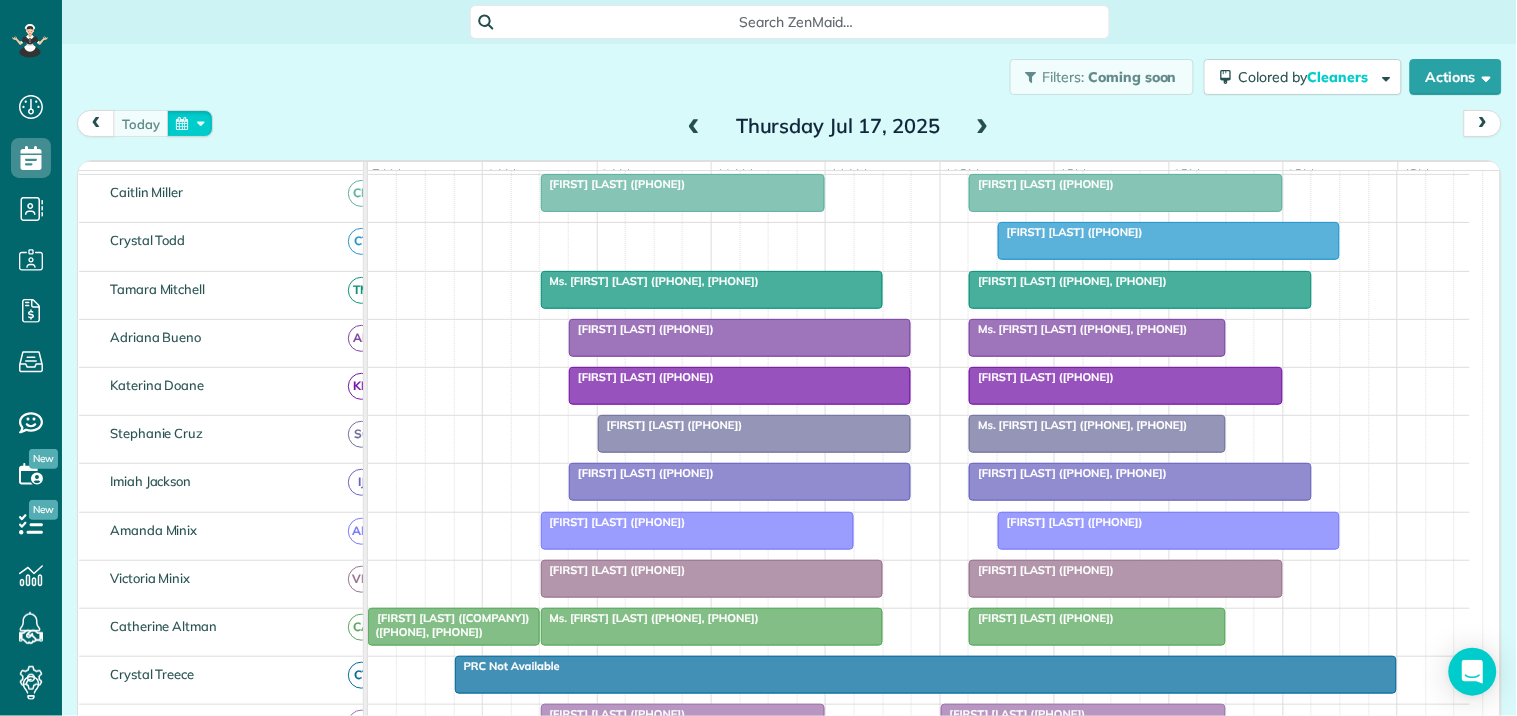 click at bounding box center [190, 123] 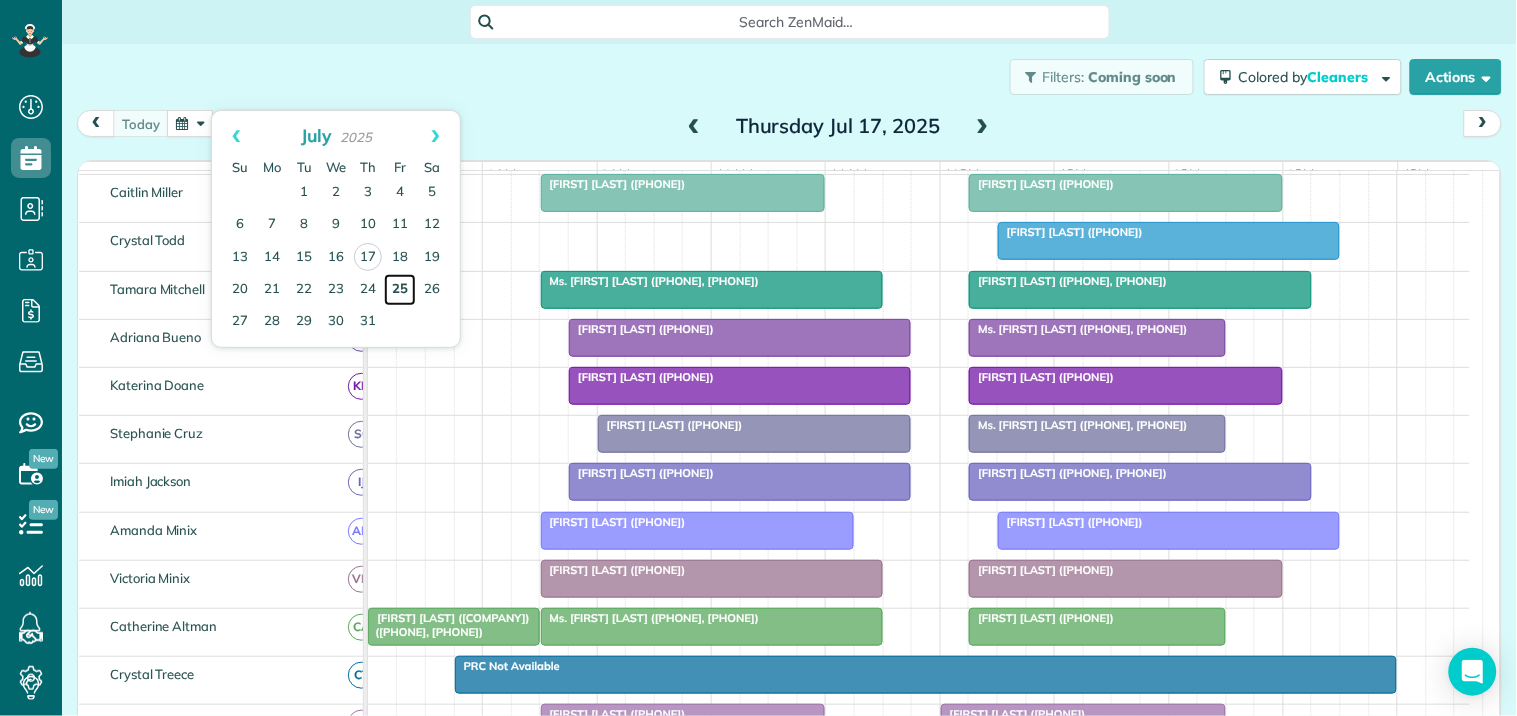 click on "25" at bounding box center [400, 290] 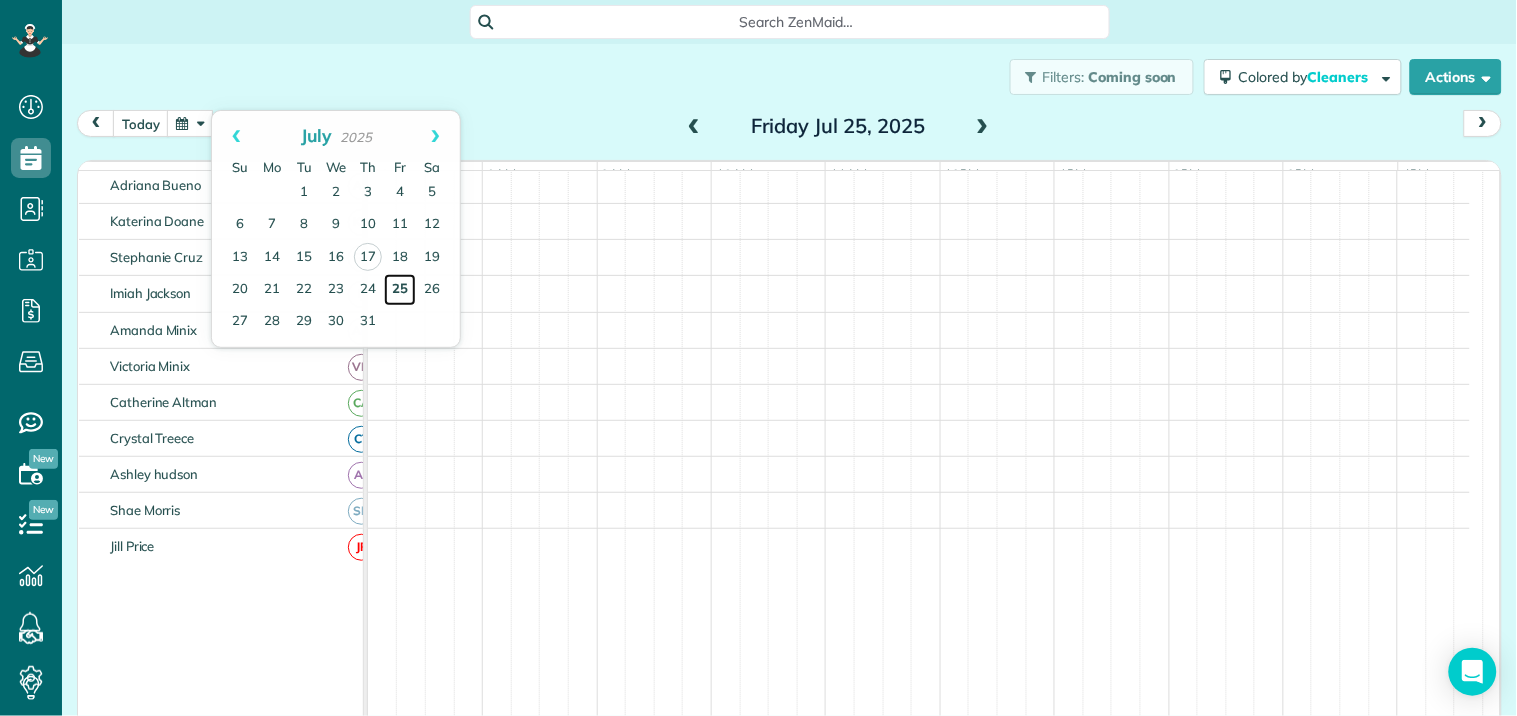 scroll, scrollTop: 218, scrollLeft: 0, axis: vertical 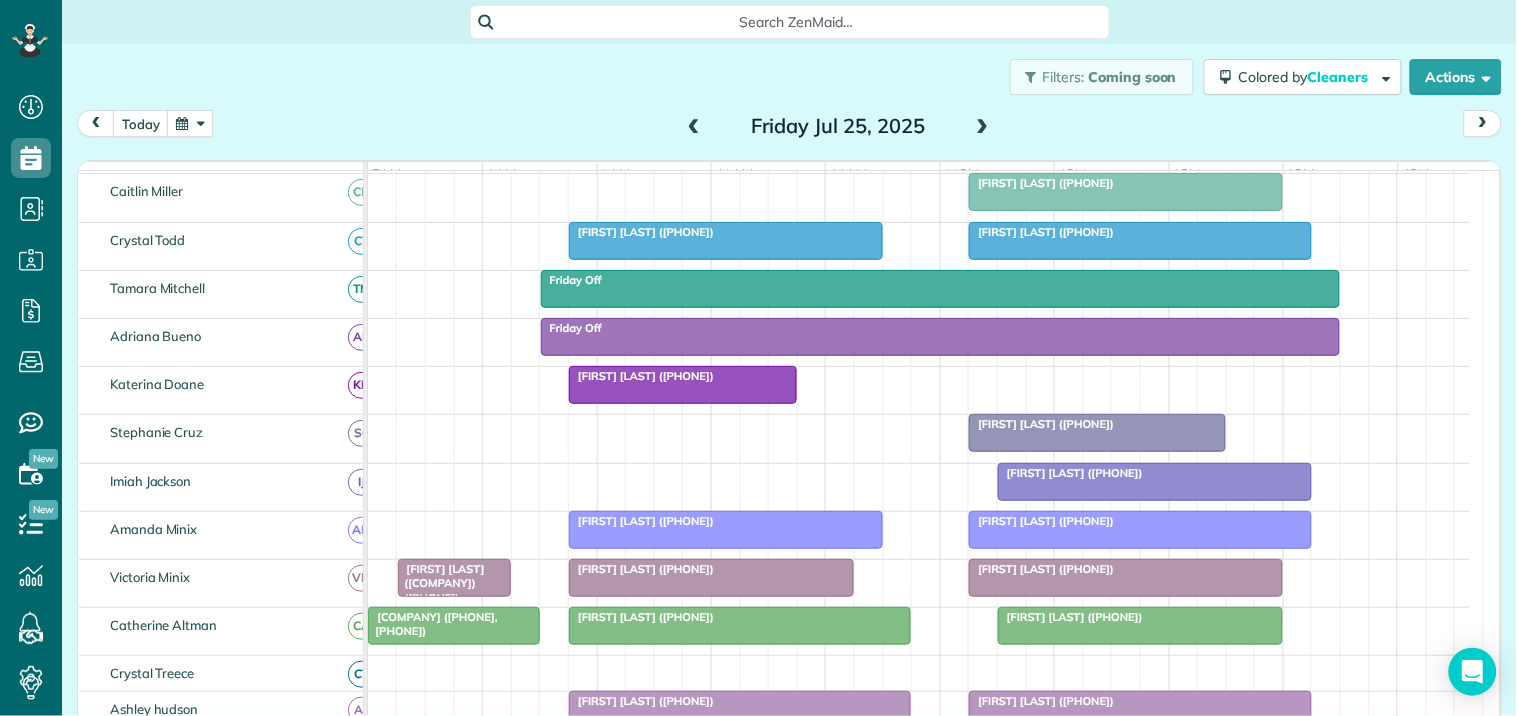 click at bounding box center [694, 127] 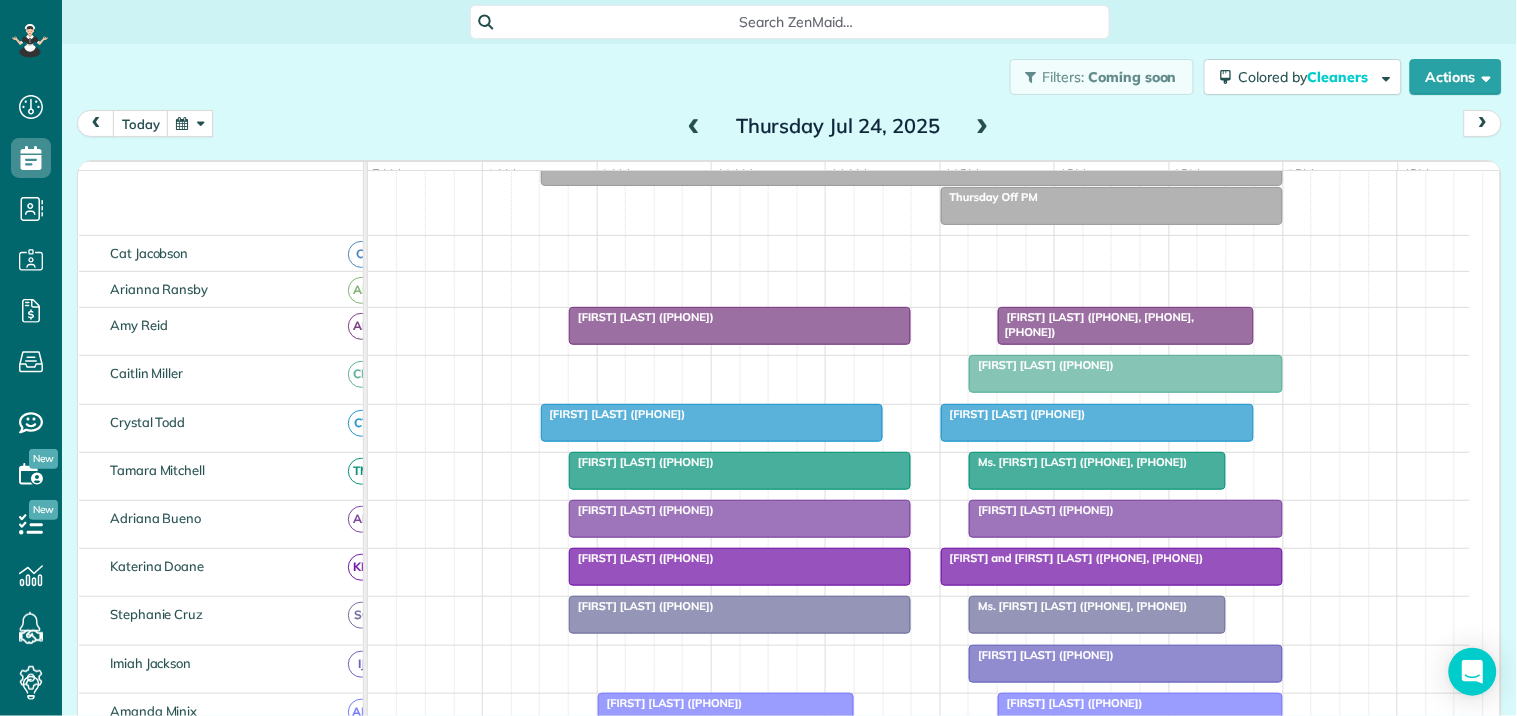 scroll, scrollTop: 400, scrollLeft: 0, axis: vertical 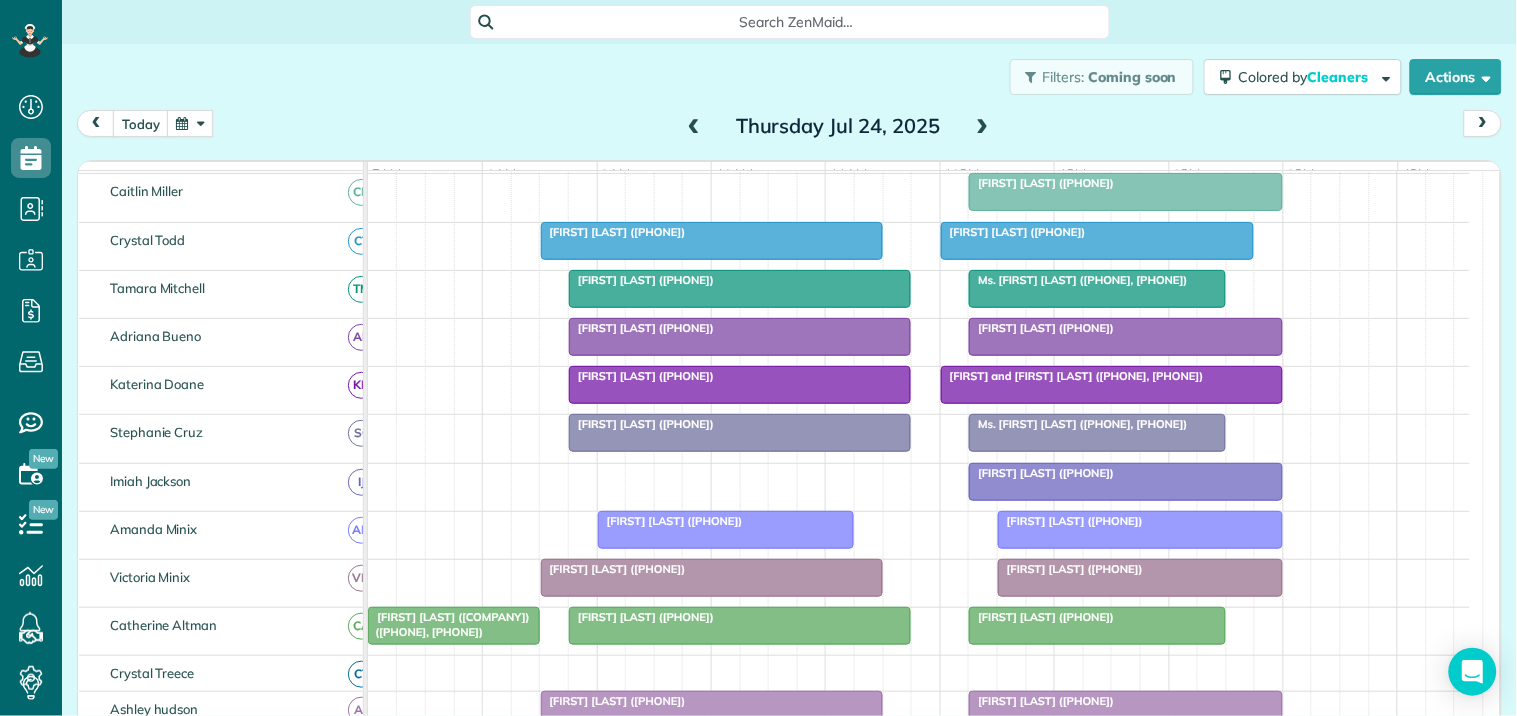 click at bounding box center (694, 127) 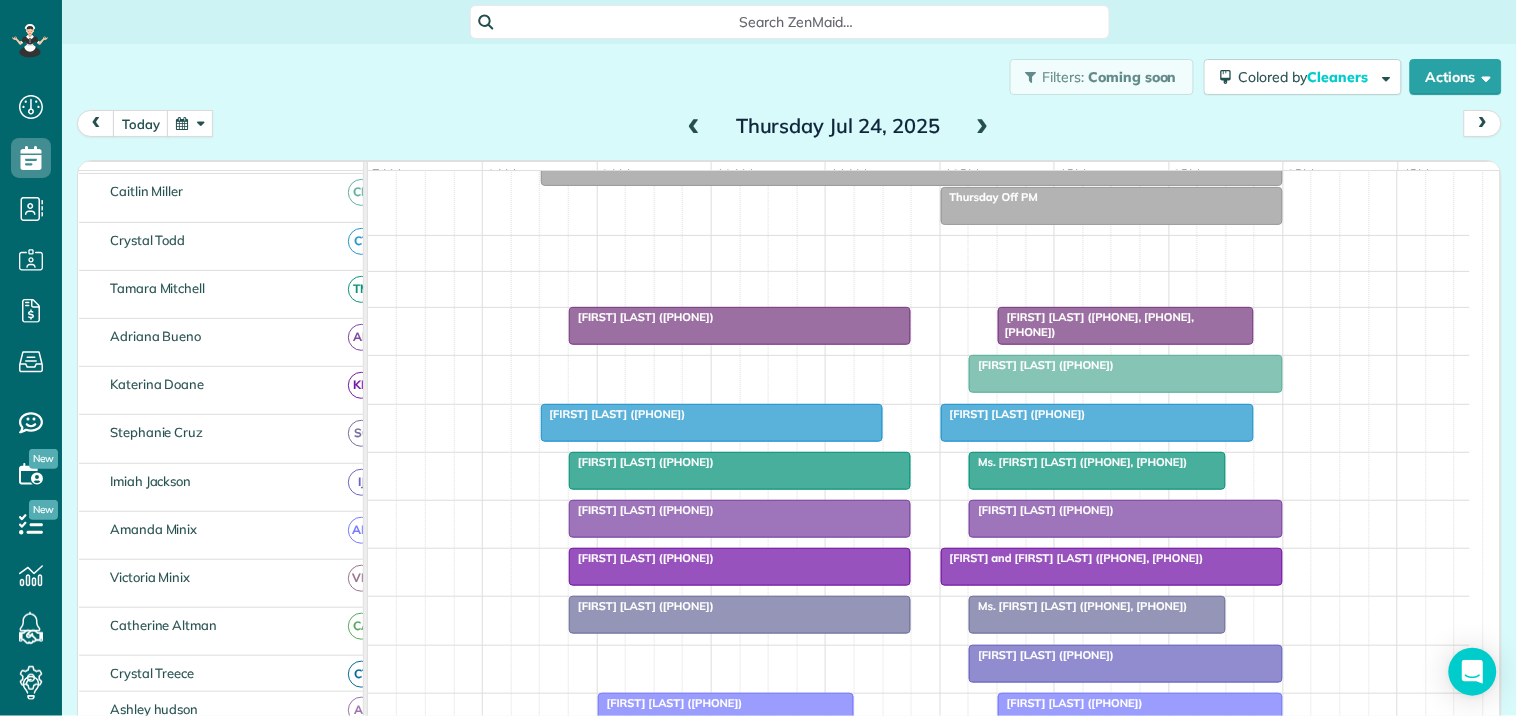 scroll, scrollTop: 218, scrollLeft: 0, axis: vertical 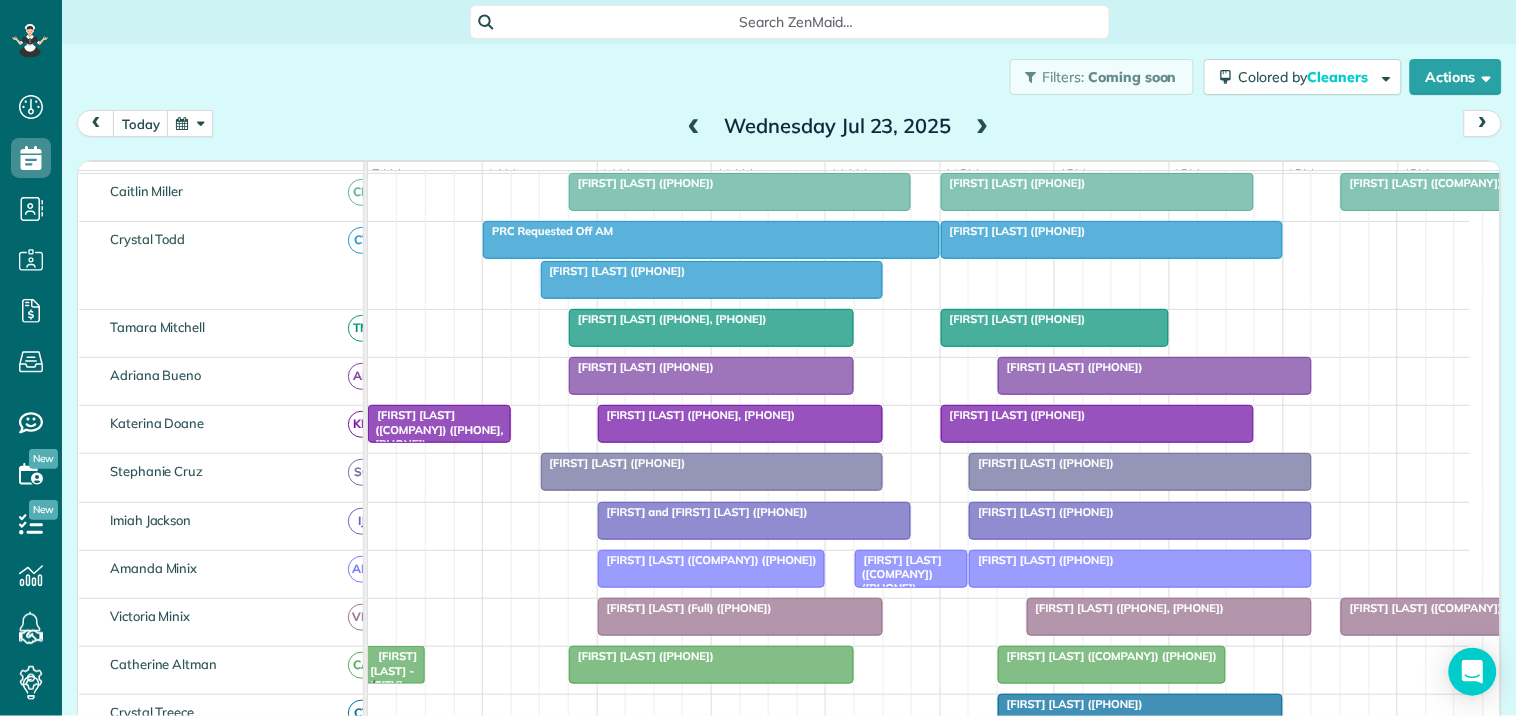 click on "Lynn Land (+14043264969, +17704876594)" at bounding box center (697, 415) 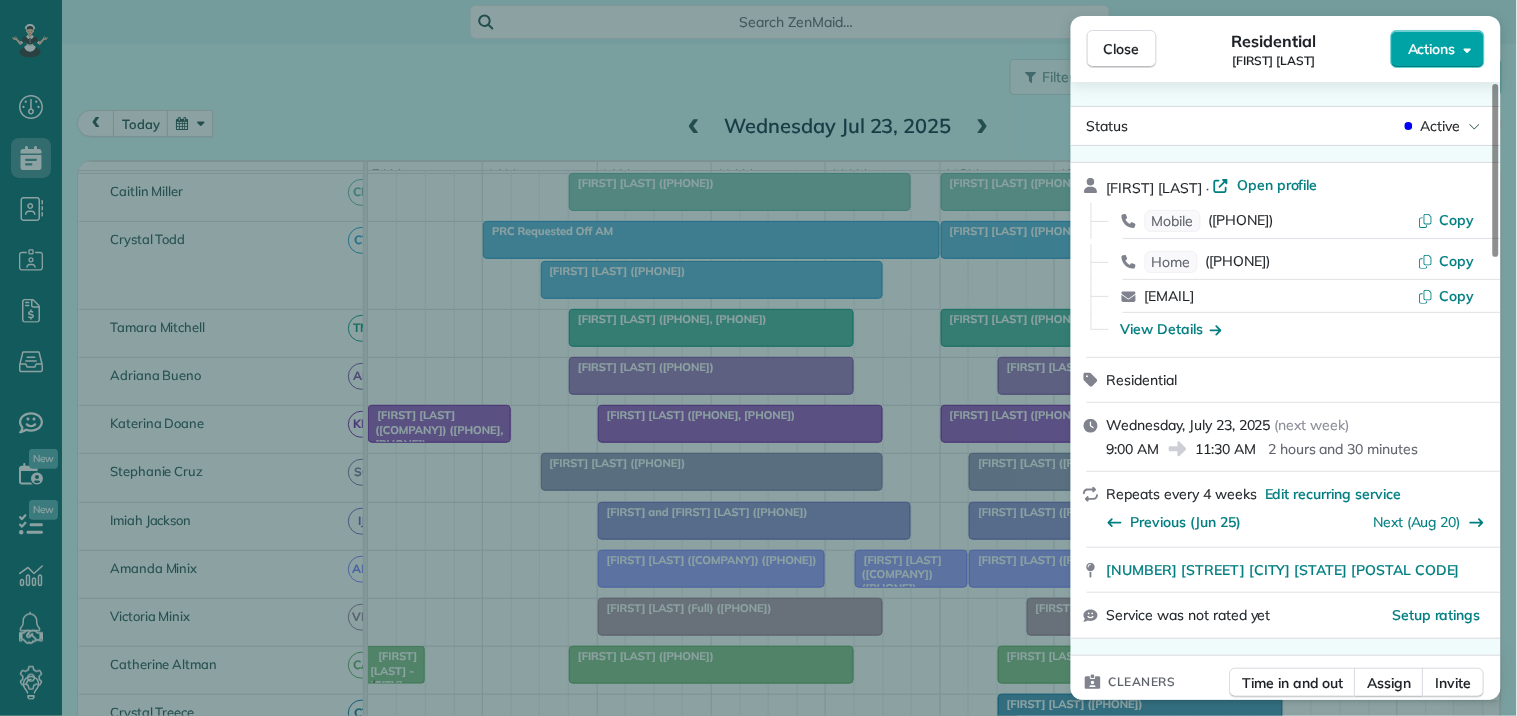 click on "Actions" at bounding box center [1432, 49] 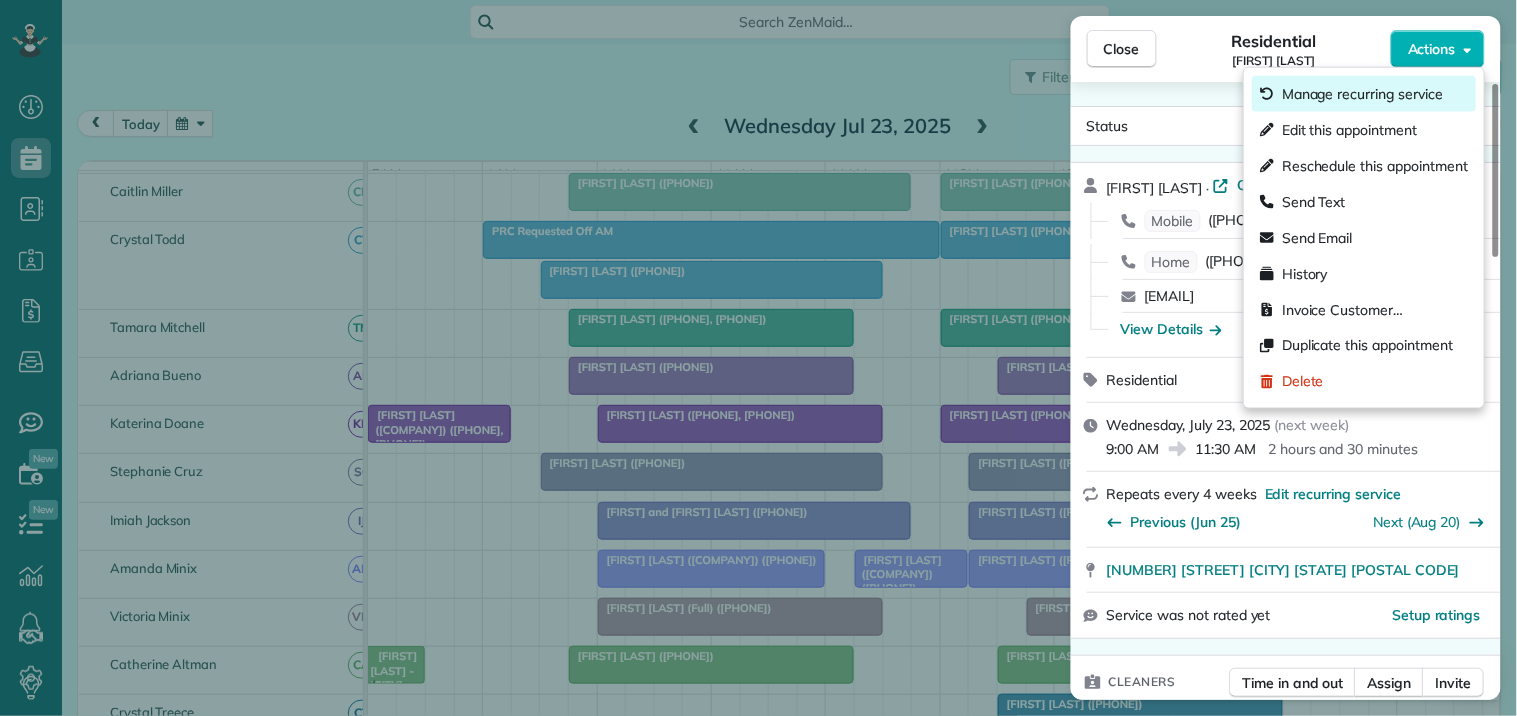 click on "Manage recurring service" at bounding box center (1362, 94) 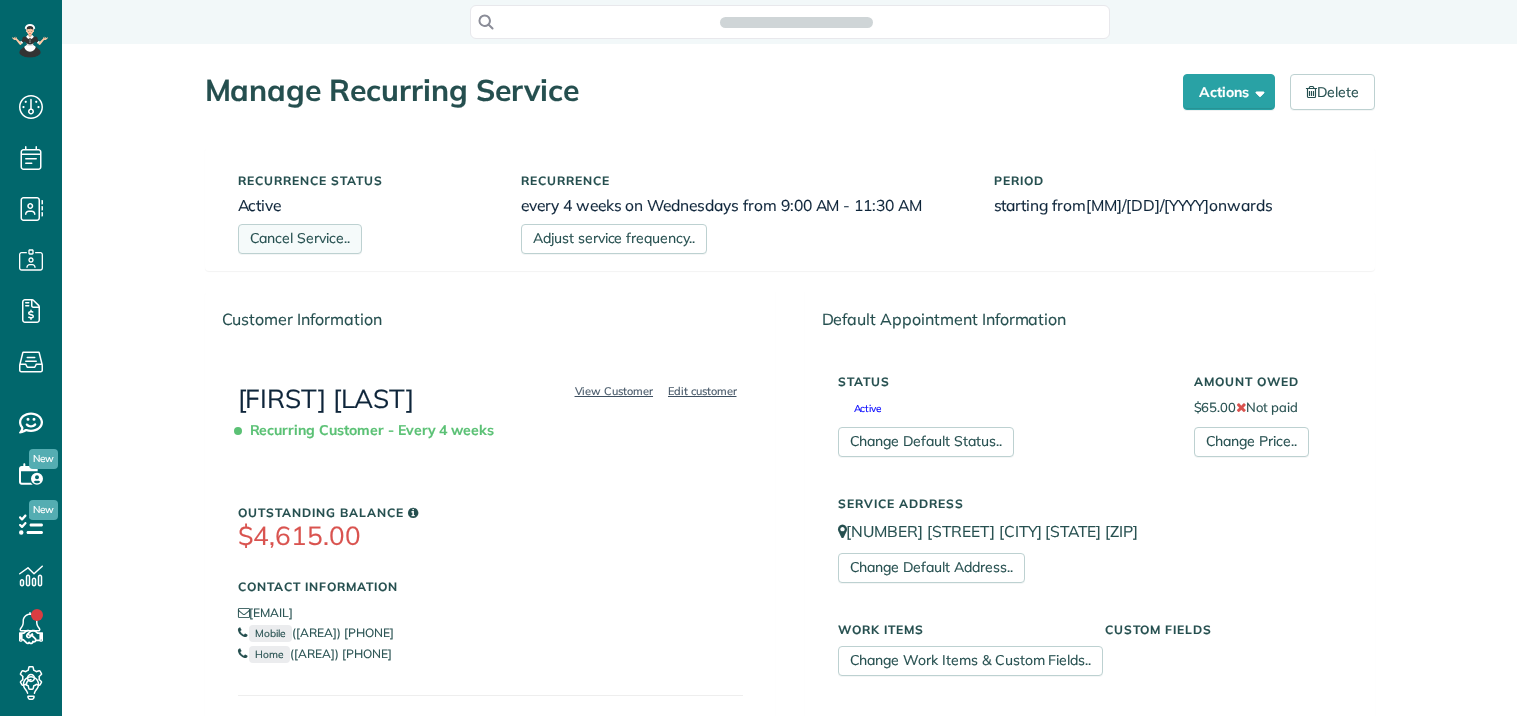 scroll, scrollTop: 0, scrollLeft: 0, axis: both 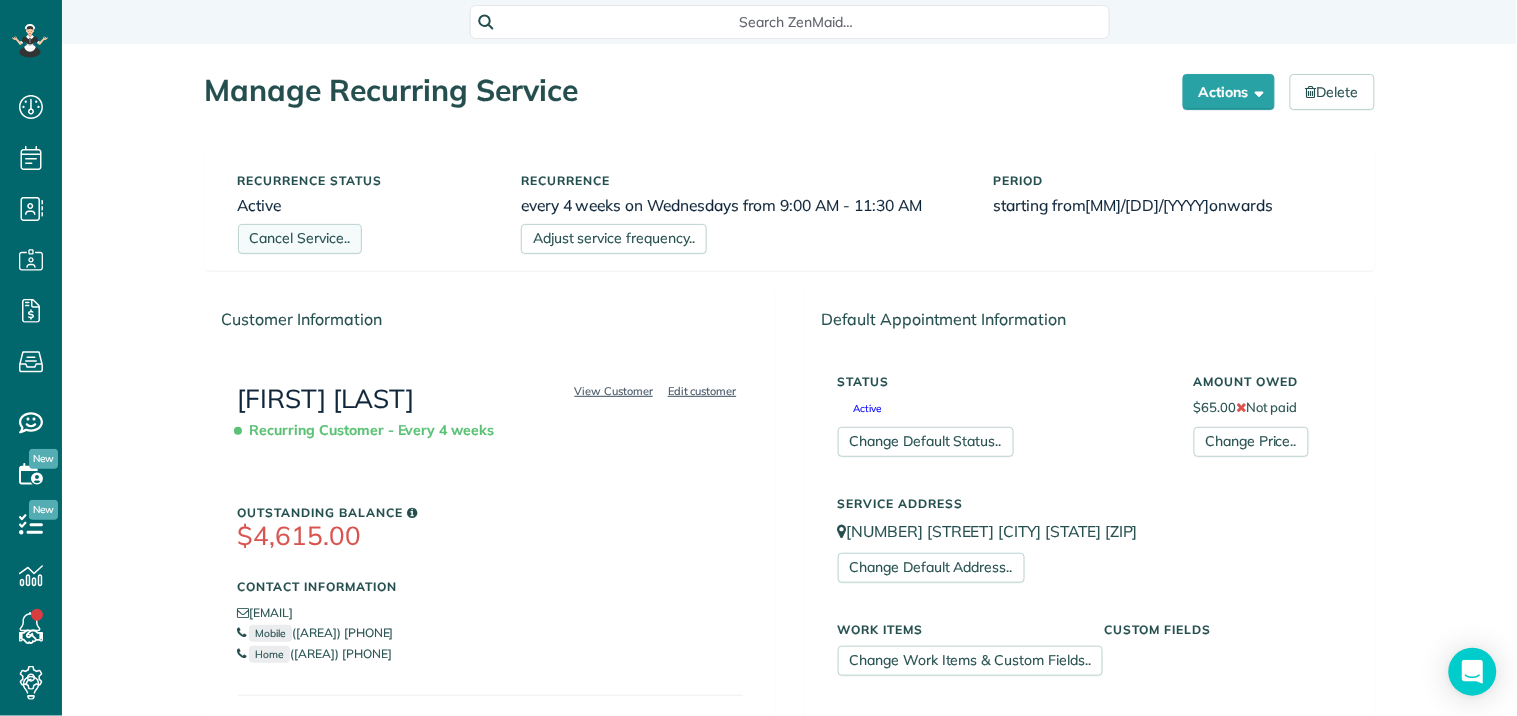 click on "Cancel Service.." at bounding box center (300, 239) 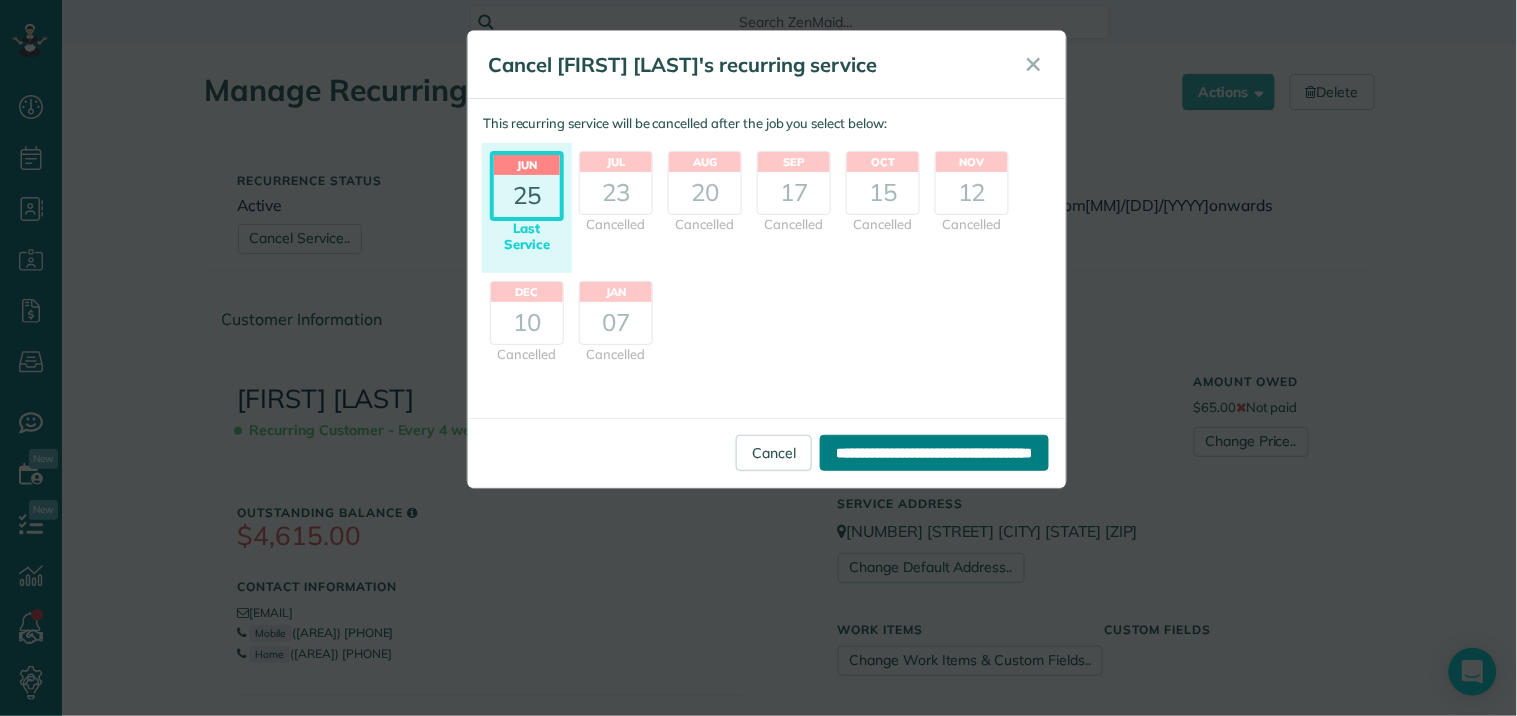 click on "**********" at bounding box center [934, 453] 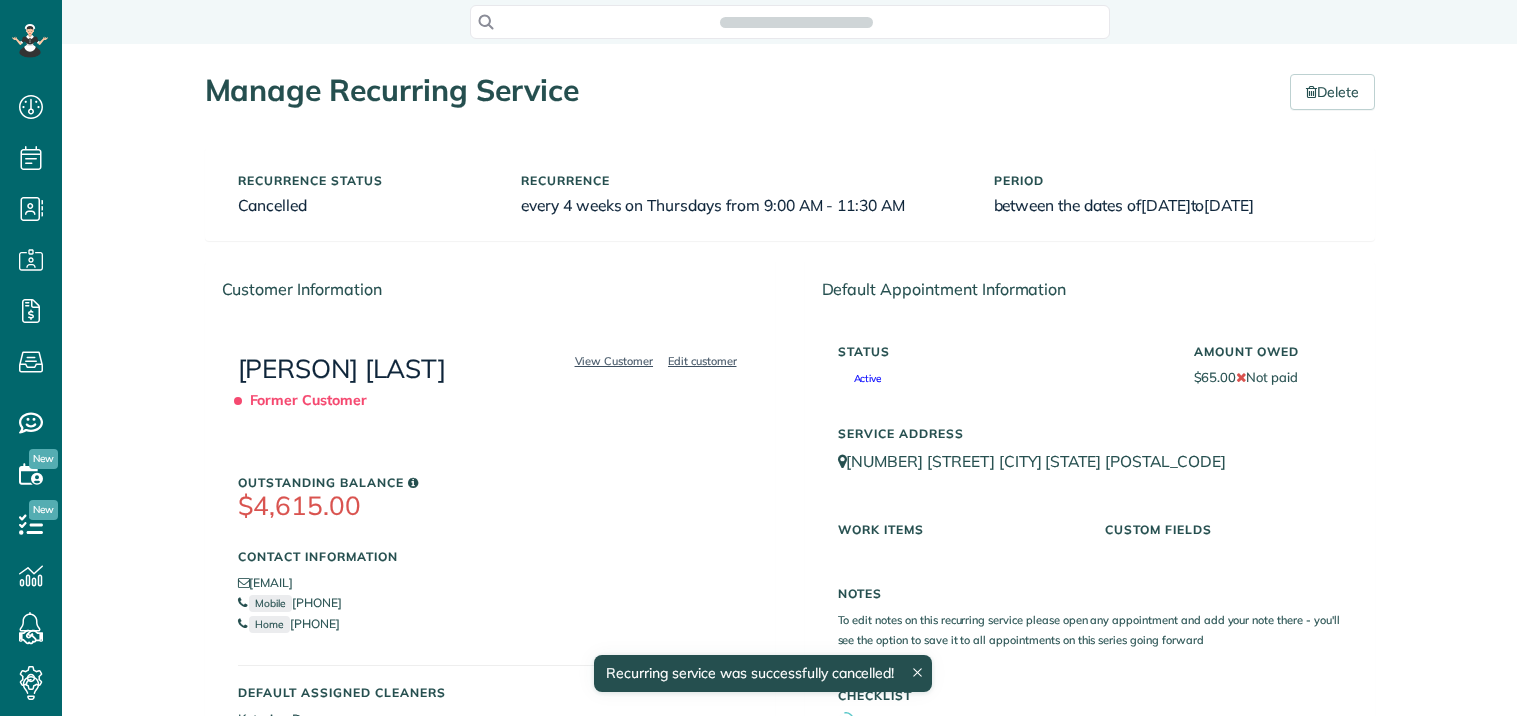 scroll, scrollTop: 0, scrollLeft: 0, axis: both 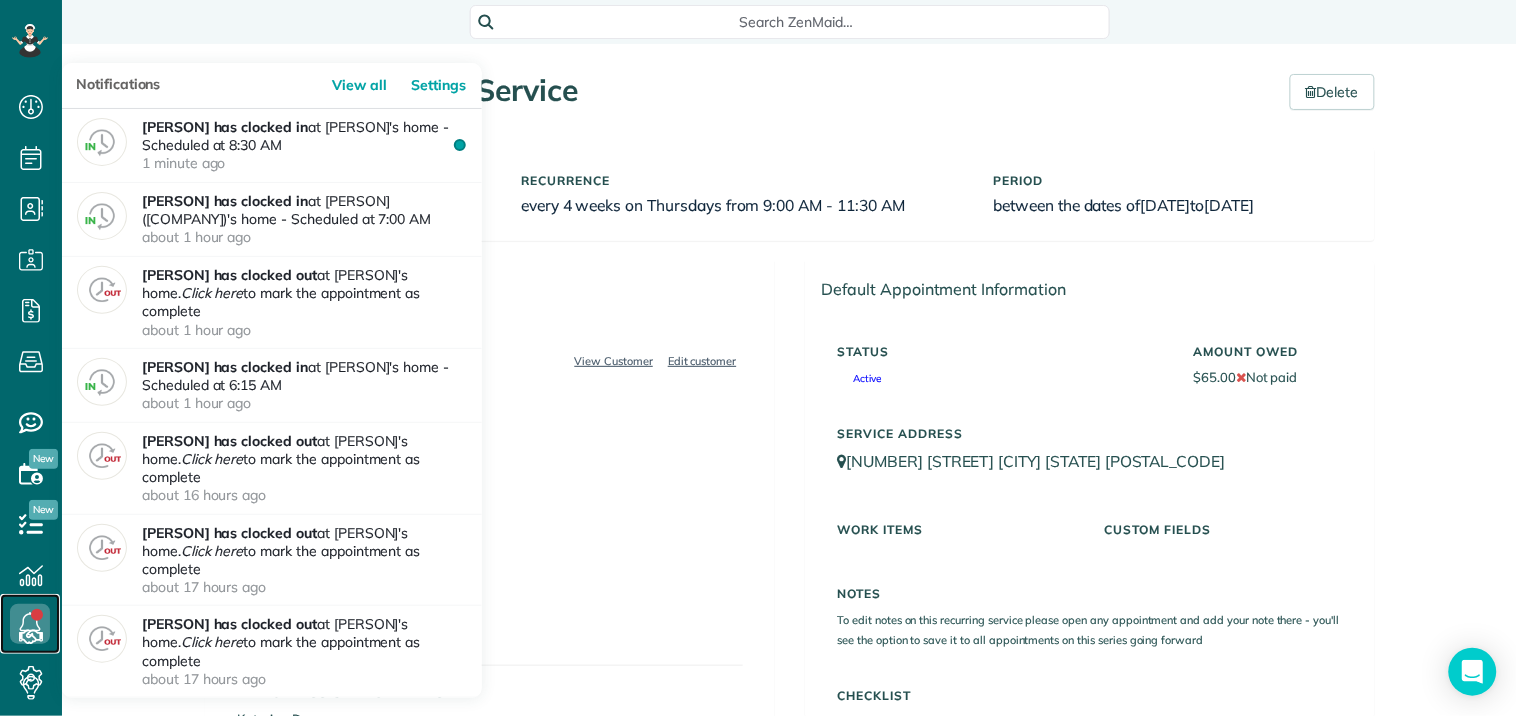 click at bounding box center (30, 624) 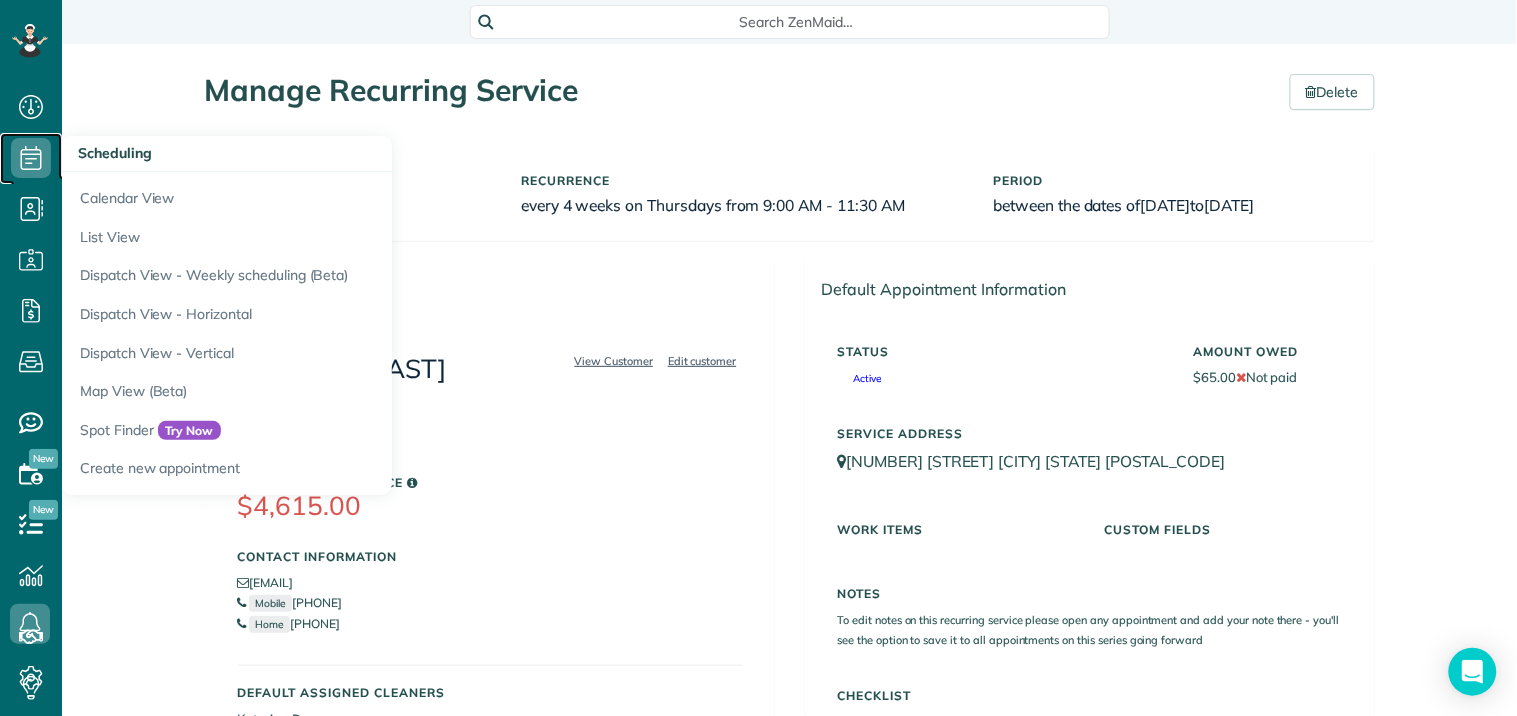 click 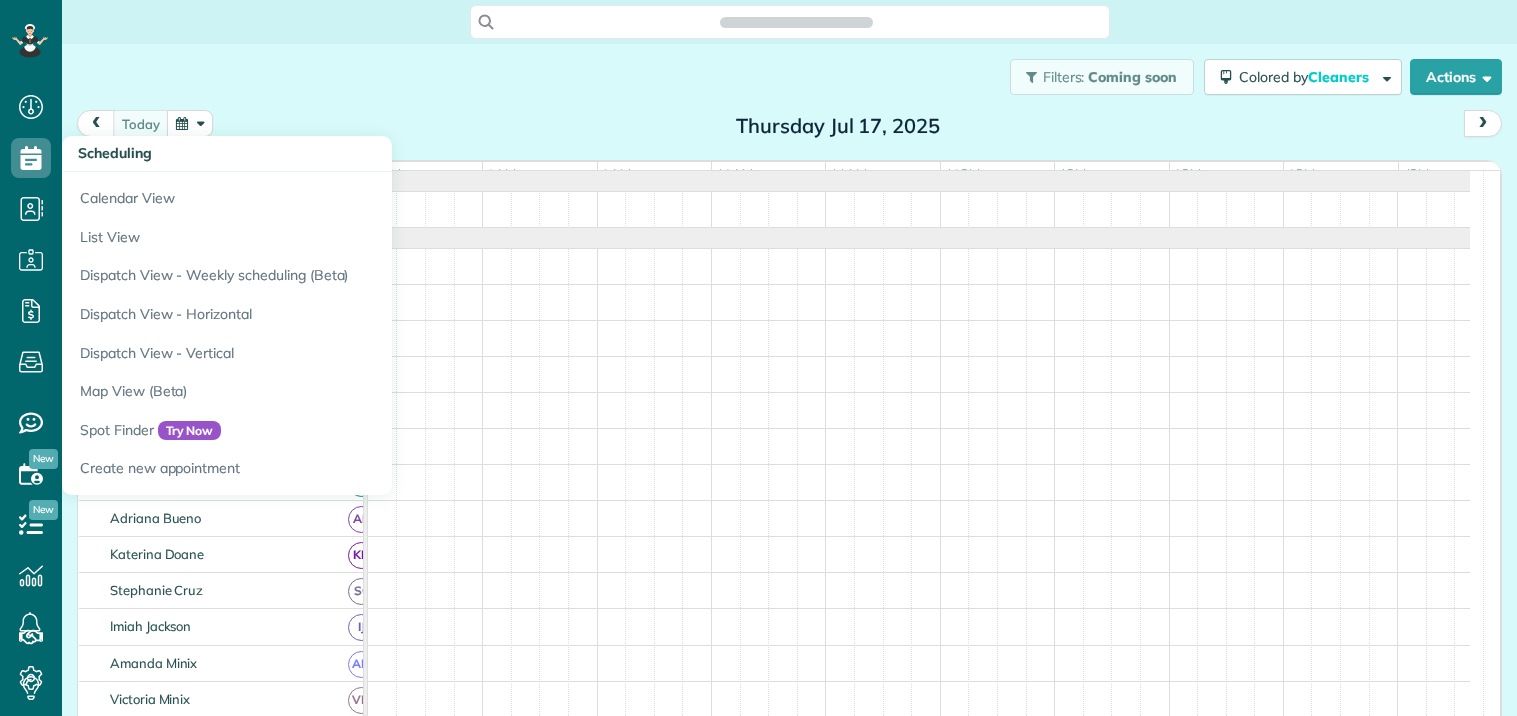 scroll, scrollTop: 0, scrollLeft: 0, axis: both 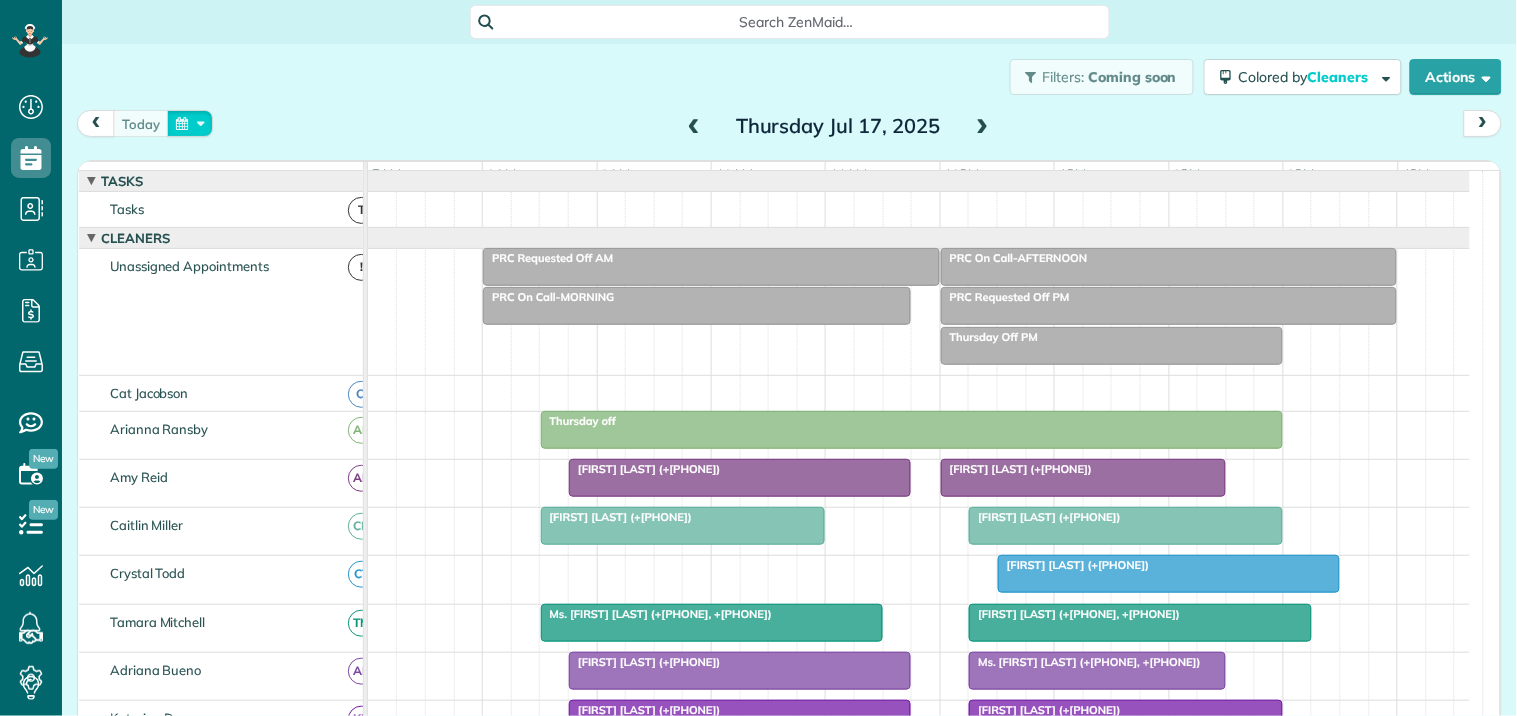 click at bounding box center [190, 123] 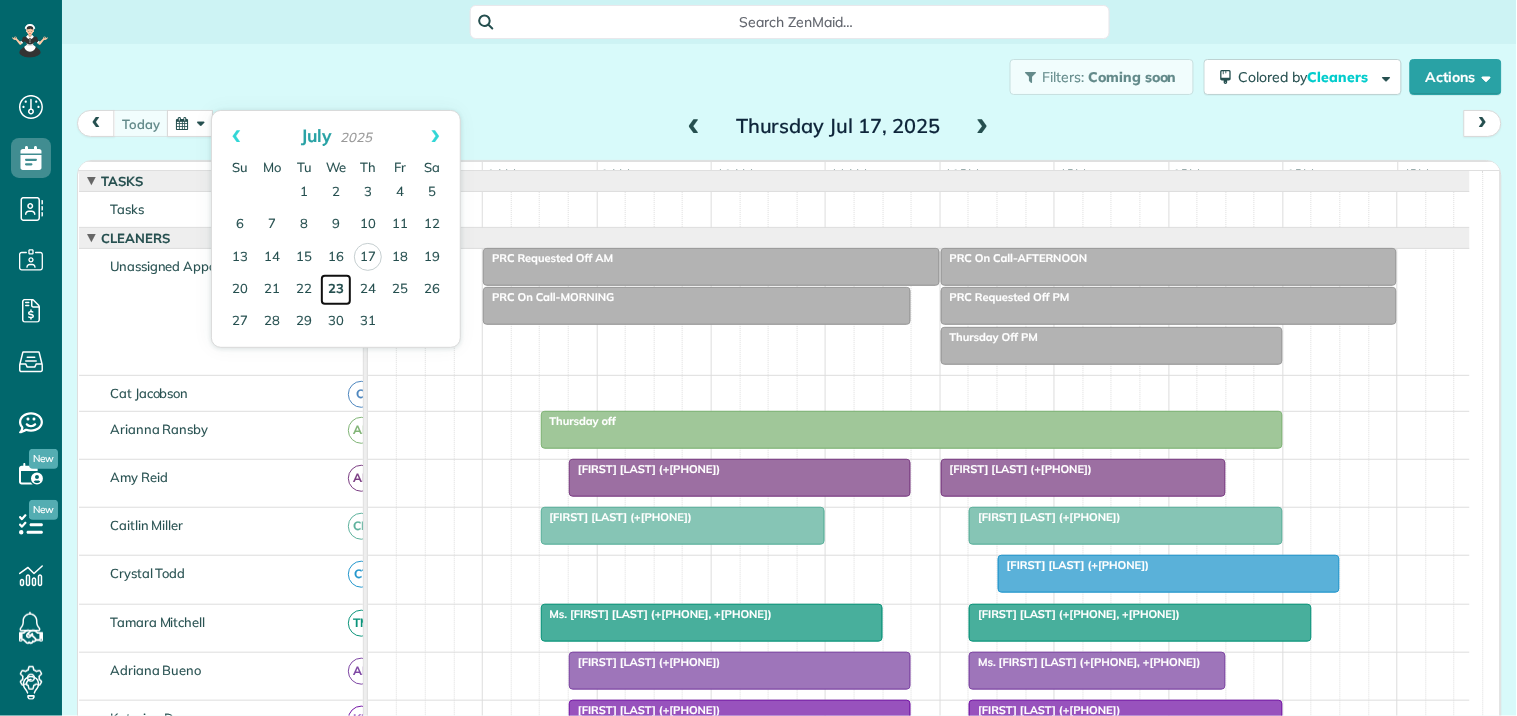 click on "23" at bounding box center (336, 290) 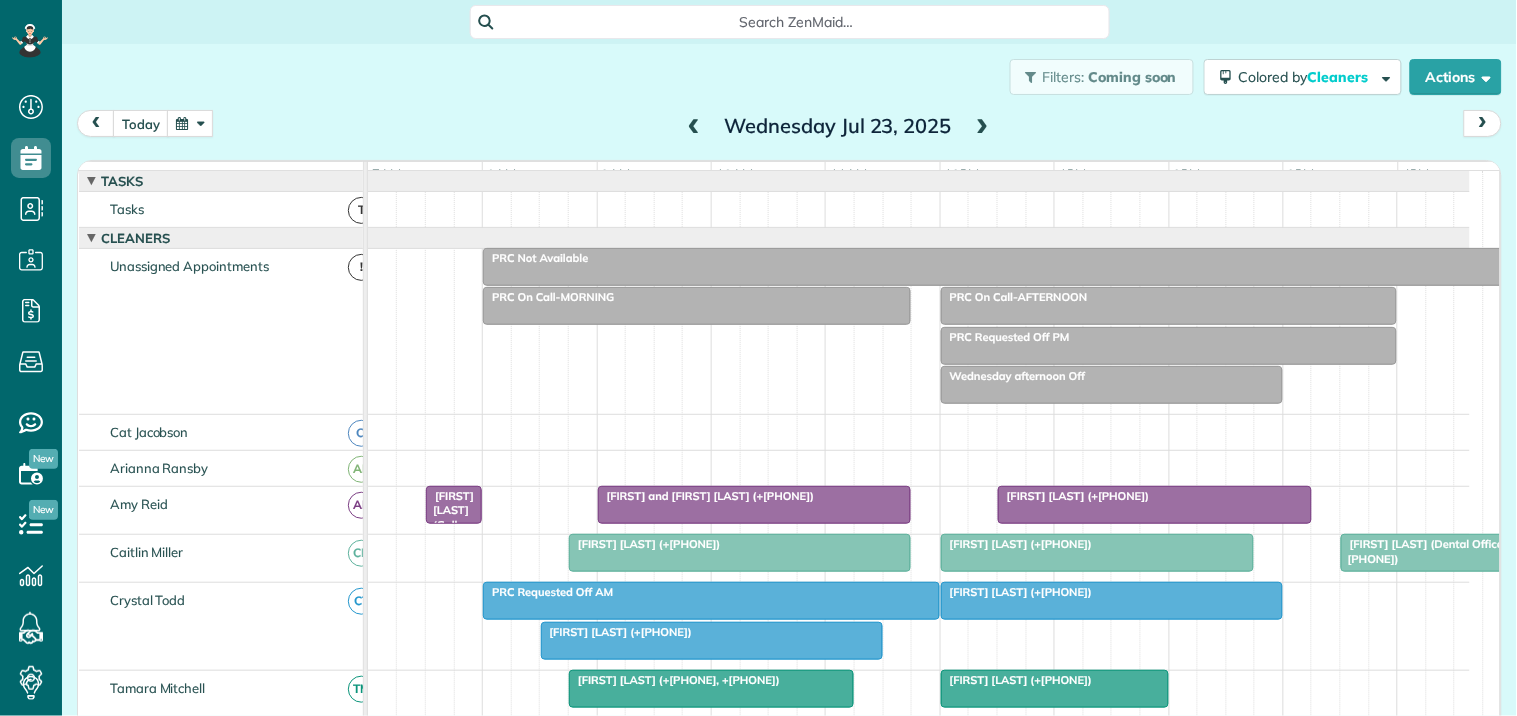 scroll, scrollTop: 194, scrollLeft: 0, axis: vertical 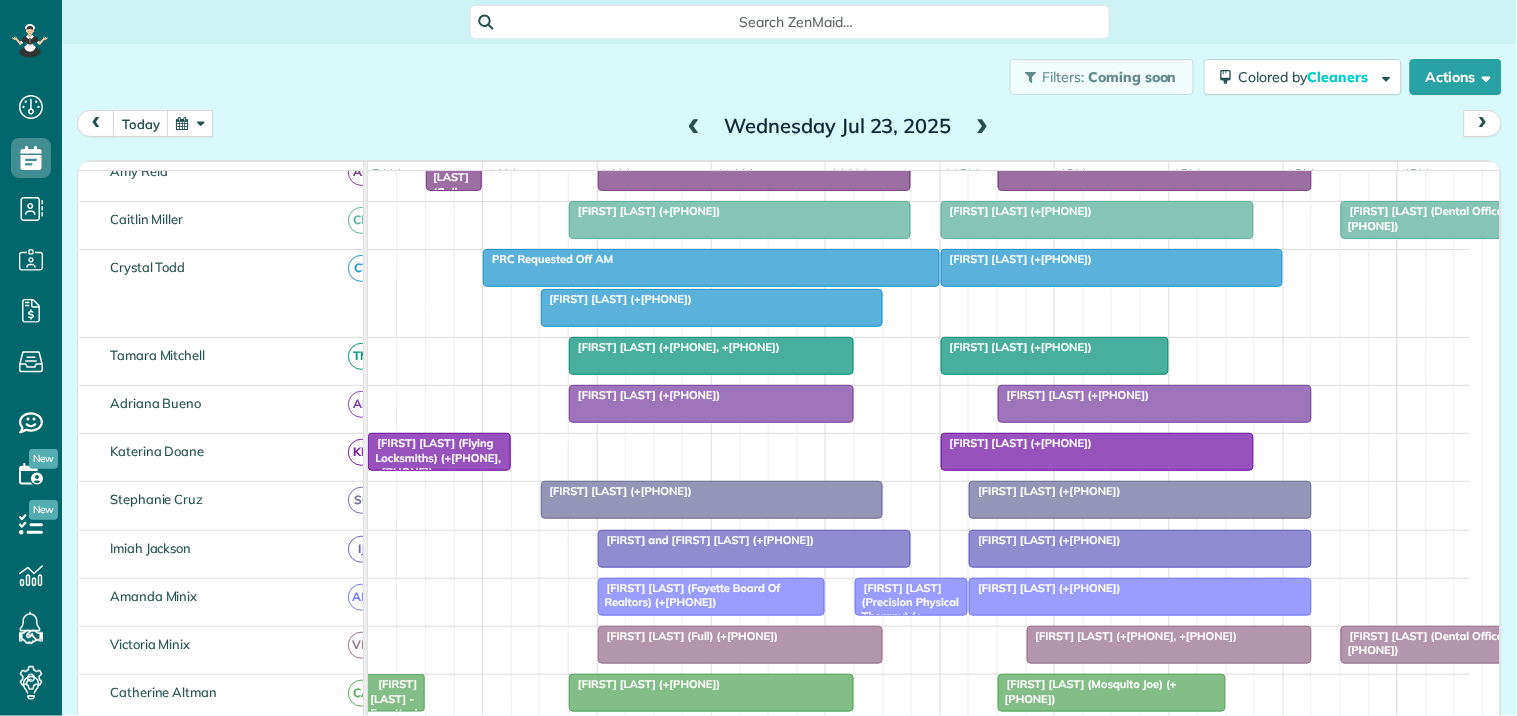 click on "[FIRST] [LAST] (+[PHONE])" at bounding box center [617, 299] 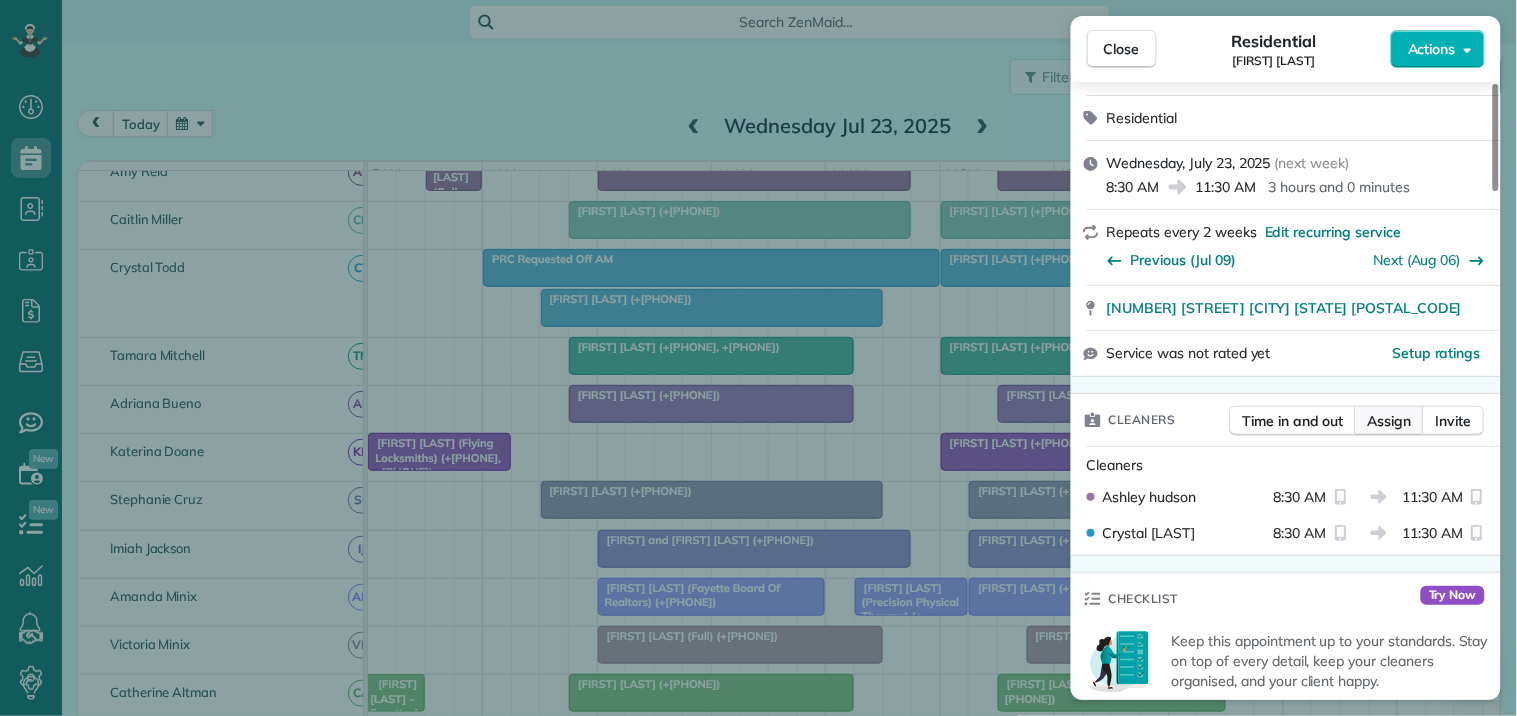 scroll, scrollTop: 222, scrollLeft: 0, axis: vertical 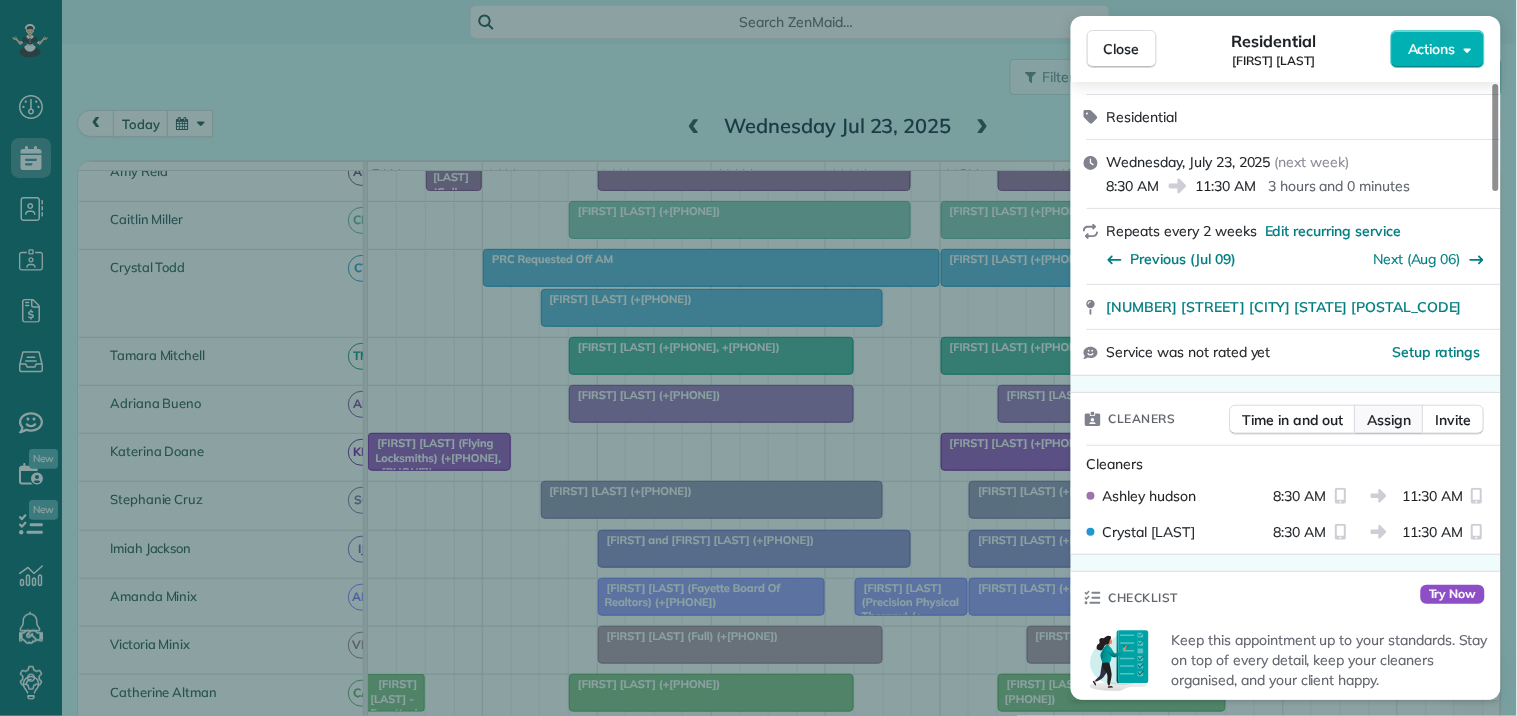 click on "Assign" at bounding box center [1390, 420] 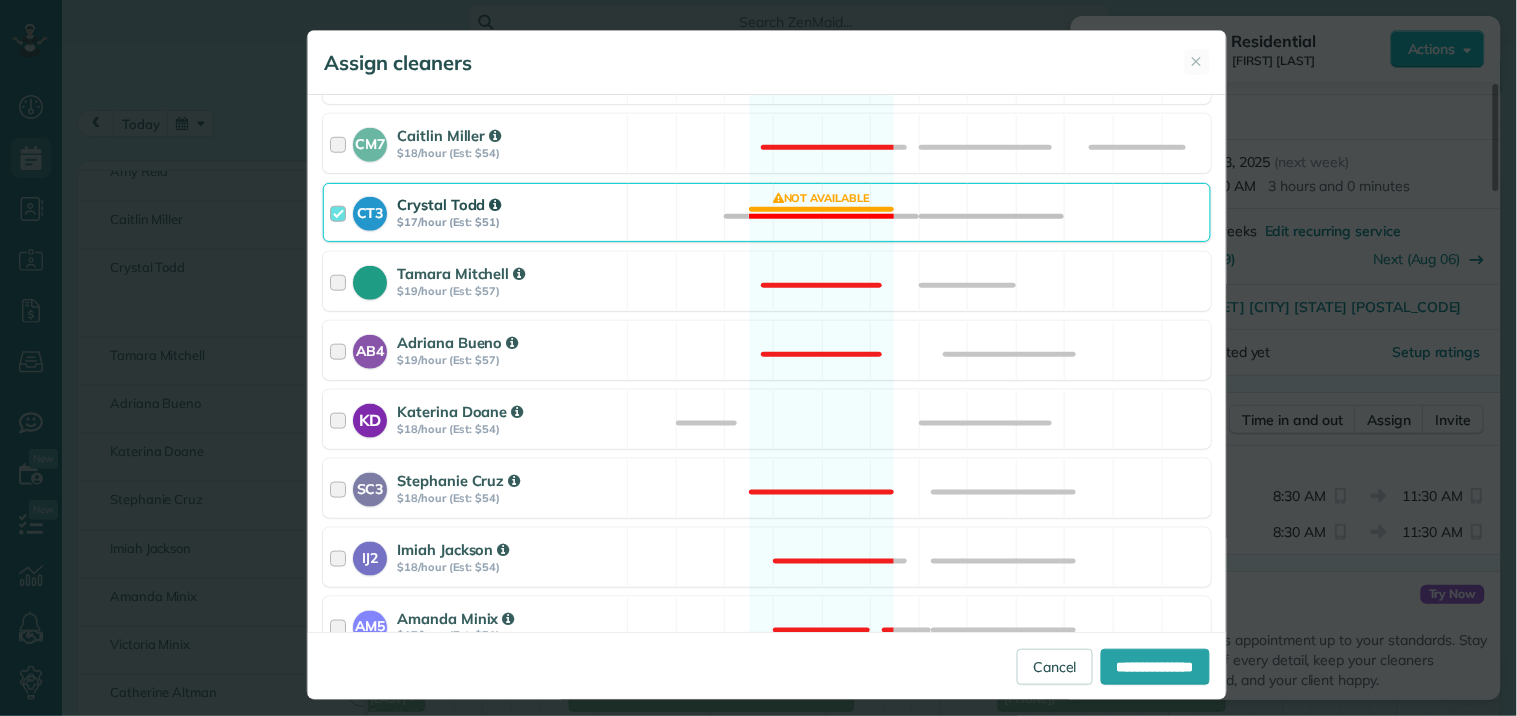 scroll, scrollTop: 444, scrollLeft: 0, axis: vertical 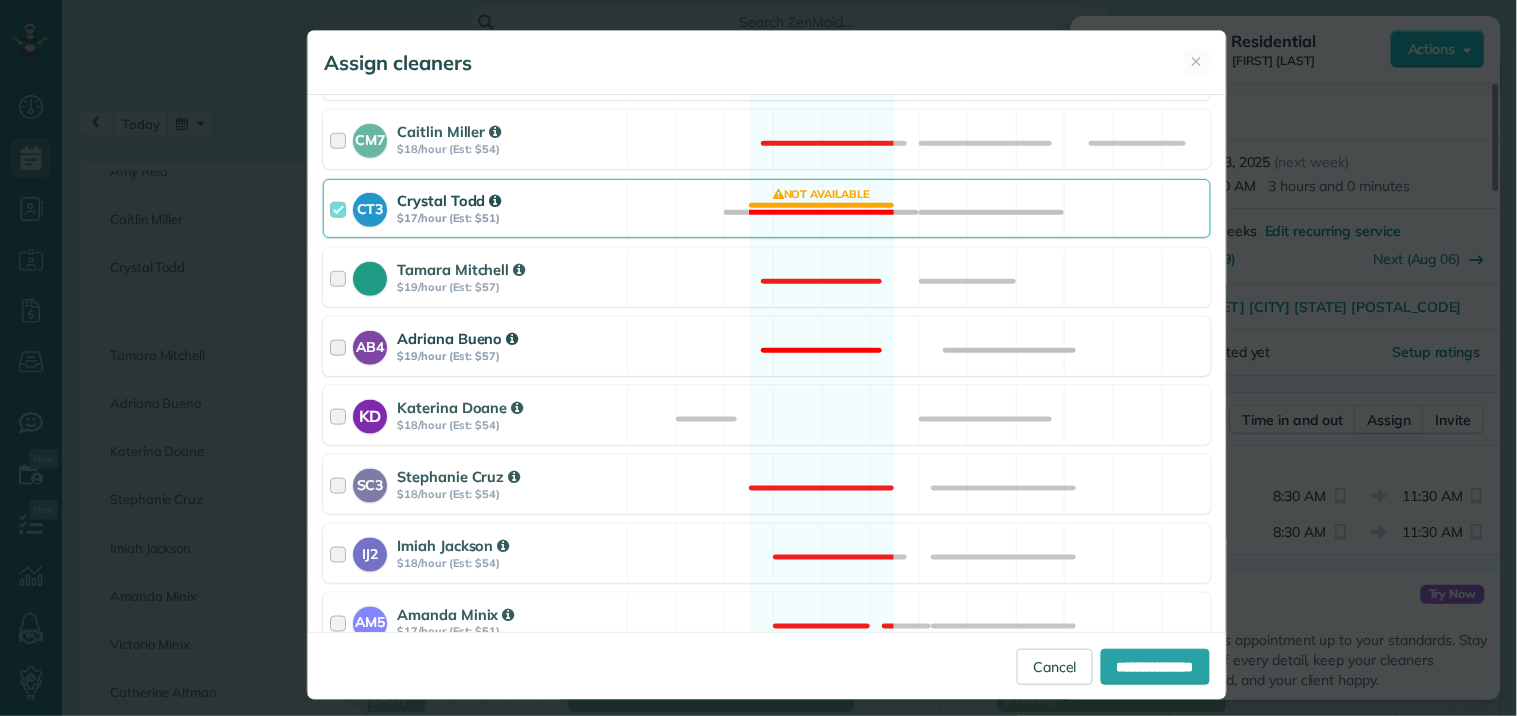 drag, startPoint x: 806, startPoint y: 431, endPoint x: 807, endPoint y: 376, distance: 55.00909 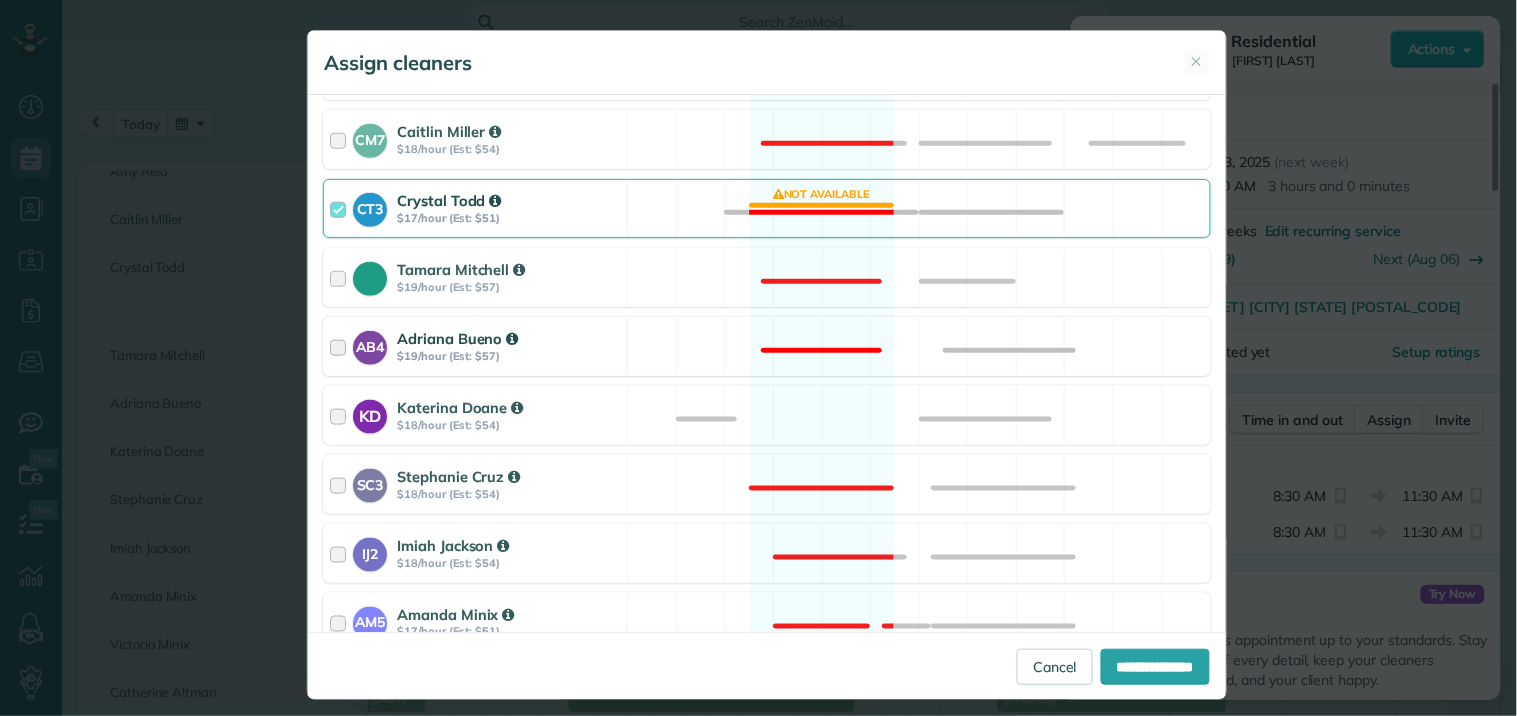 click on "KD
Katerina Doane
$18/hour (Est: $54)
Available" at bounding box center (767, 415) 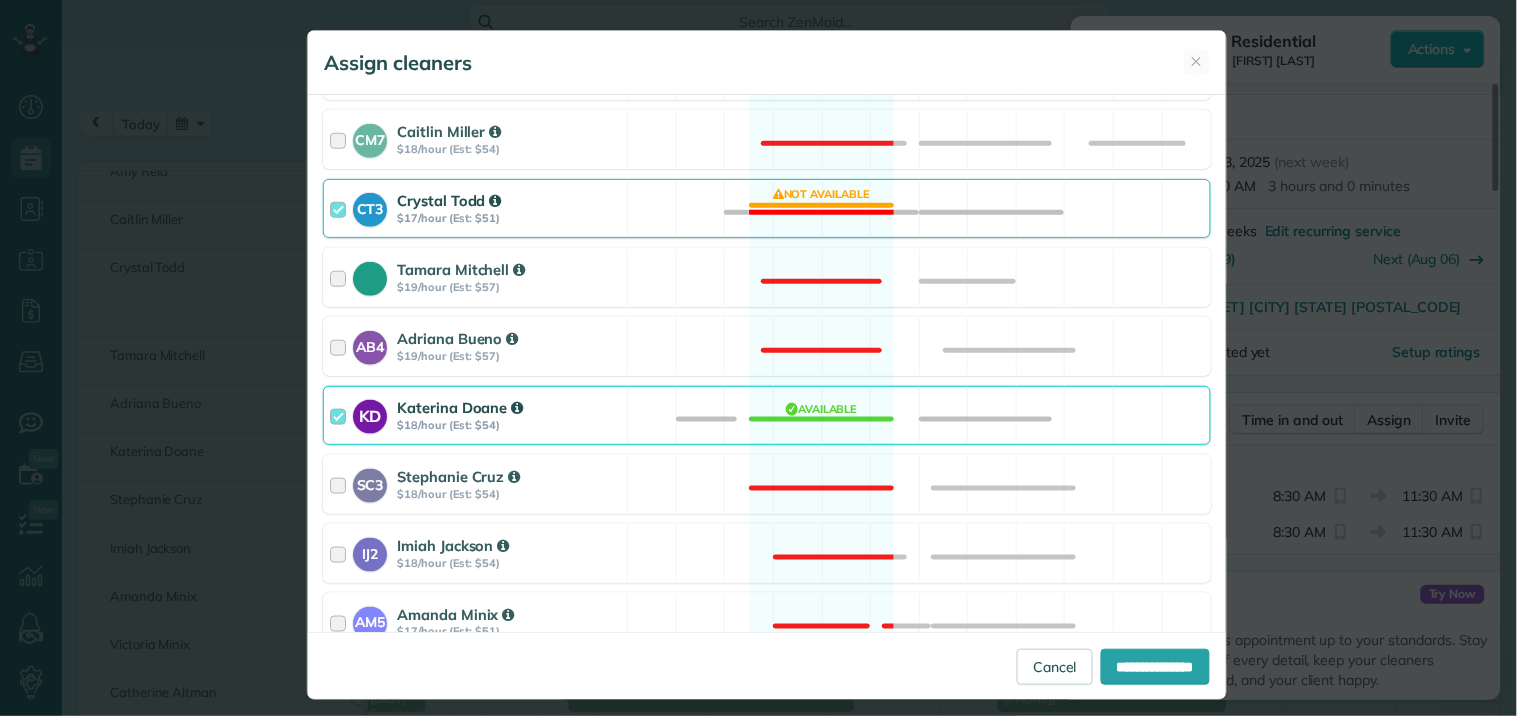 click on "CT3
Crystal Todd
$17/hour (Est: $51)
Not available" at bounding box center [767, 208] 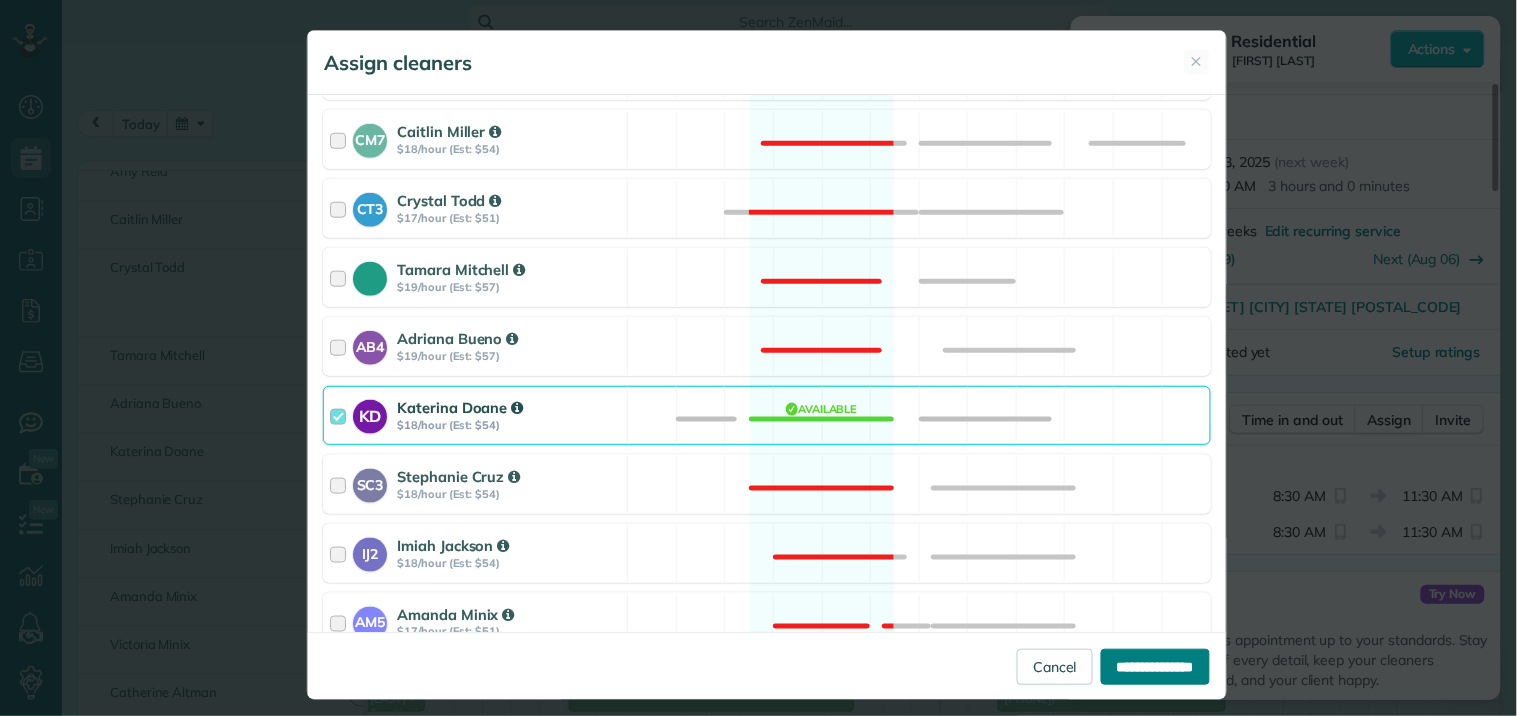 click on "**********" at bounding box center (1155, 667) 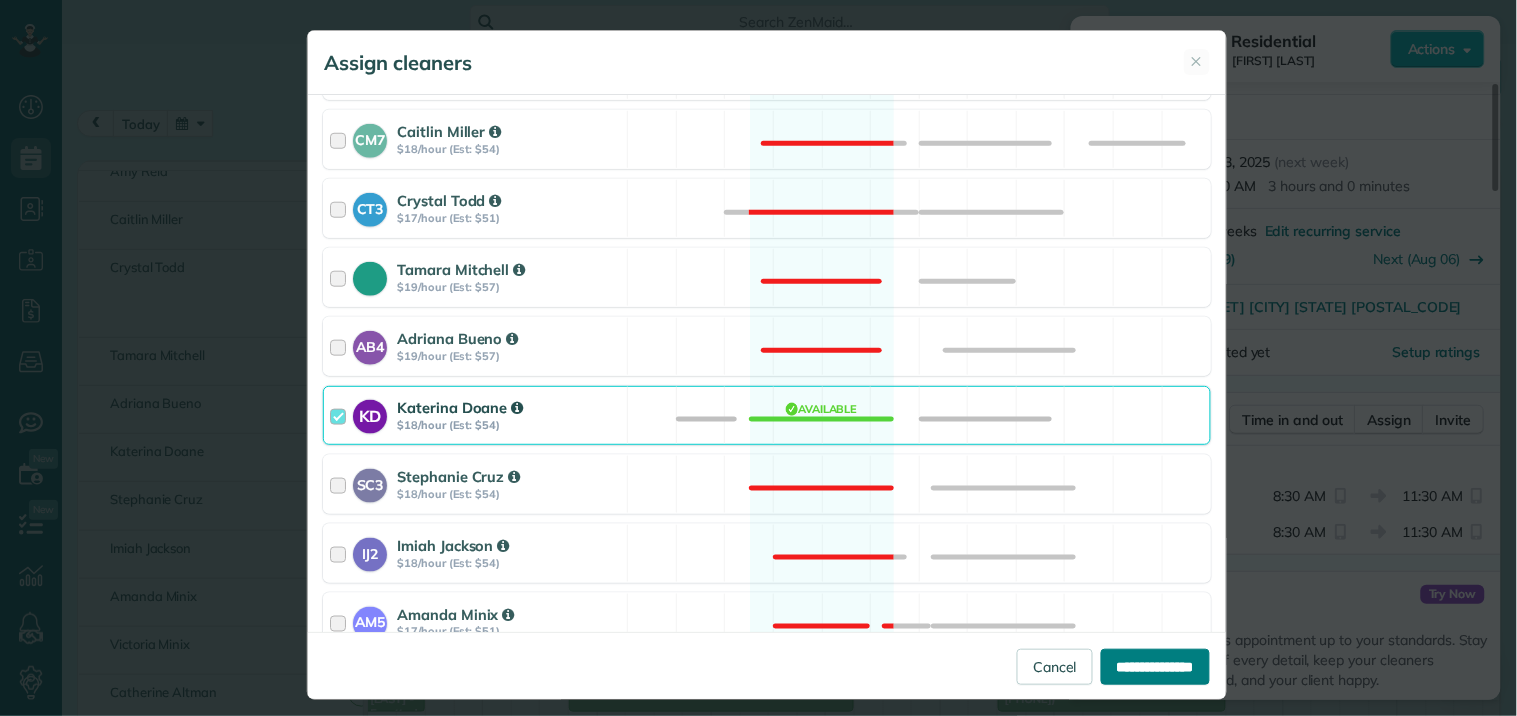 type on "**********" 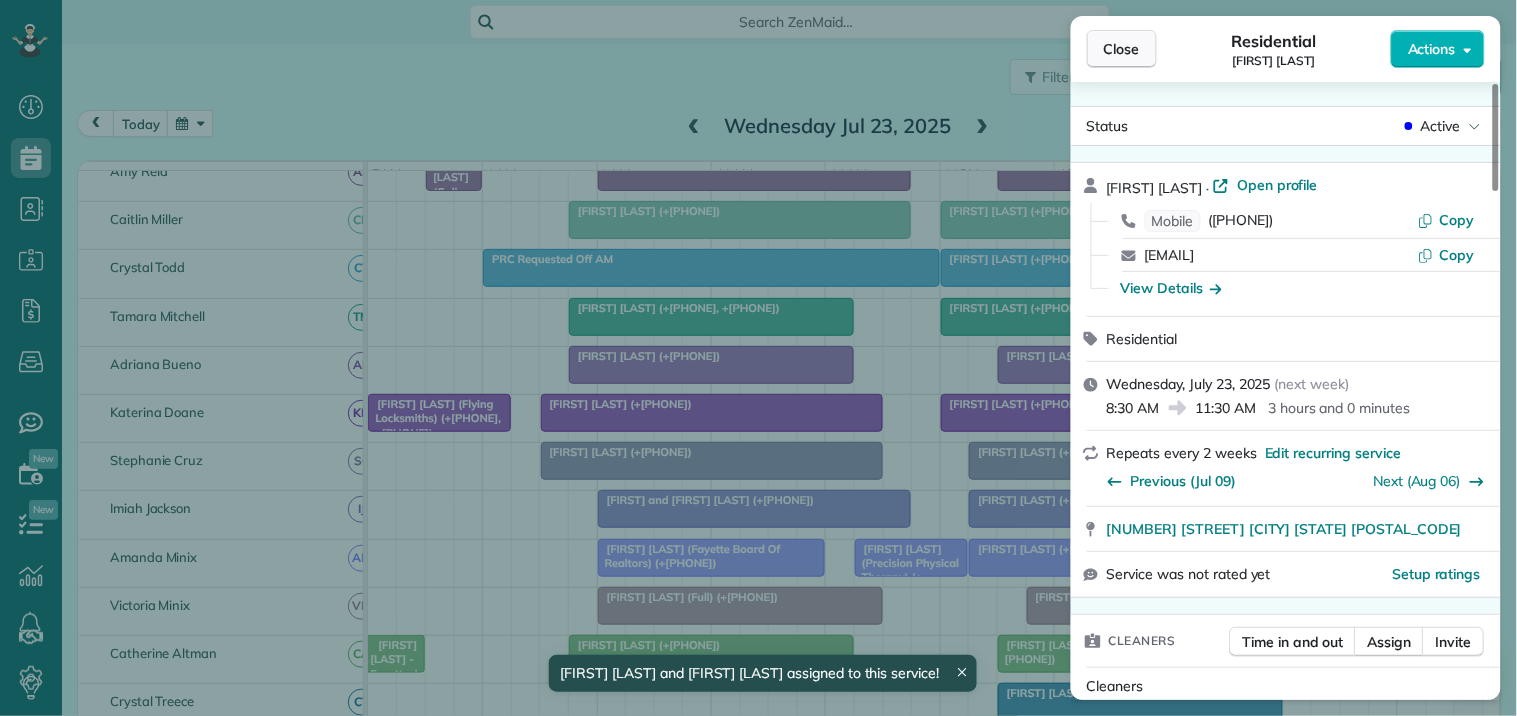 click on "Close" at bounding box center (1122, 49) 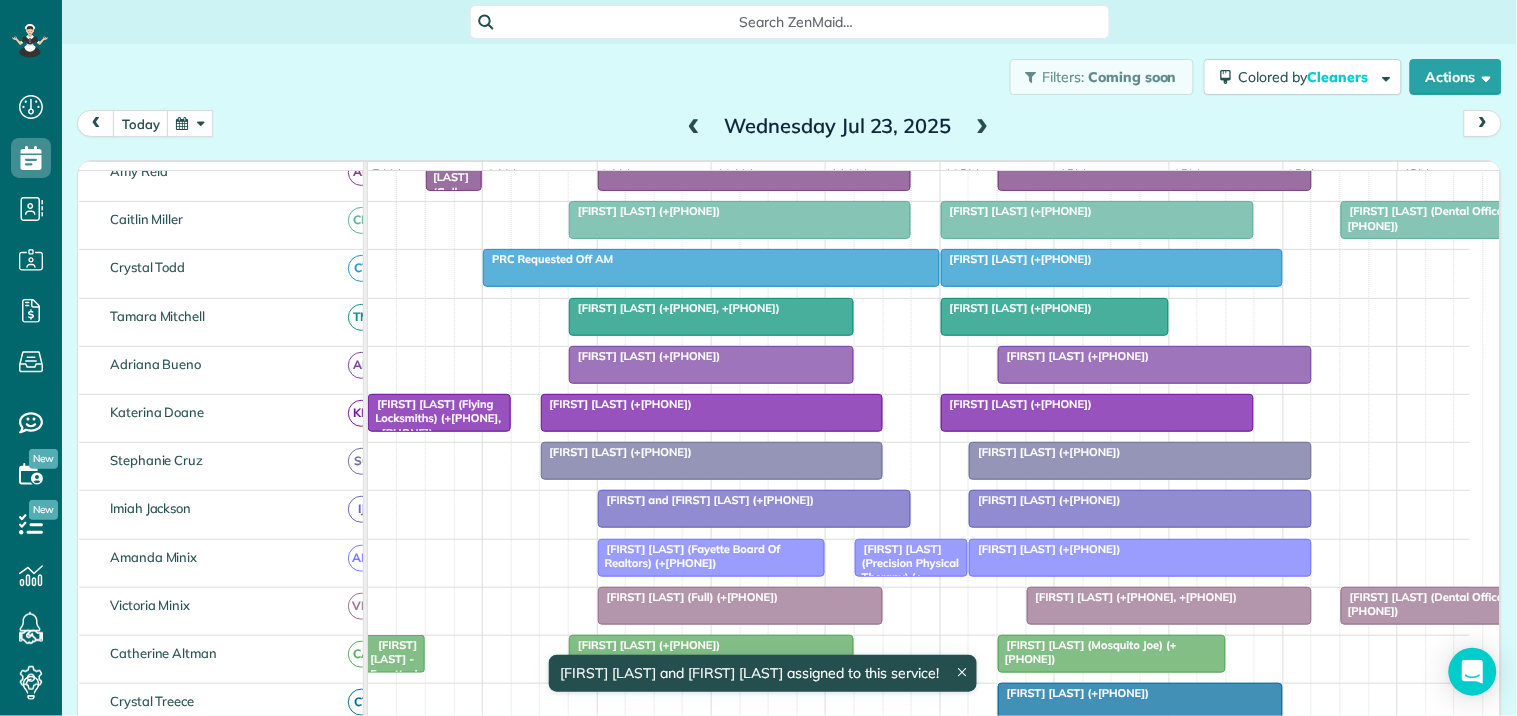 scroll, scrollTop: 576, scrollLeft: 0, axis: vertical 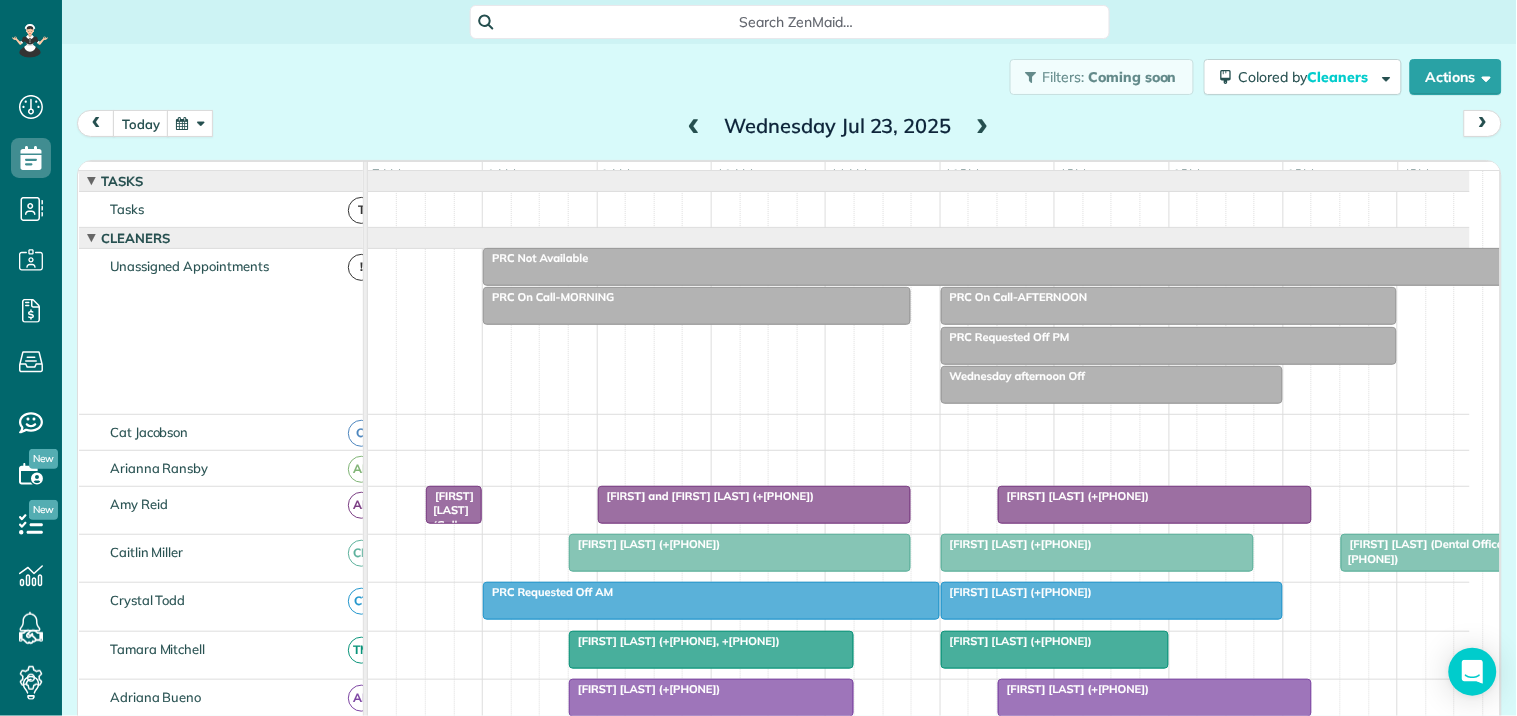 click on "Filters:   Coming soon
Colored by  Cleaners
Color by Cleaner
Color by Team
Color by Status
Color by Recurrence
Color by Paid/Unpaid
Filters  Default
Schedule Changes
Actions
Create Appointment
Create Task
Clock In/Out
Send Work Orders
Print Route Sheets
Today's Emails/Texts
Export data.." at bounding box center (789, 77) 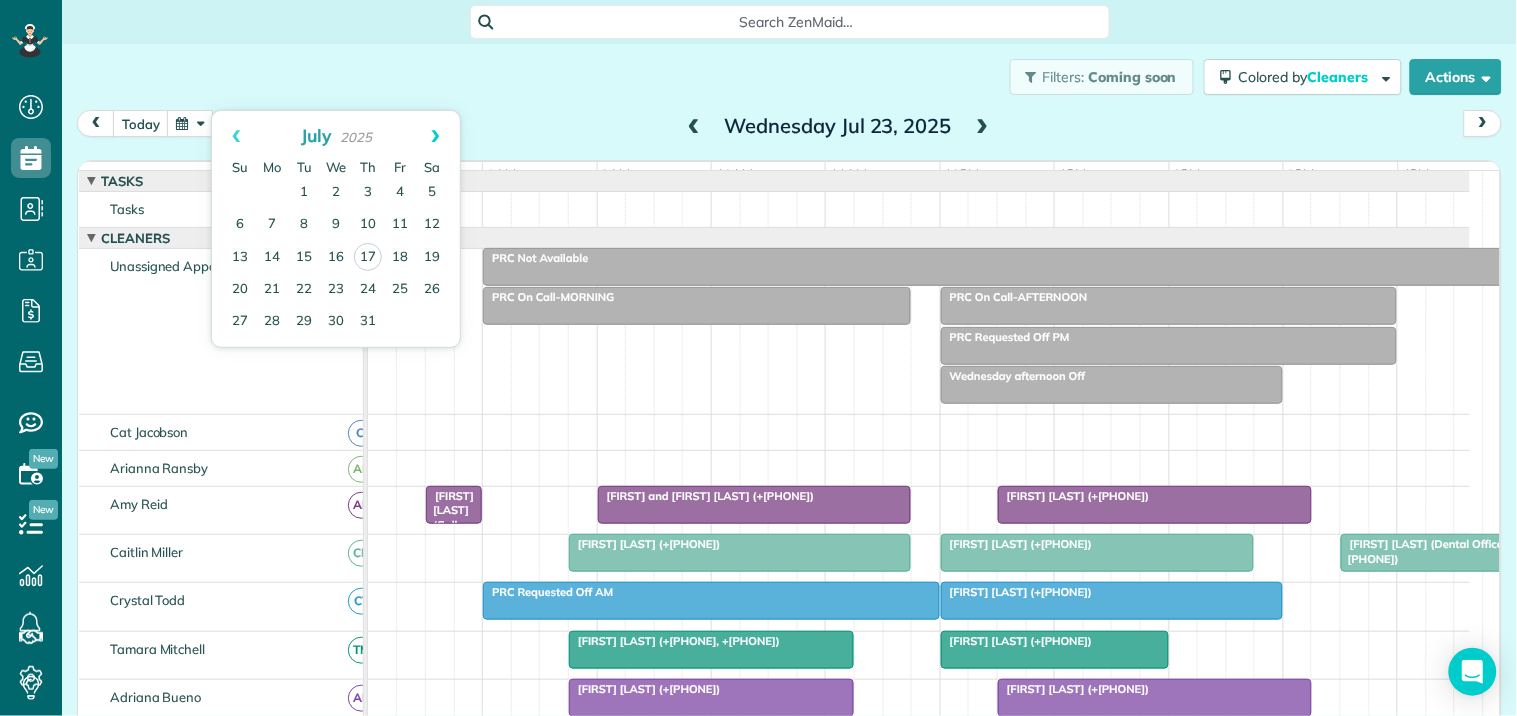 click on "Next" at bounding box center [435, 136] 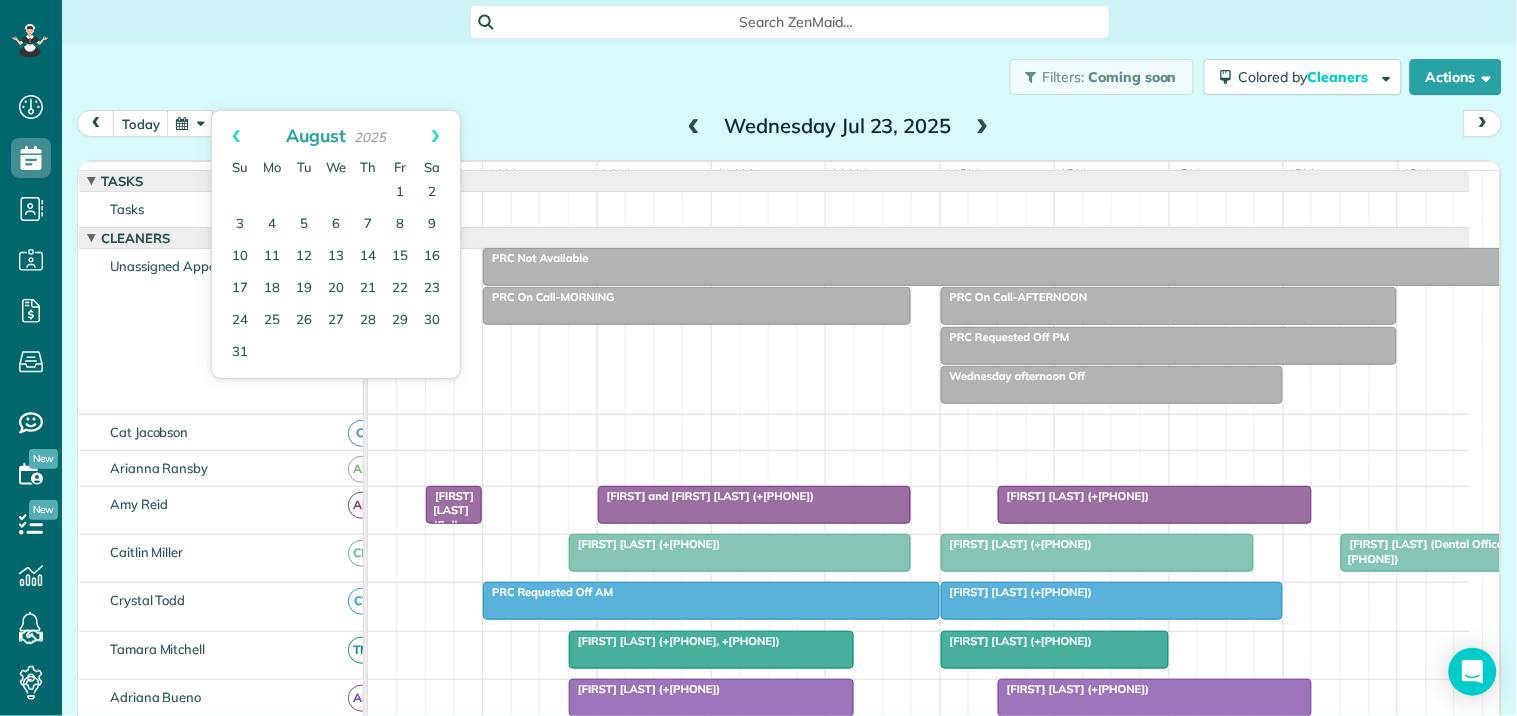 click on "Next" at bounding box center (435, 136) 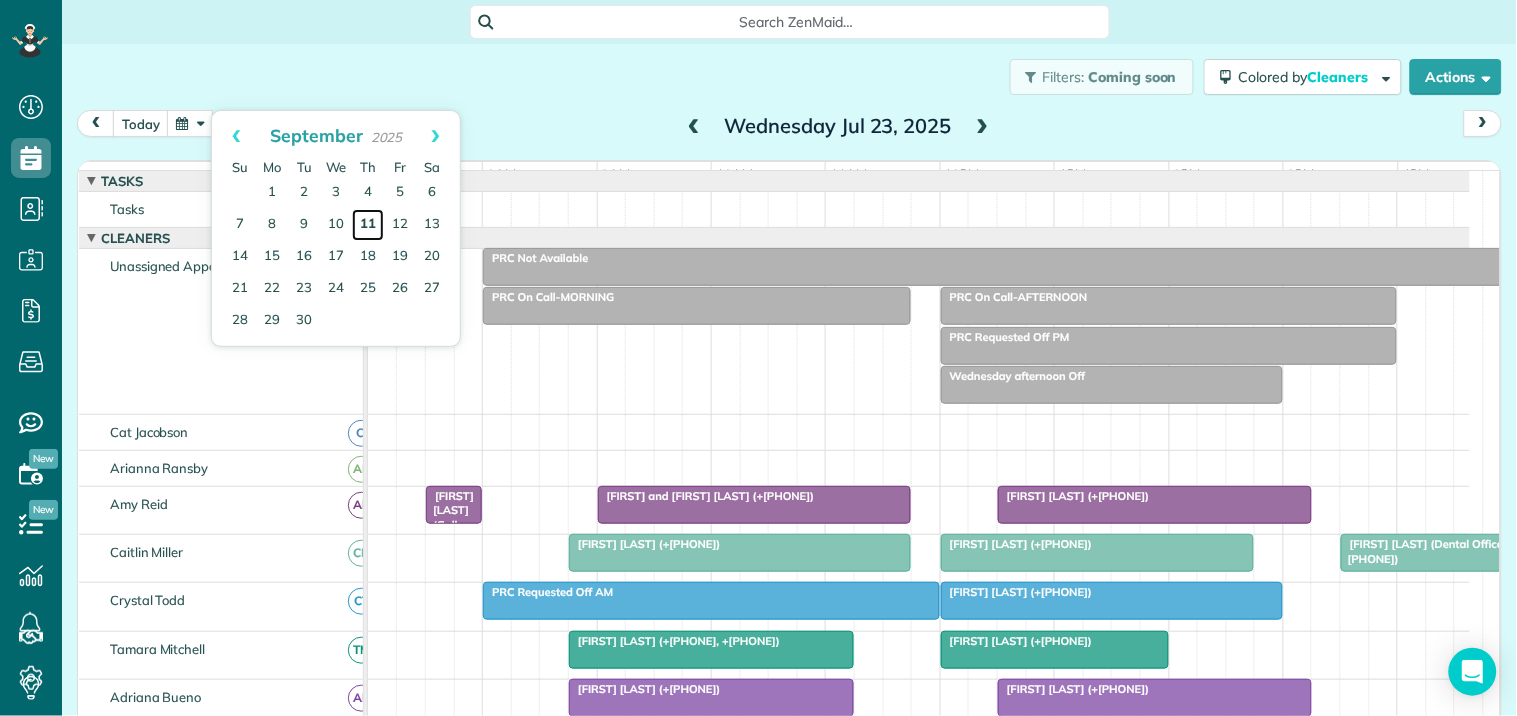 click on "11" at bounding box center (368, 225) 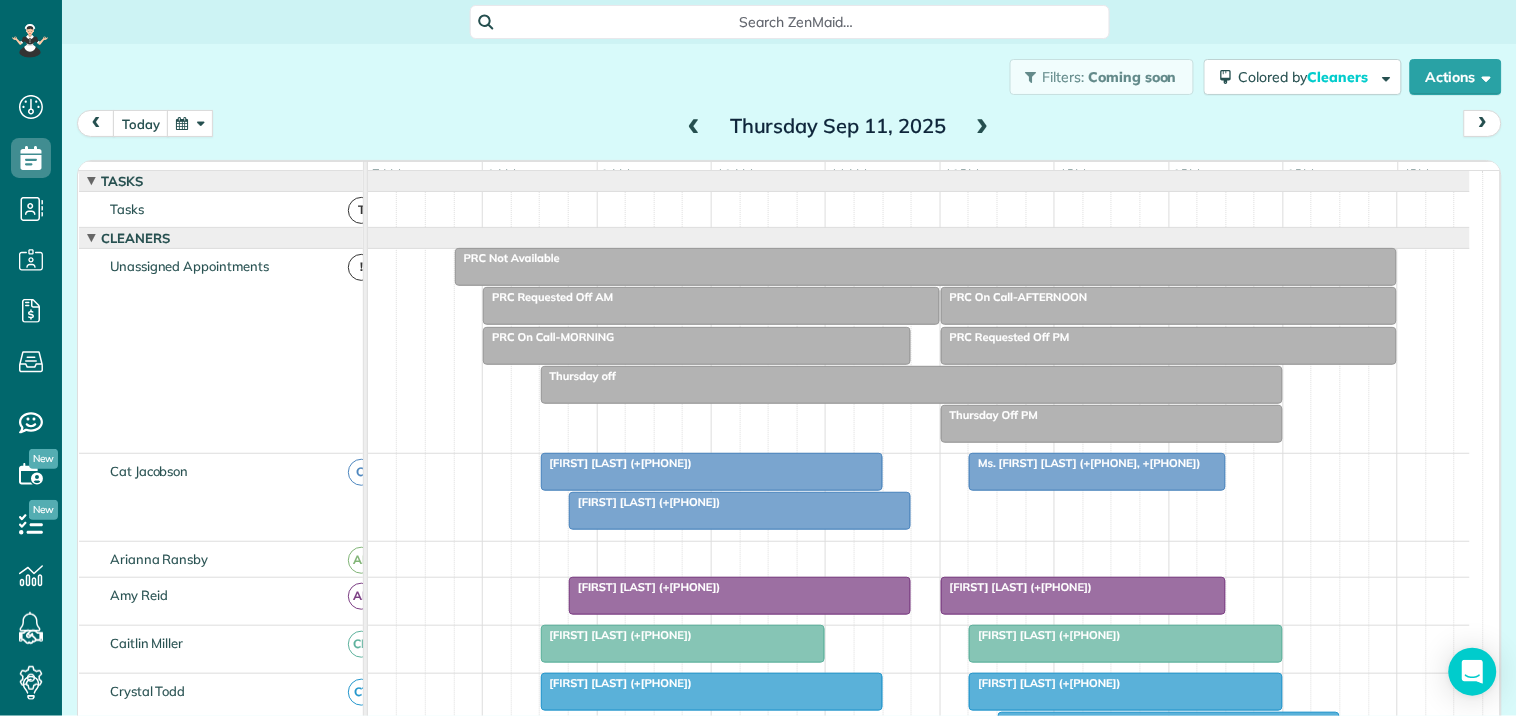scroll, scrollTop: 432, scrollLeft: 0, axis: vertical 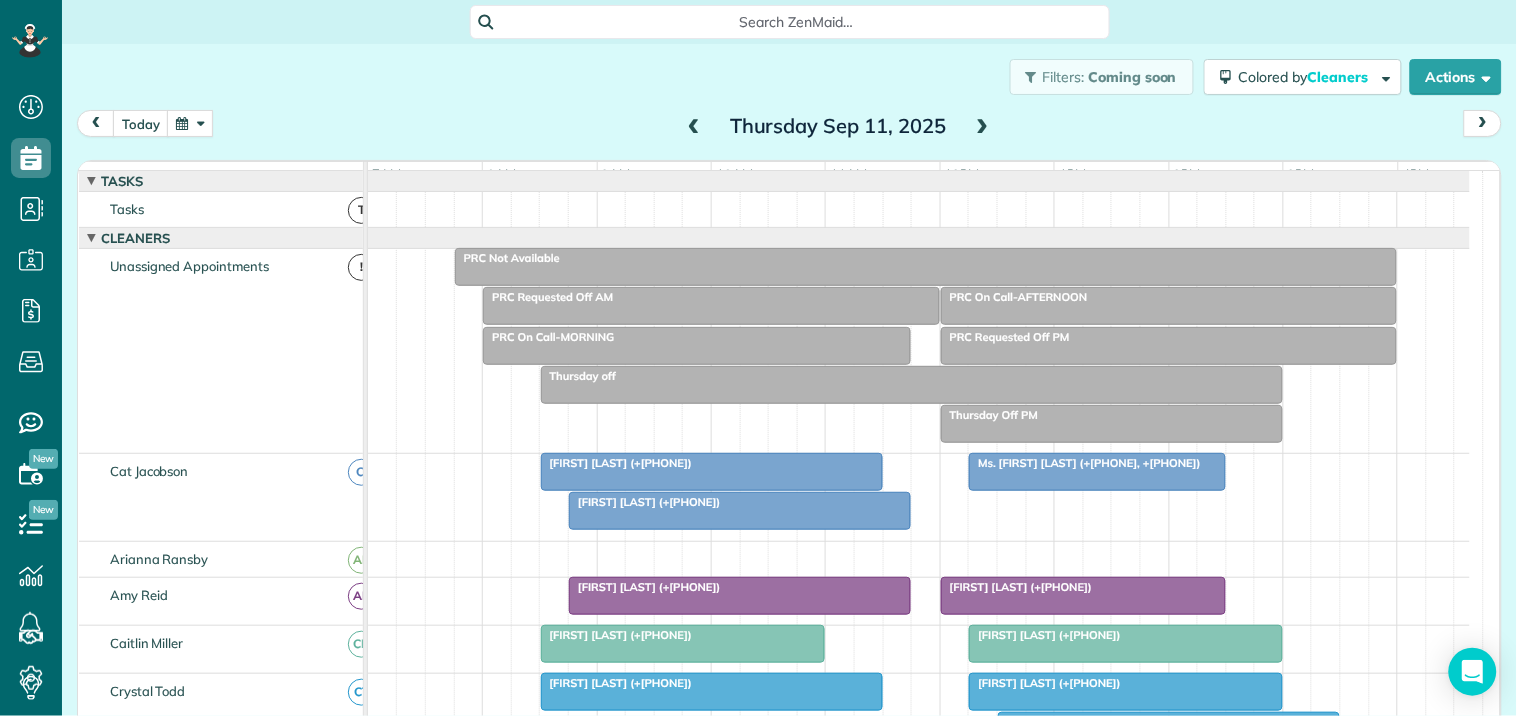click on "PRC Not Available" at bounding box center [926, 258] 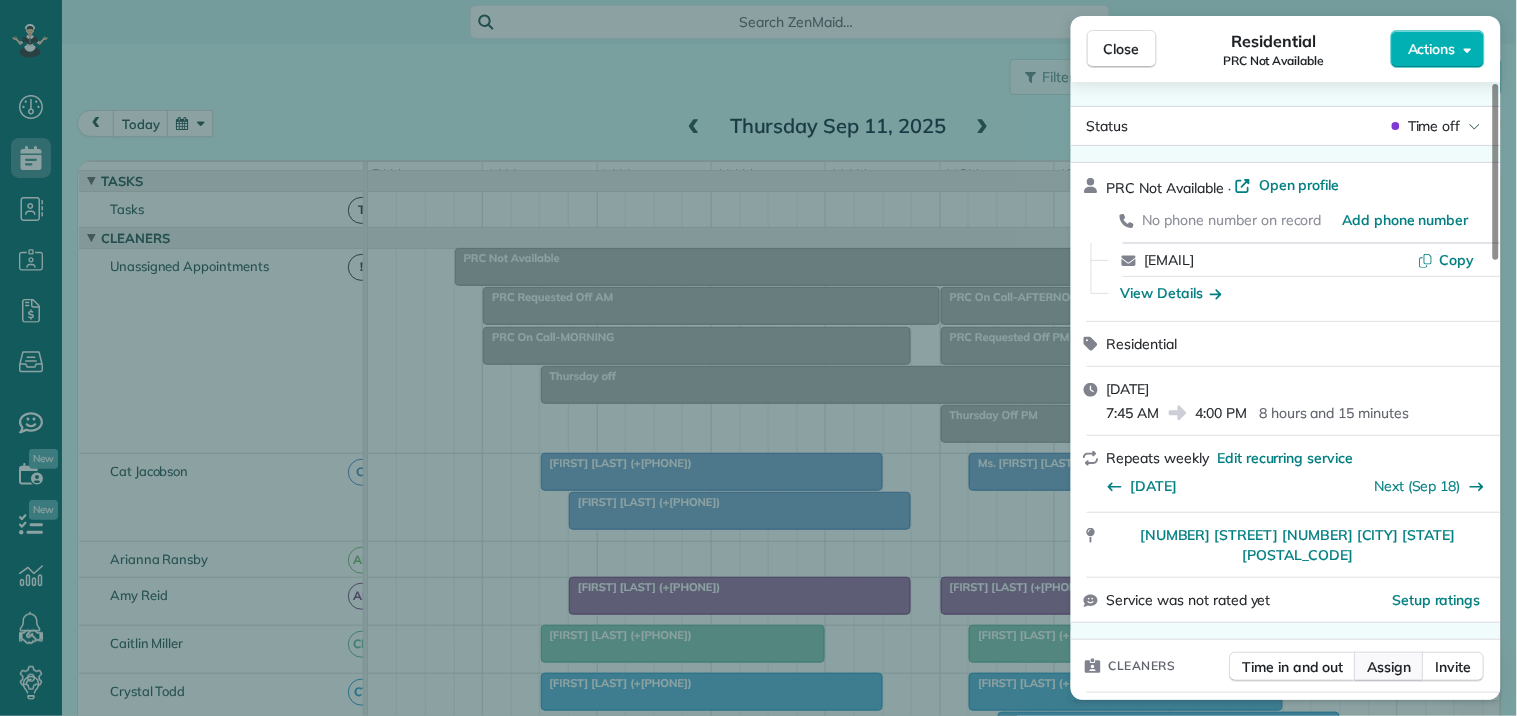 click on "Assign" at bounding box center (1390, 667) 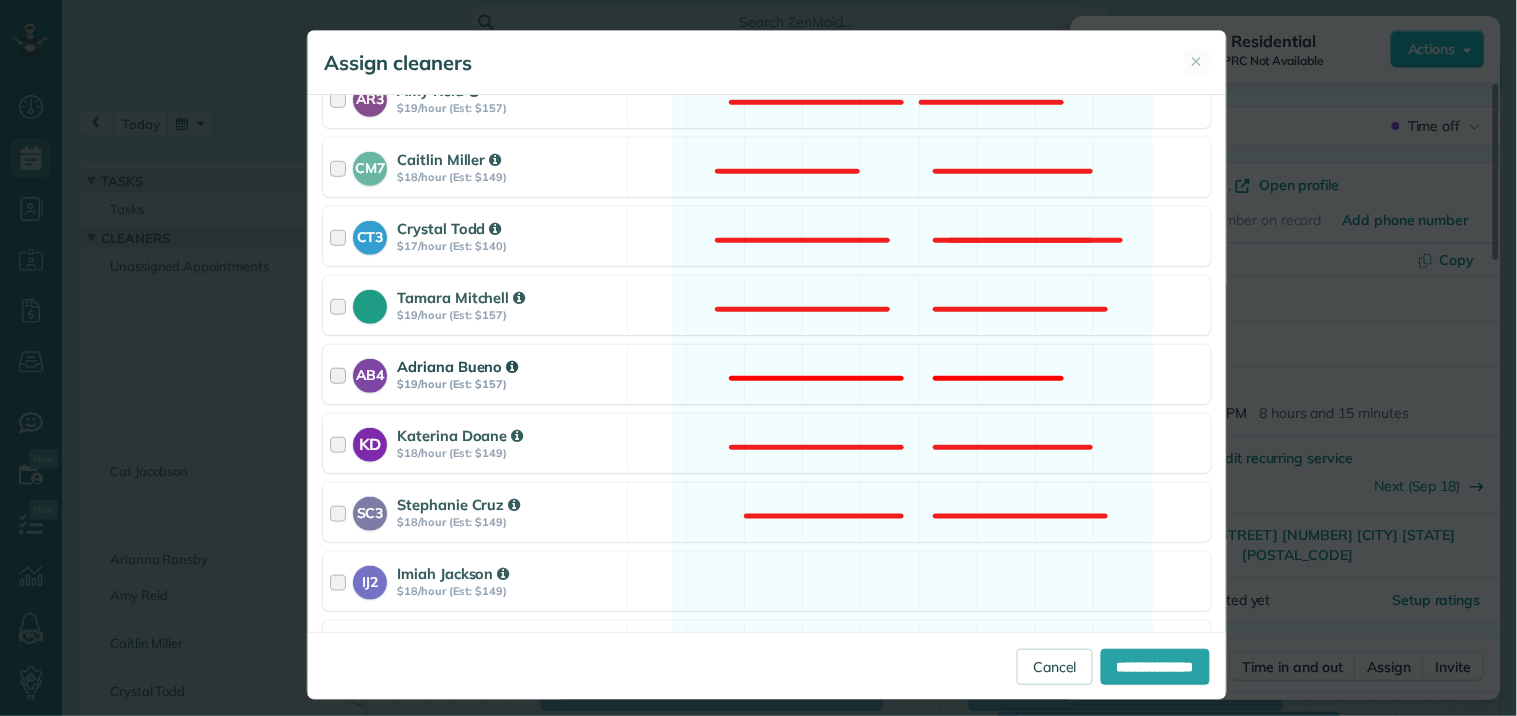 scroll, scrollTop: 222, scrollLeft: 0, axis: vertical 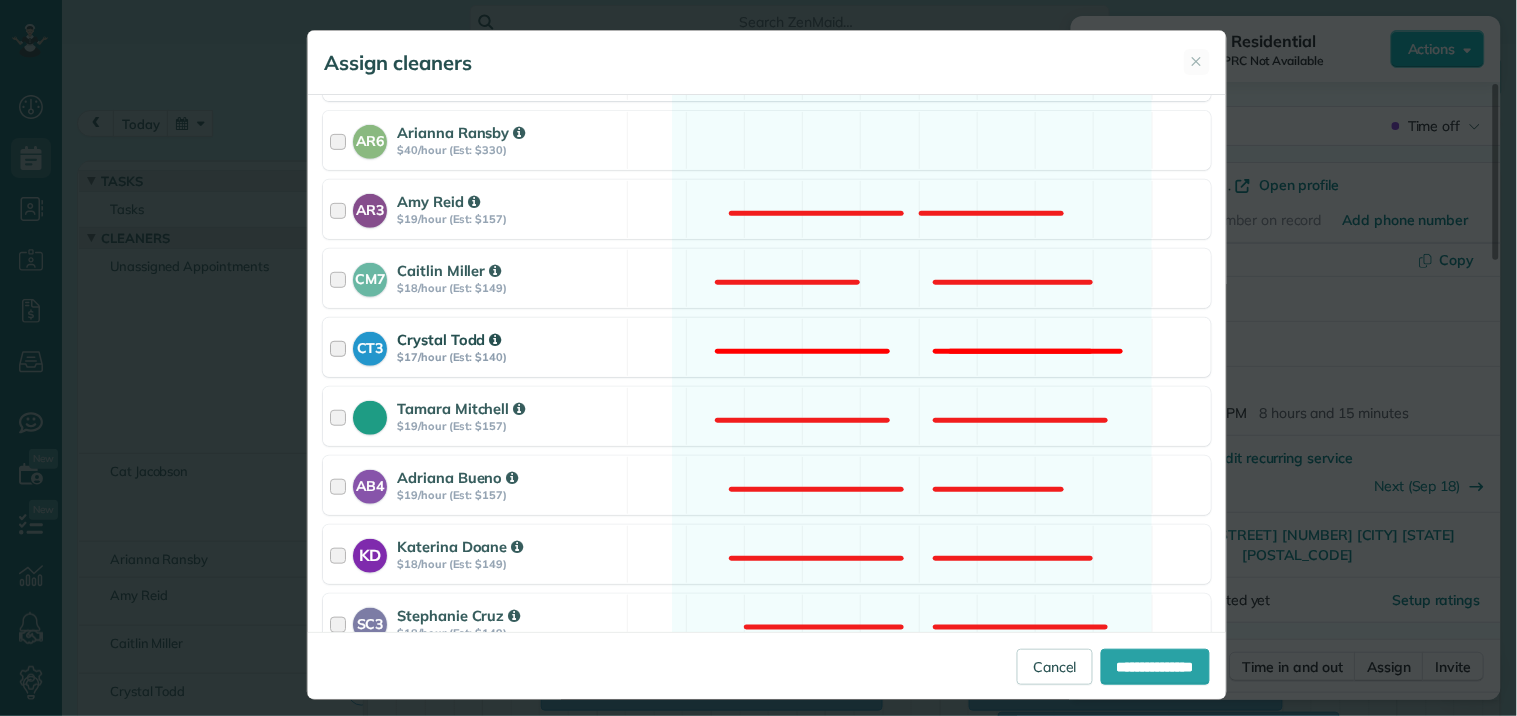 click on "CT3
Crystal Todd
$17/hour (Est: $140)
Not available" at bounding box center [767, 347] 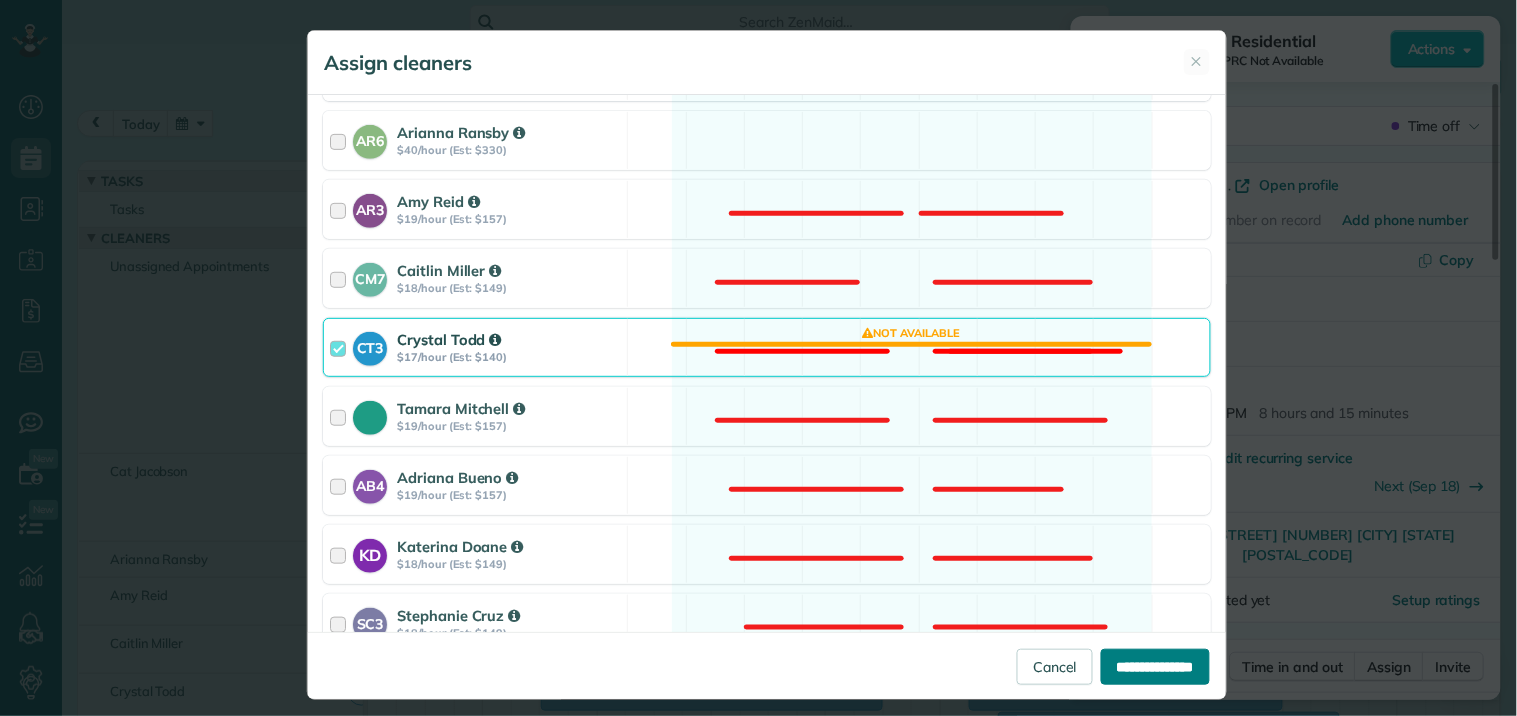 click on "**********" at bounding box center [1155, 667] 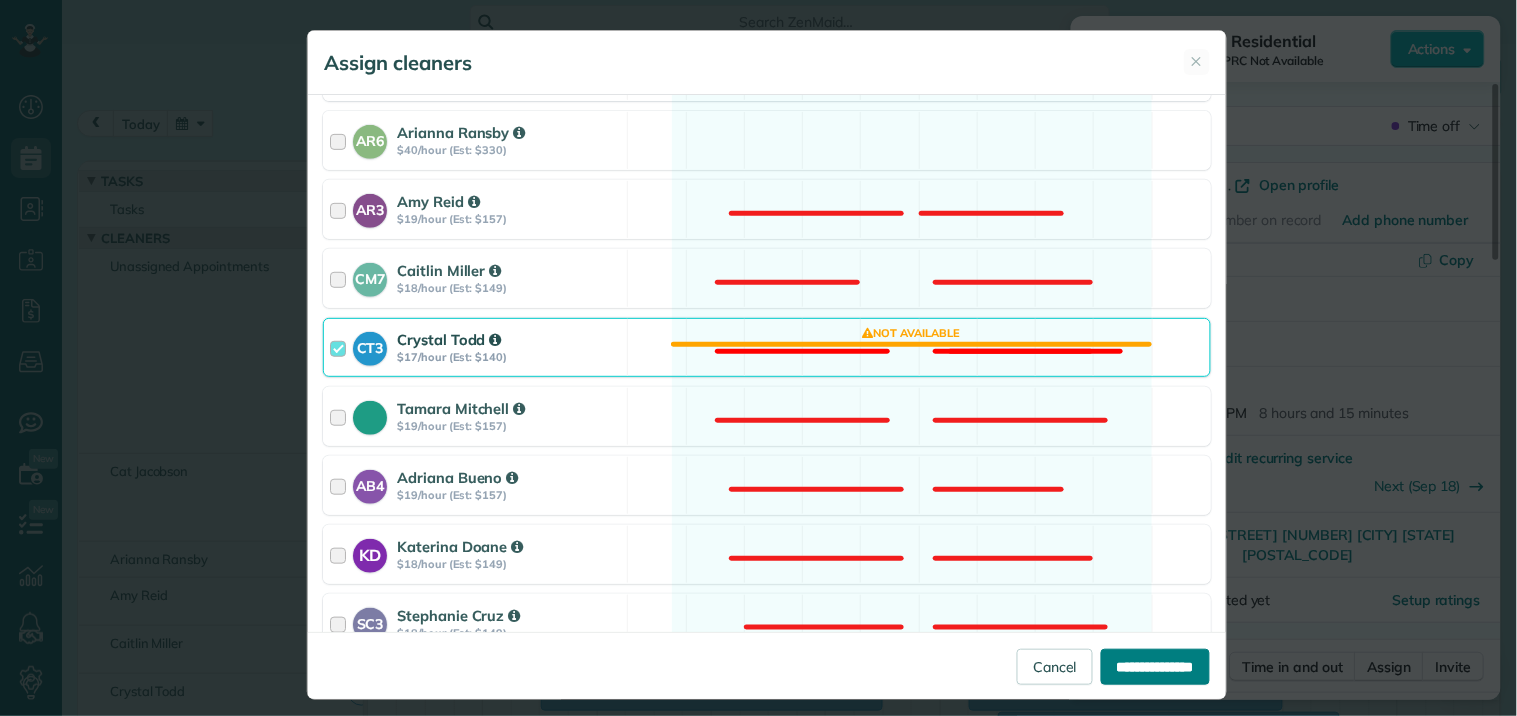 type on "**********" 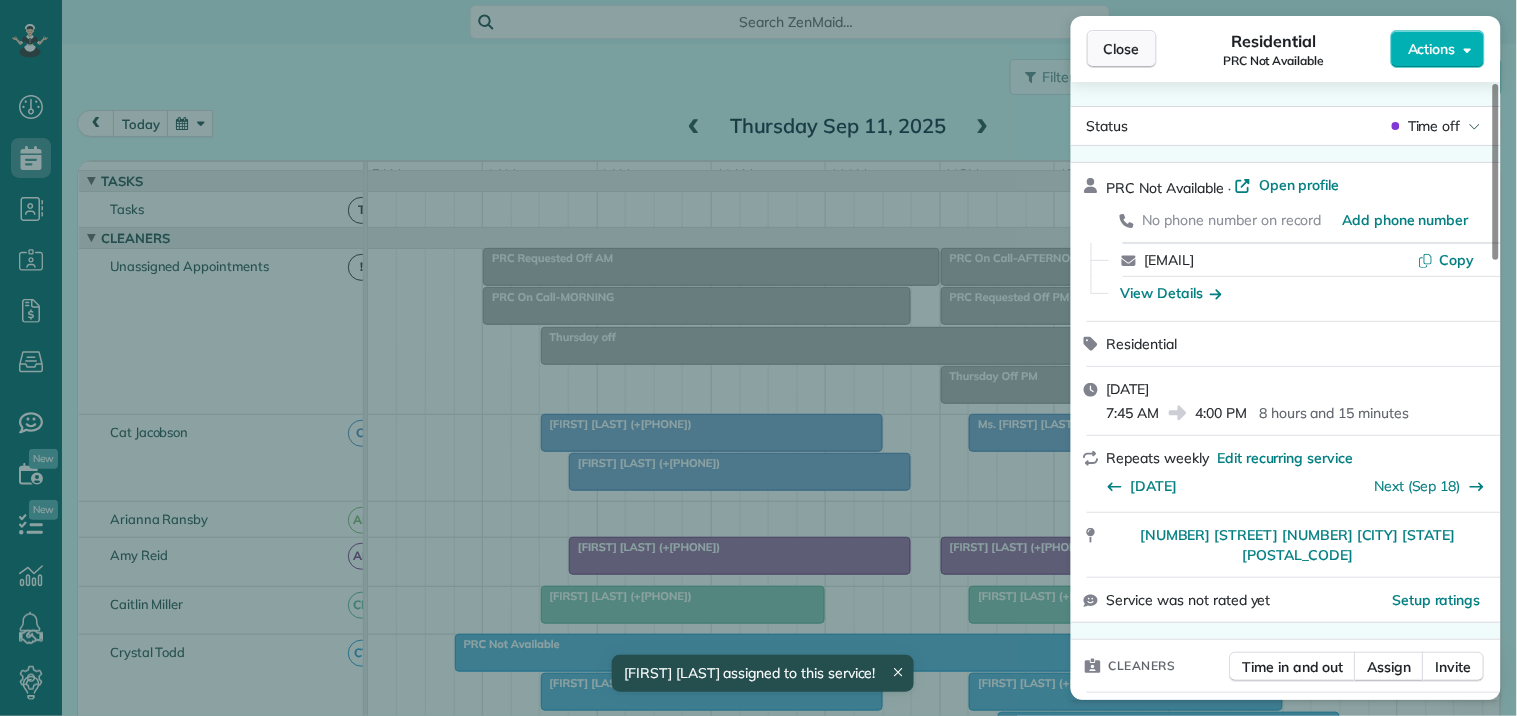 click on "Close" at bounding box center (1122, 49) 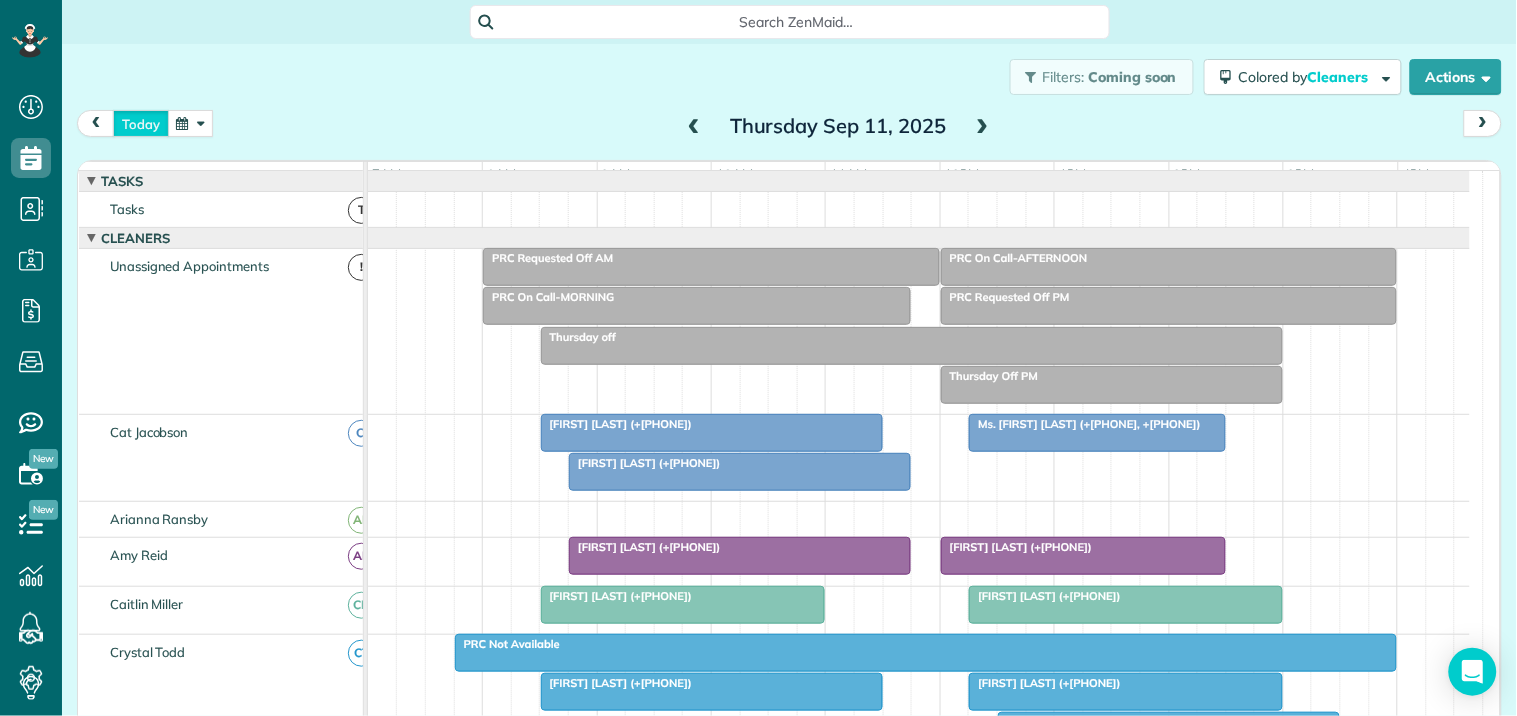 click on "today" at bounding box center (141, 123) 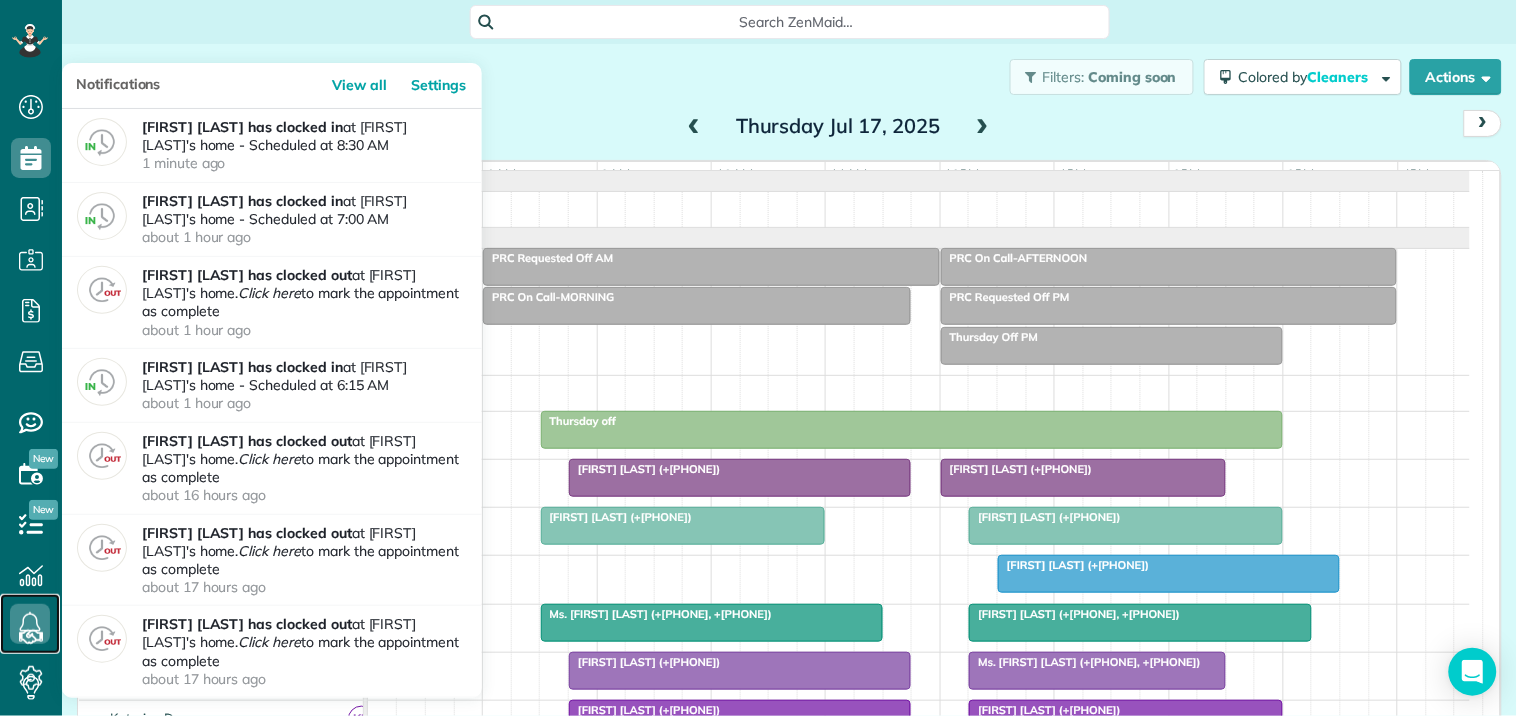 click 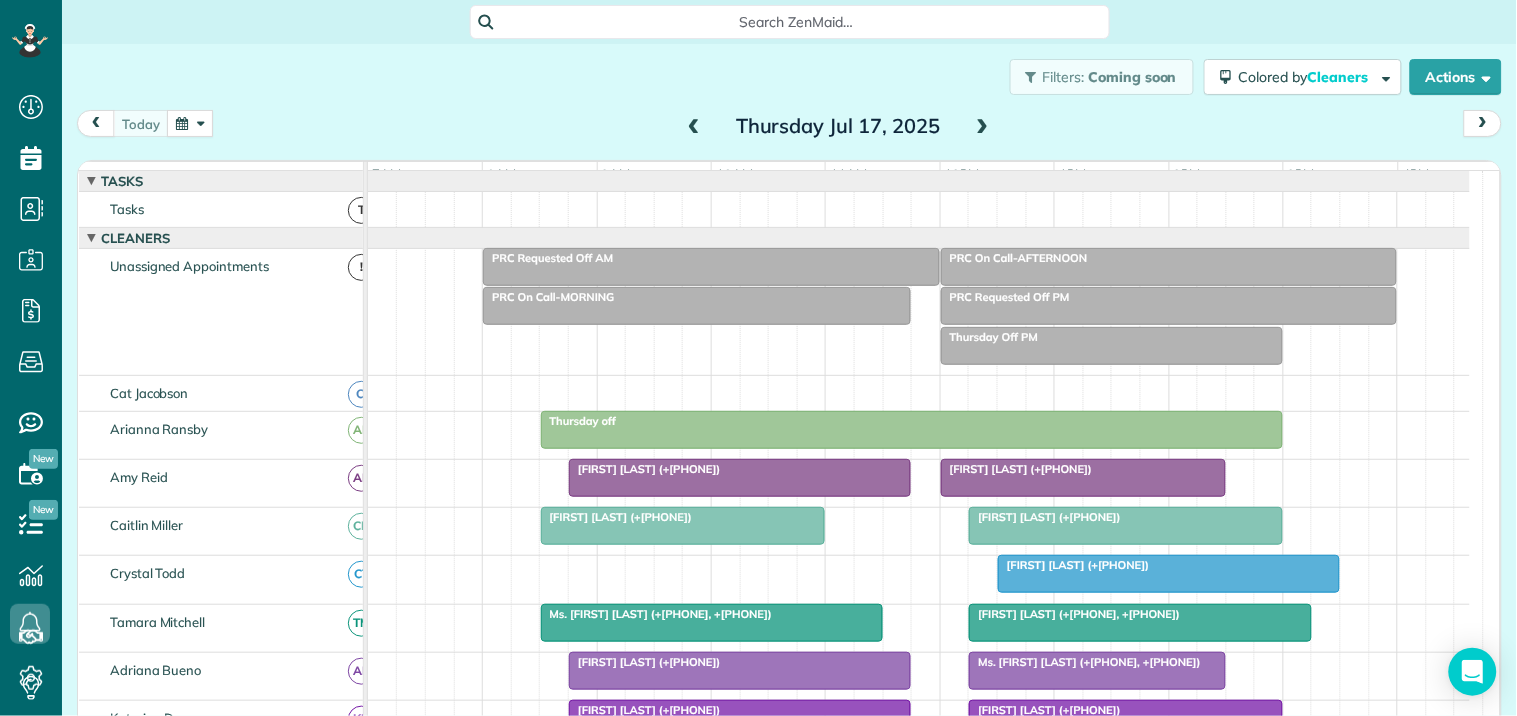 click on "Filters:   Coming soon
Colored by  Cleaners
Color by Cleaner
Color by Team
Color by Status
Color by Recurrence
Color by Paid/Unpaid
Filters  Default
Schedule Changes
Actions
Create Appointment
Create Task
Clock In/Out
Send Work Orders
Print Route Sheets
Today's Emails/Texts
Export data.." at bounding box center [789, 77] 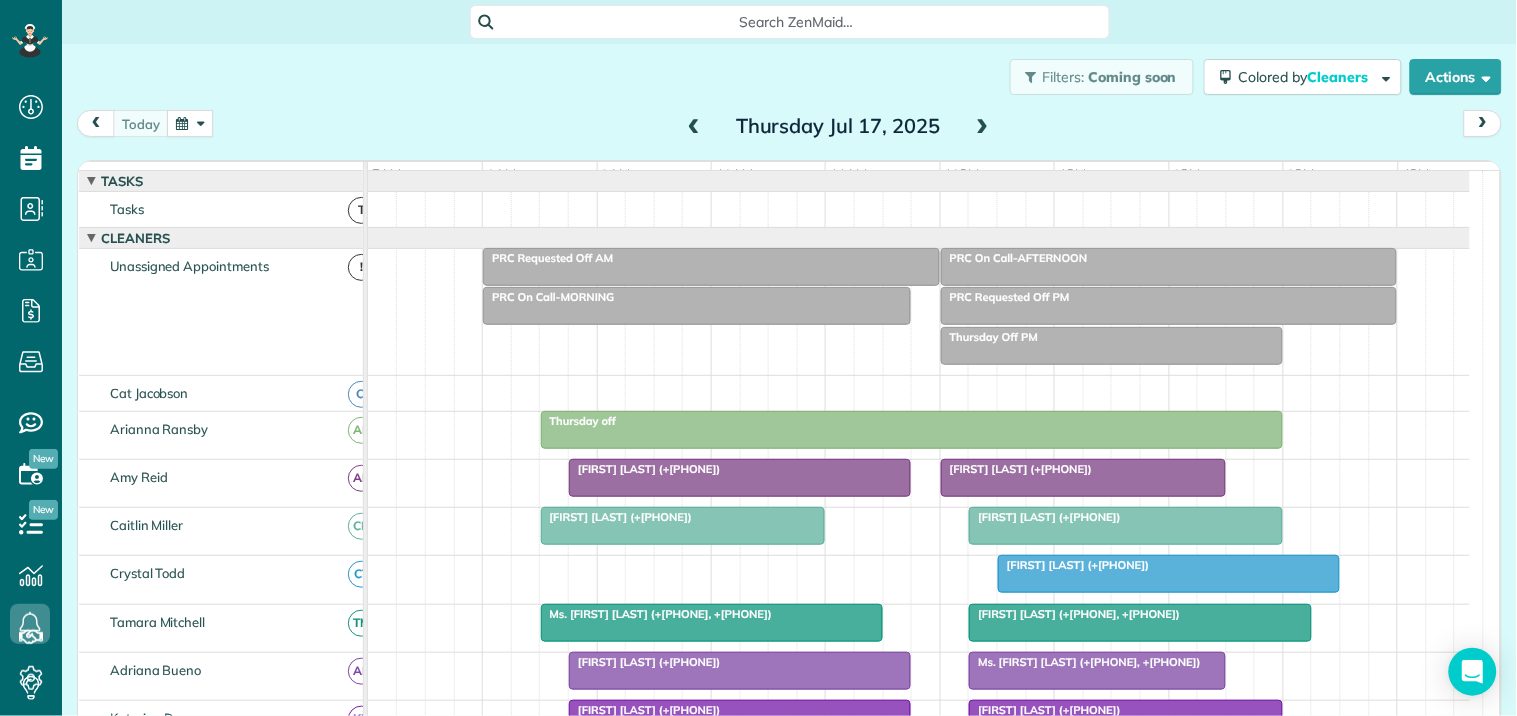 scroll, scrollTop: 226, scrollLeft: 0, axis: vertical 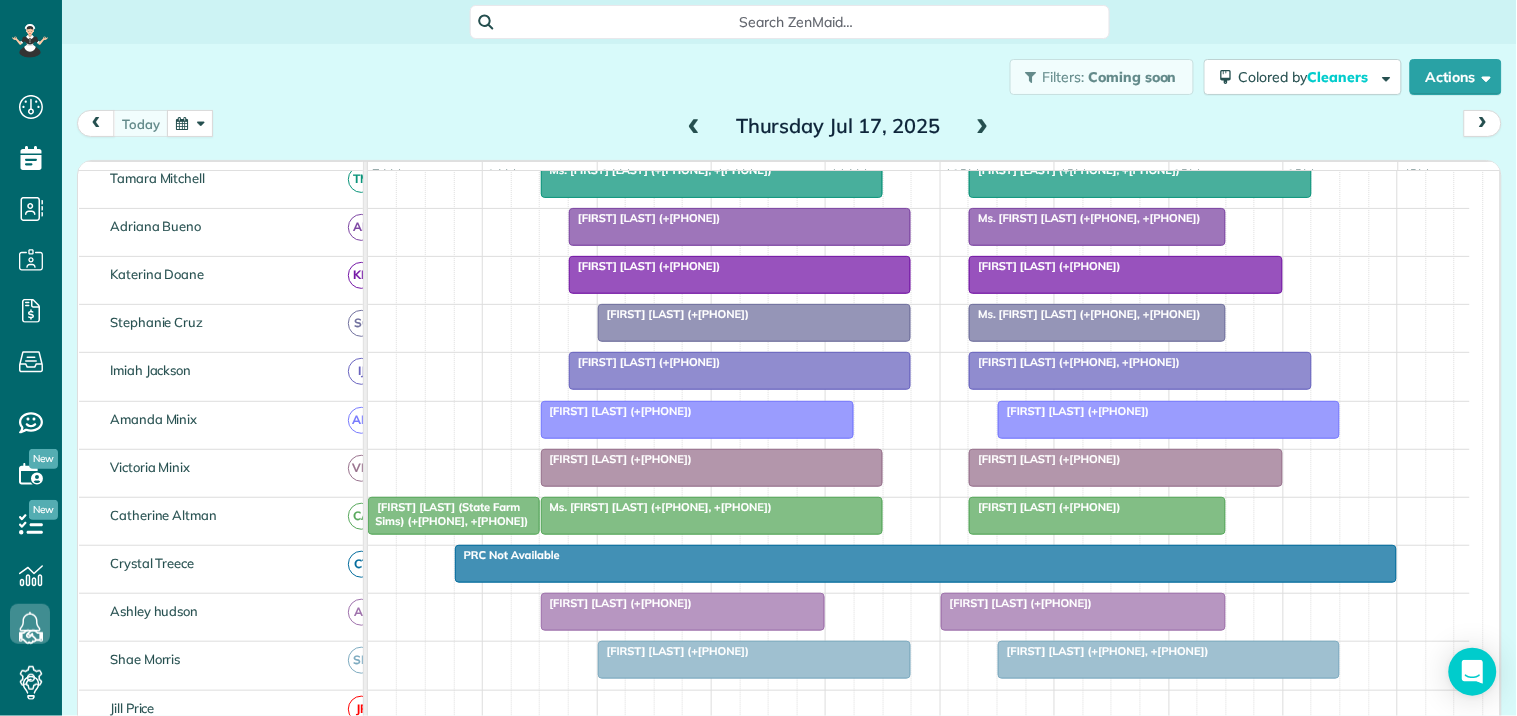 click on "Filters:   Coming soon
Colored by  Cleaners
Color by Cleaner
Color by Team
Color by Status
Color by Recurrence
Color by Paid/Unpaid
Filters  Default
Schedule Changes
Actions
Create Appointment
Create Task
Clock In/Out
Send Work Orders
Print Route Sheets
Today's Emails/Texts
Export data.." at bounding box center [789, 77] 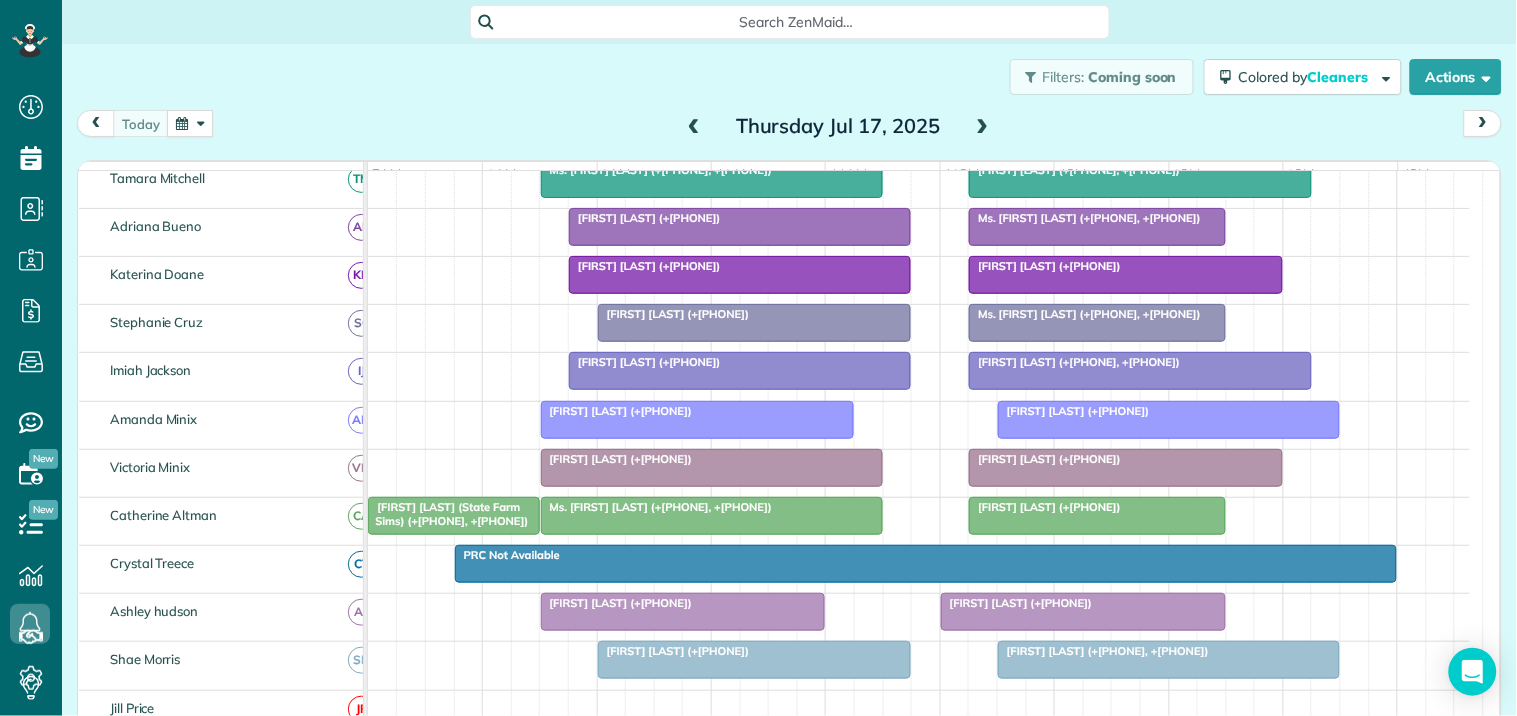 scroll, scrollTop: 362, scrollLeft: 0, axis: vertical 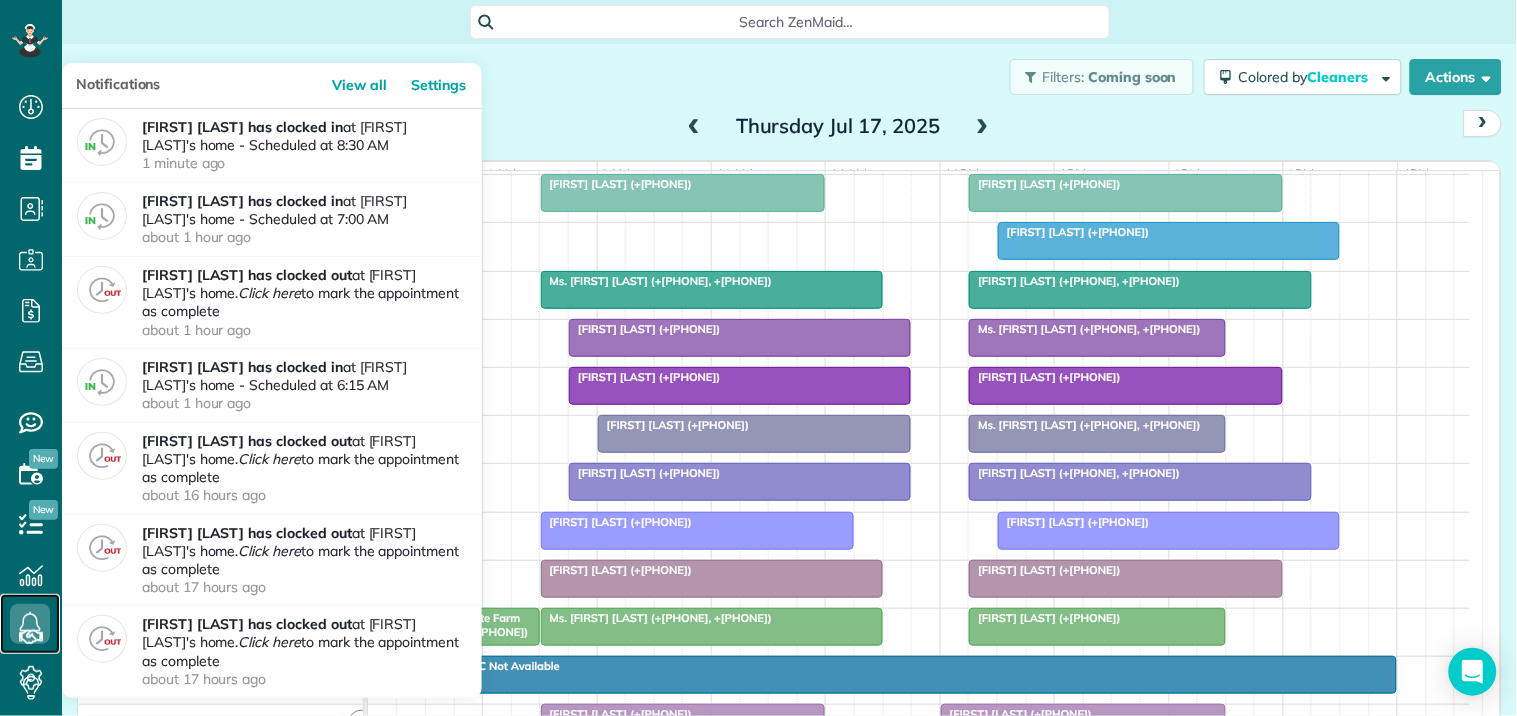 click 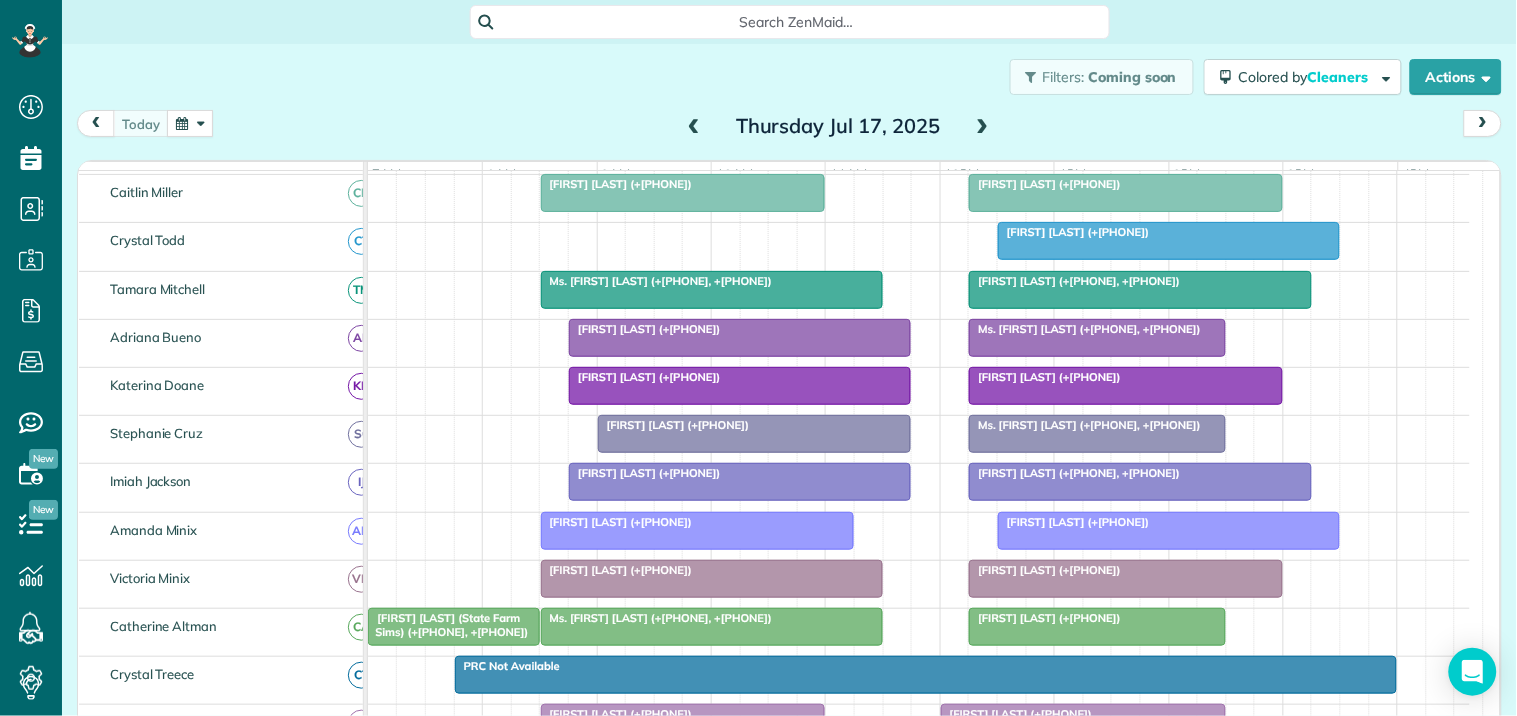 drag, startPoint x: 527, startPoint y: 101, endPoint x: 536, endPoint y: 94, distance: 11.401754 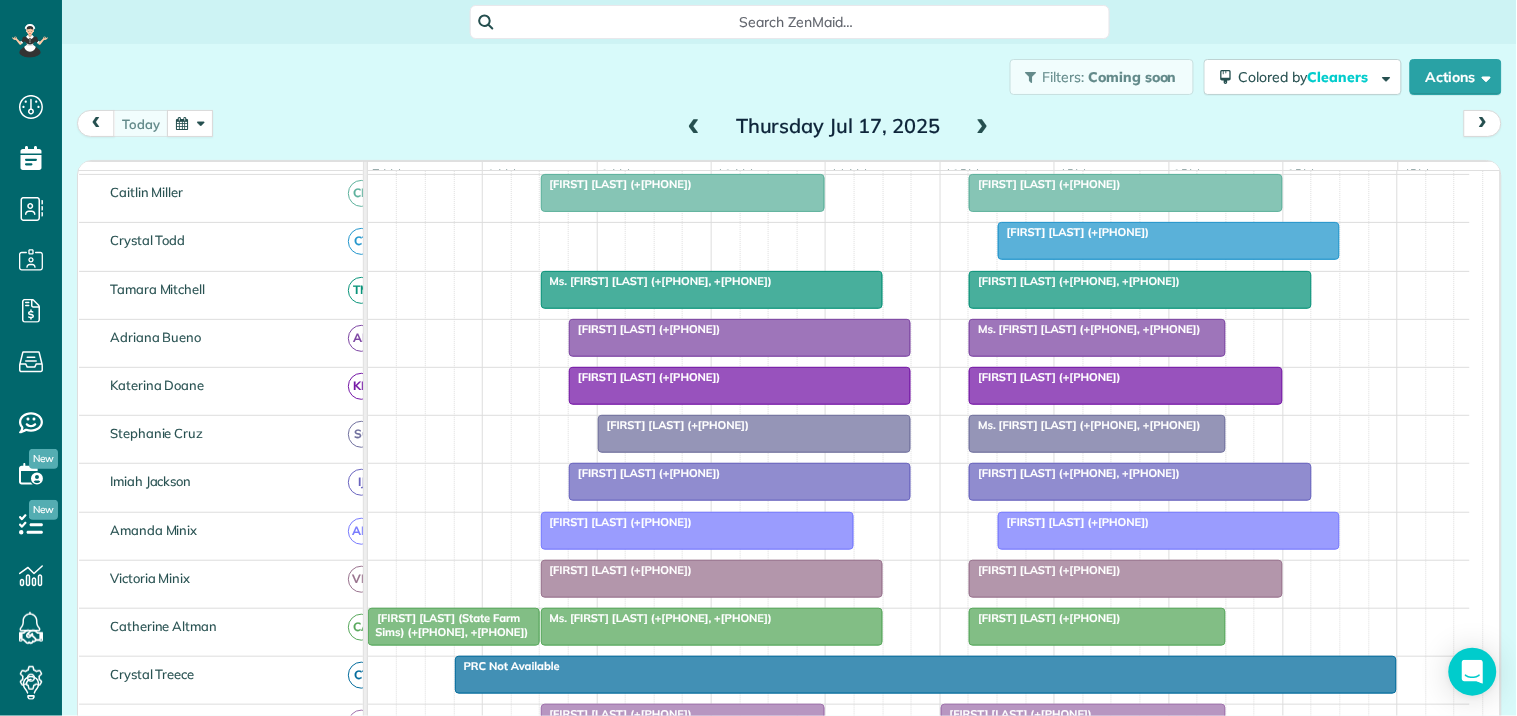 scroll, scrollTop: 555, scrollLeft: 0, axis: vertical 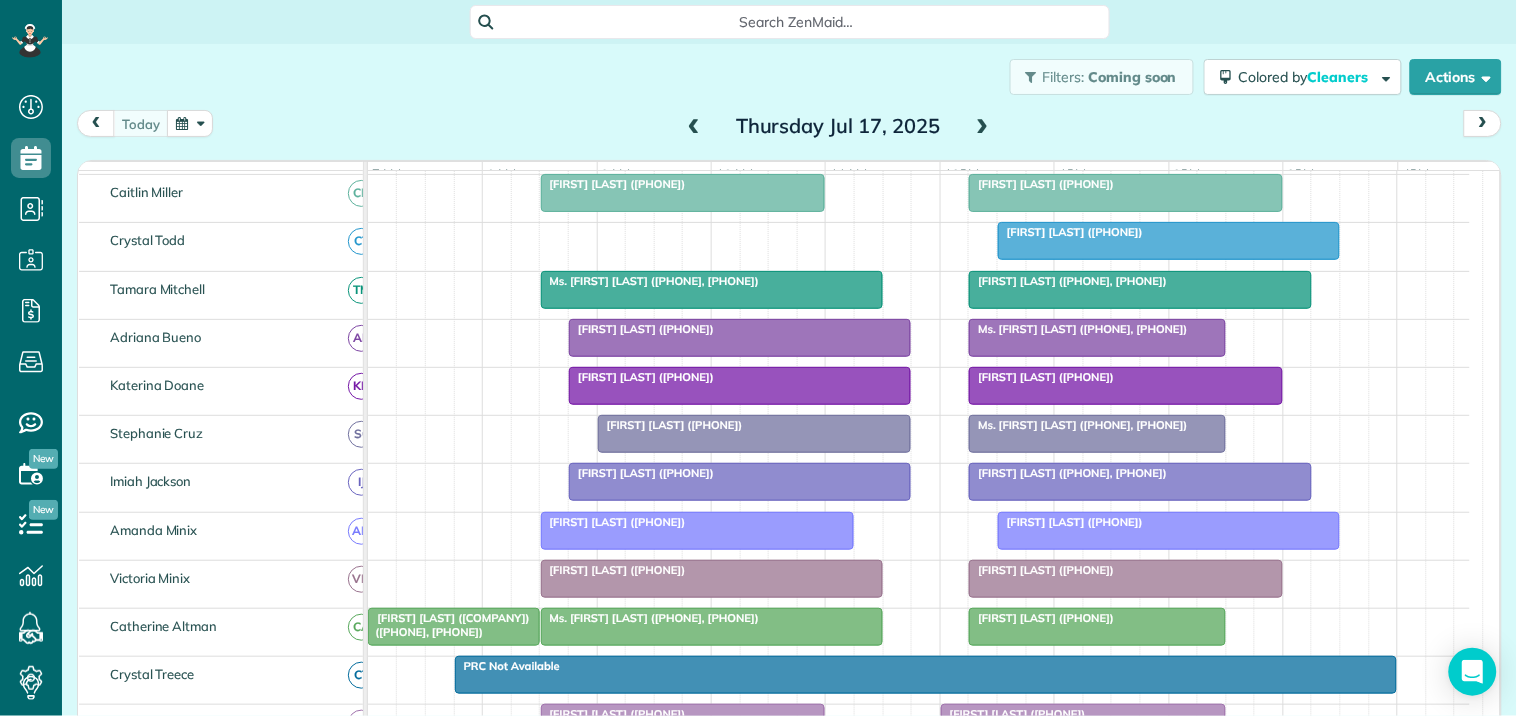 click at bounding box center [983, 127] 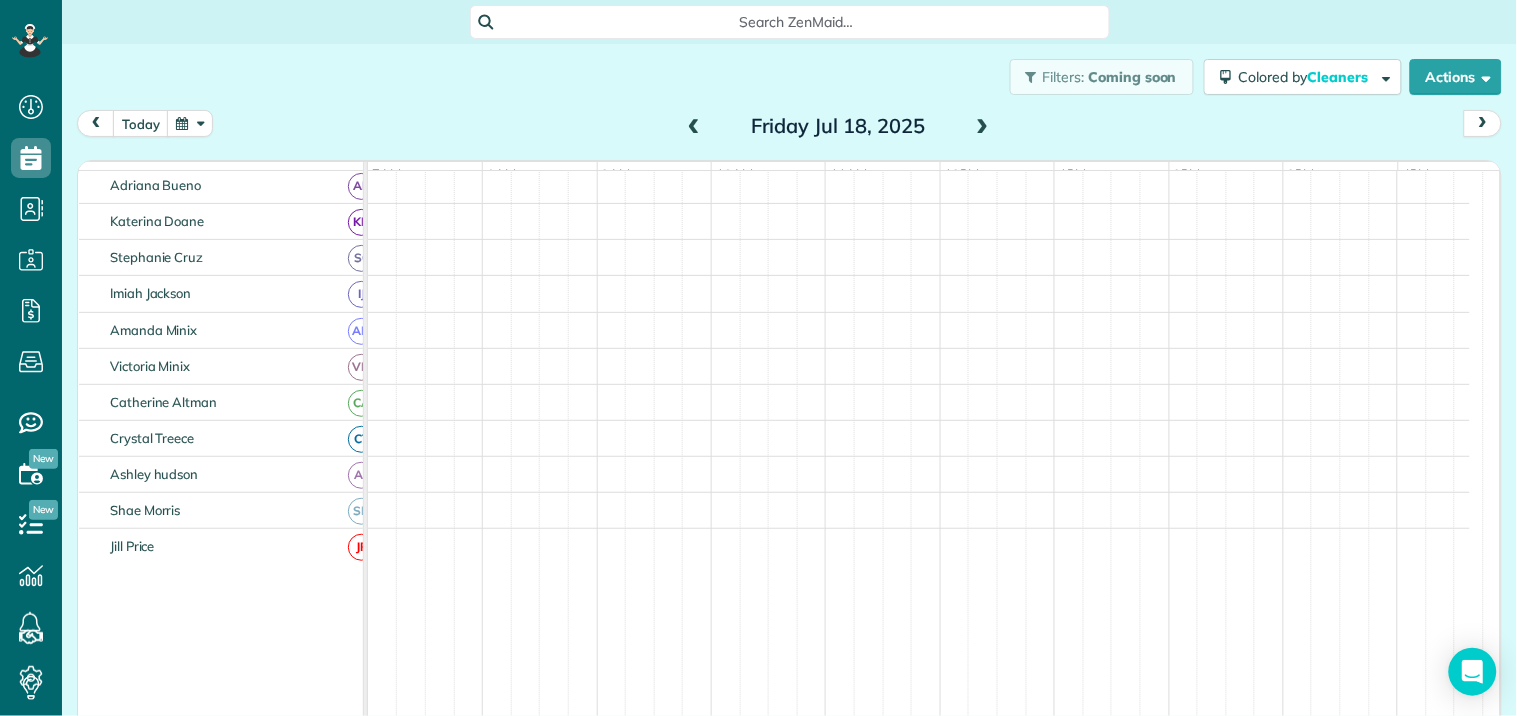 scroll, scrollTop: 218, scrollLeft: 0, axis: vertical 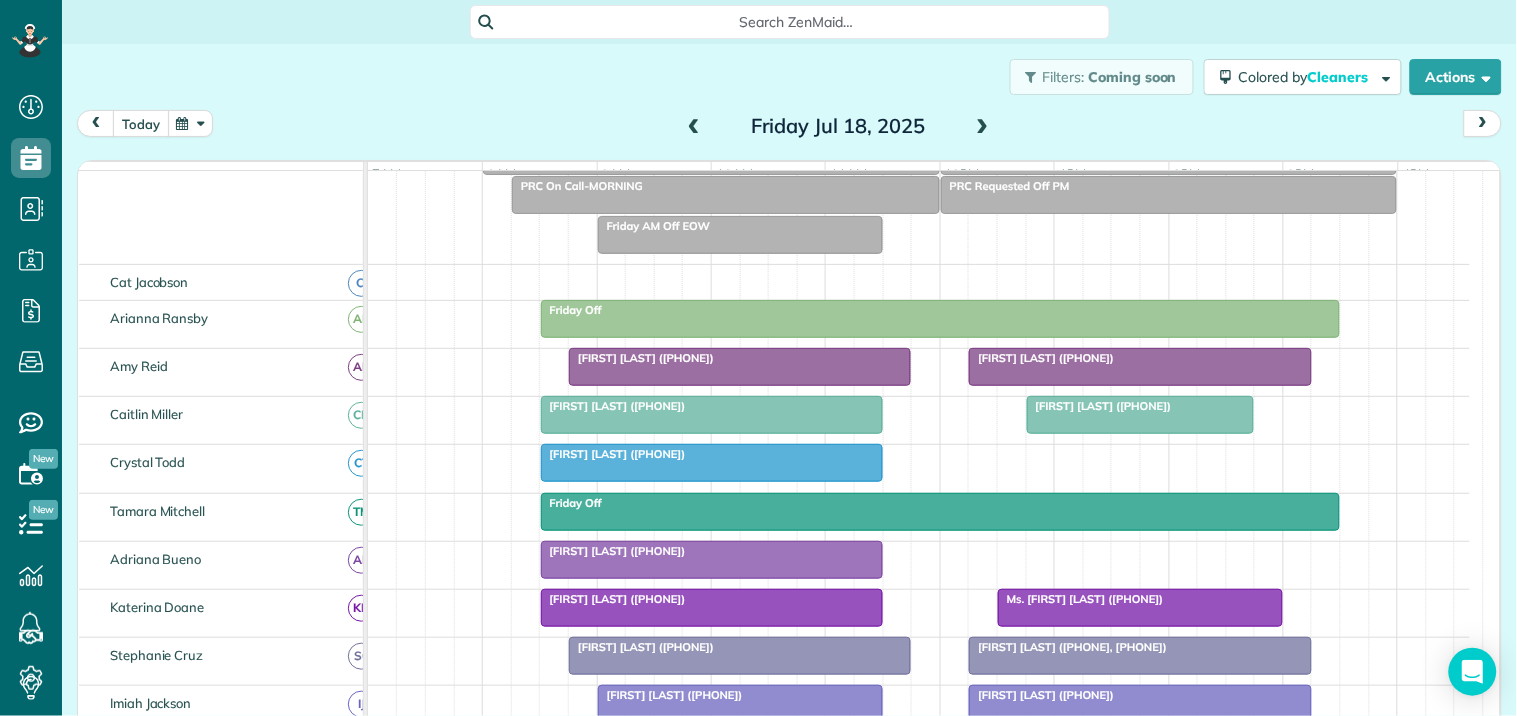 click on "today" at bounding box center [141, 123] 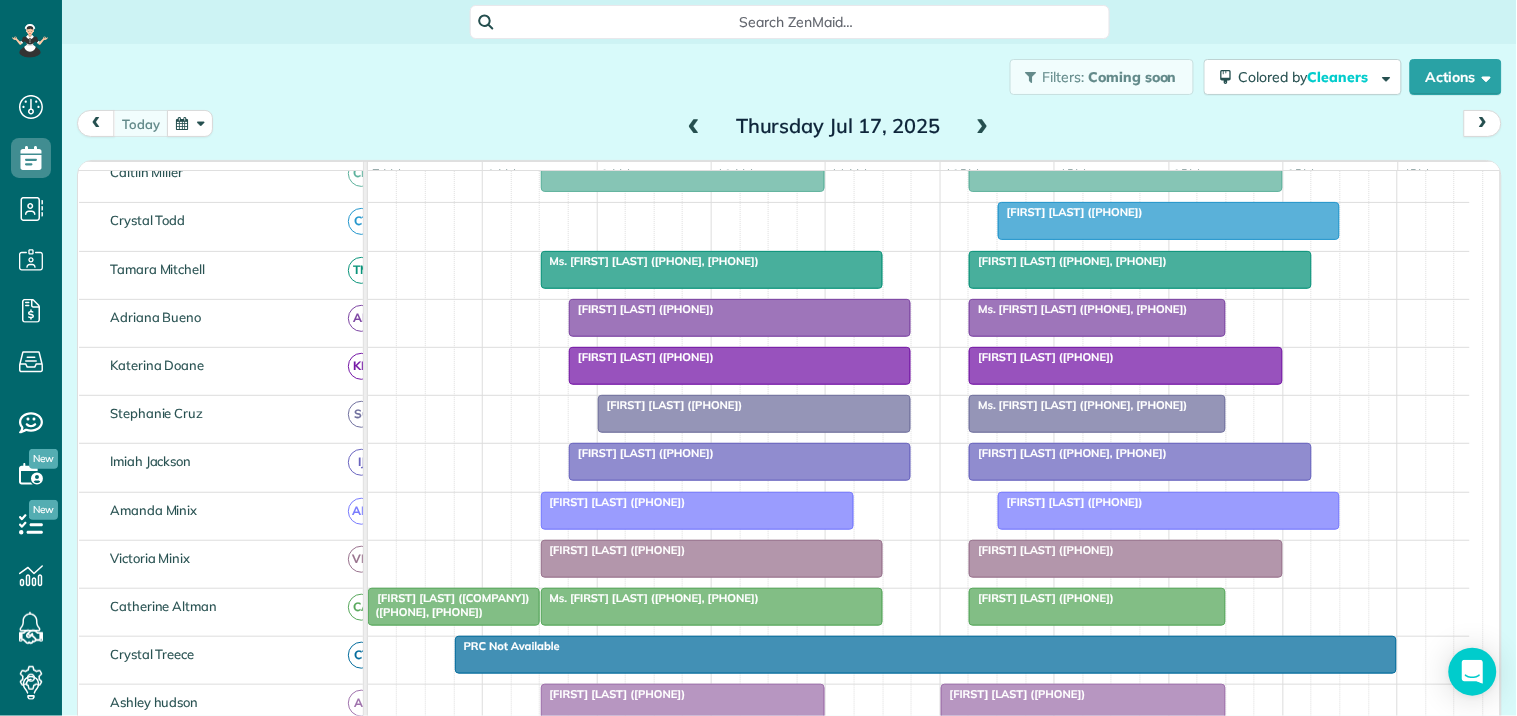 click on "Filters:   Coming soon
Colored by  Cleaners
Color by Cleaner
Color by Team
Color by Status
Color by Recurrence
Color by Paid/Unpaid
Filters  Default
Schedule Changes
Actions
Create Appointment
Create Task
Clock In/Out
Send Work Orders
Print Route Sheets
Today's Emails/Texts
Export data.." at bounding box center (789, 77) 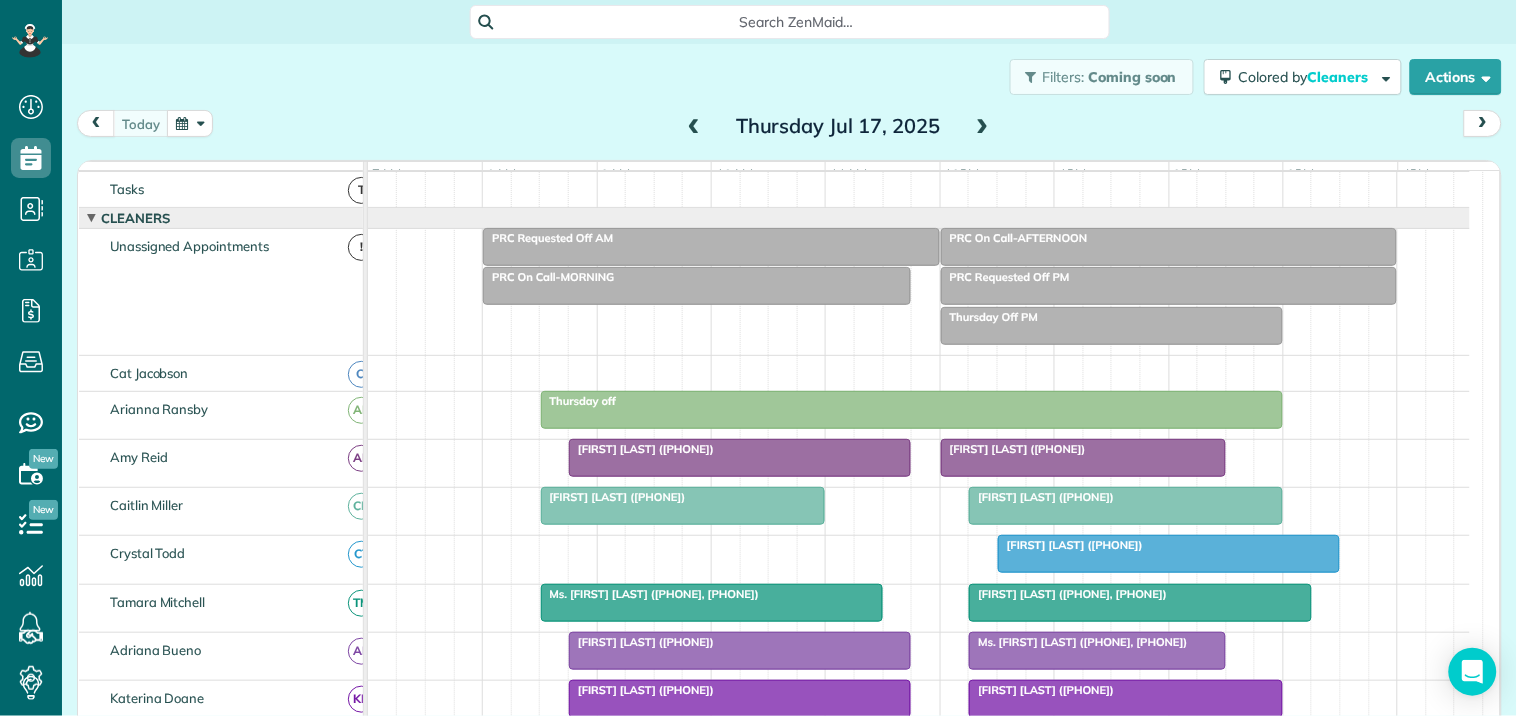 click on "Filters:   Coming soon
Colored by  Cleaners
Color by Cleaner
Color by Team
Color by Status
Color by Recurrence
Color by Paid/Unpaid
Filters  Default
Schedule Changes
Actions
Create Appointment
Create Task
Clock In/Out
Send Work Orders
Print Route Sheets
Today's Emails/Texts
Export data.." at bounding box center [789, 77] 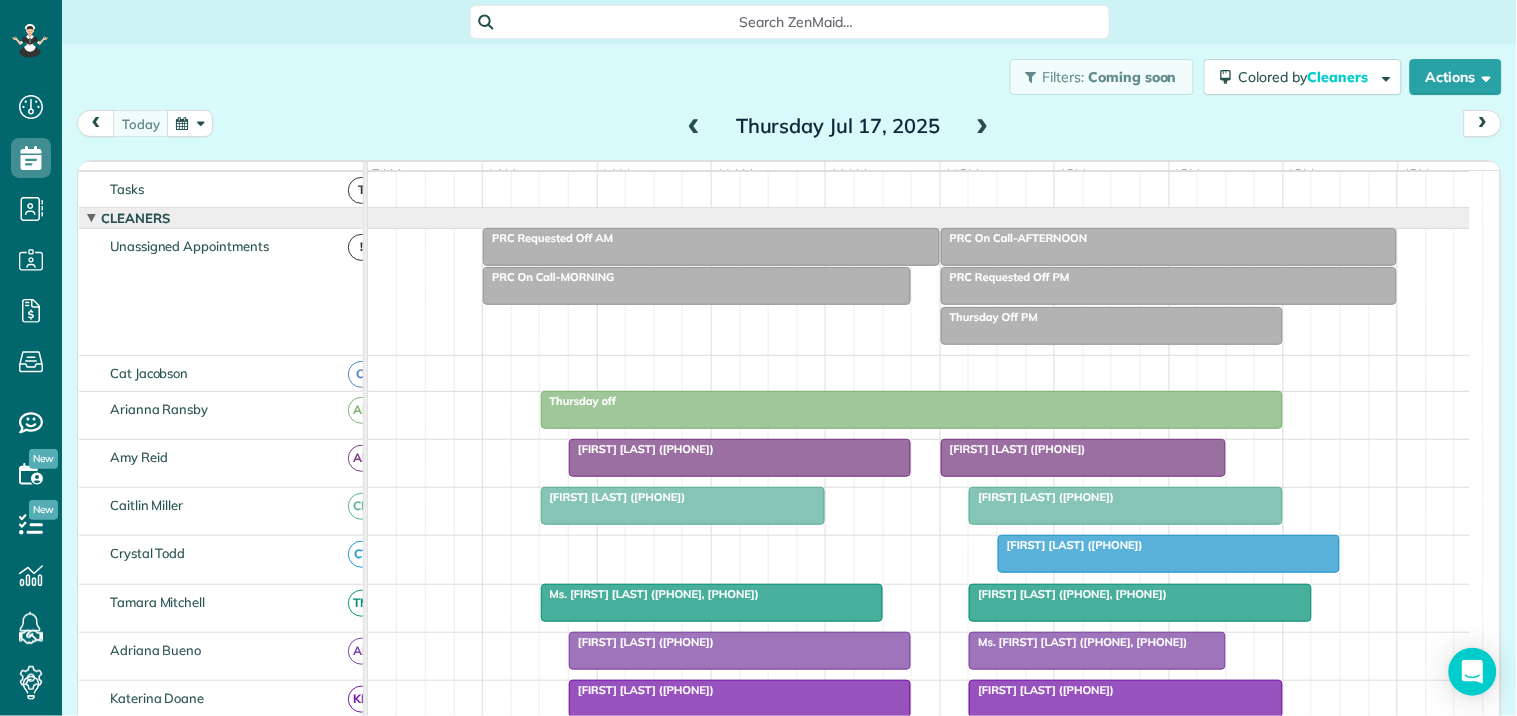 scroll, scrollTop: 32, scrollLeft: 0, axis: vertical 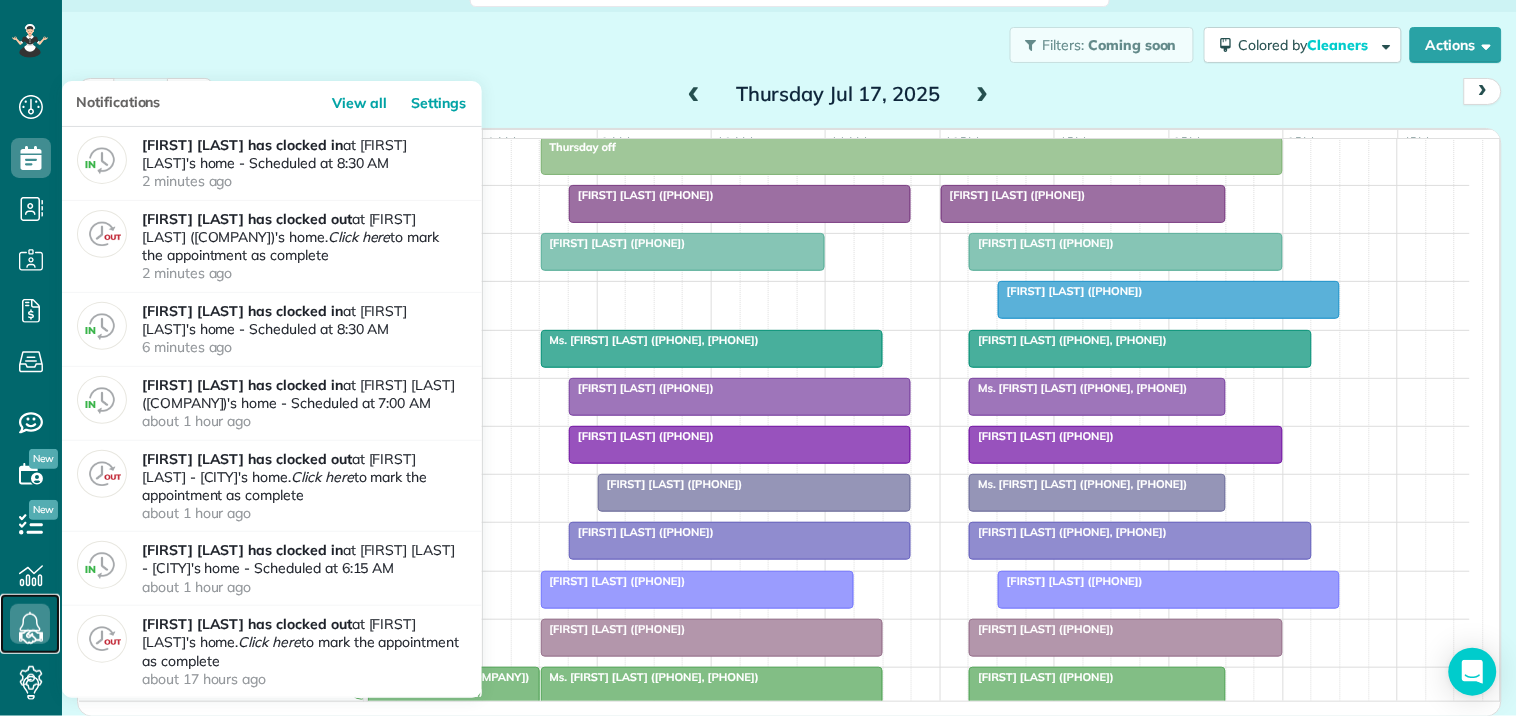click 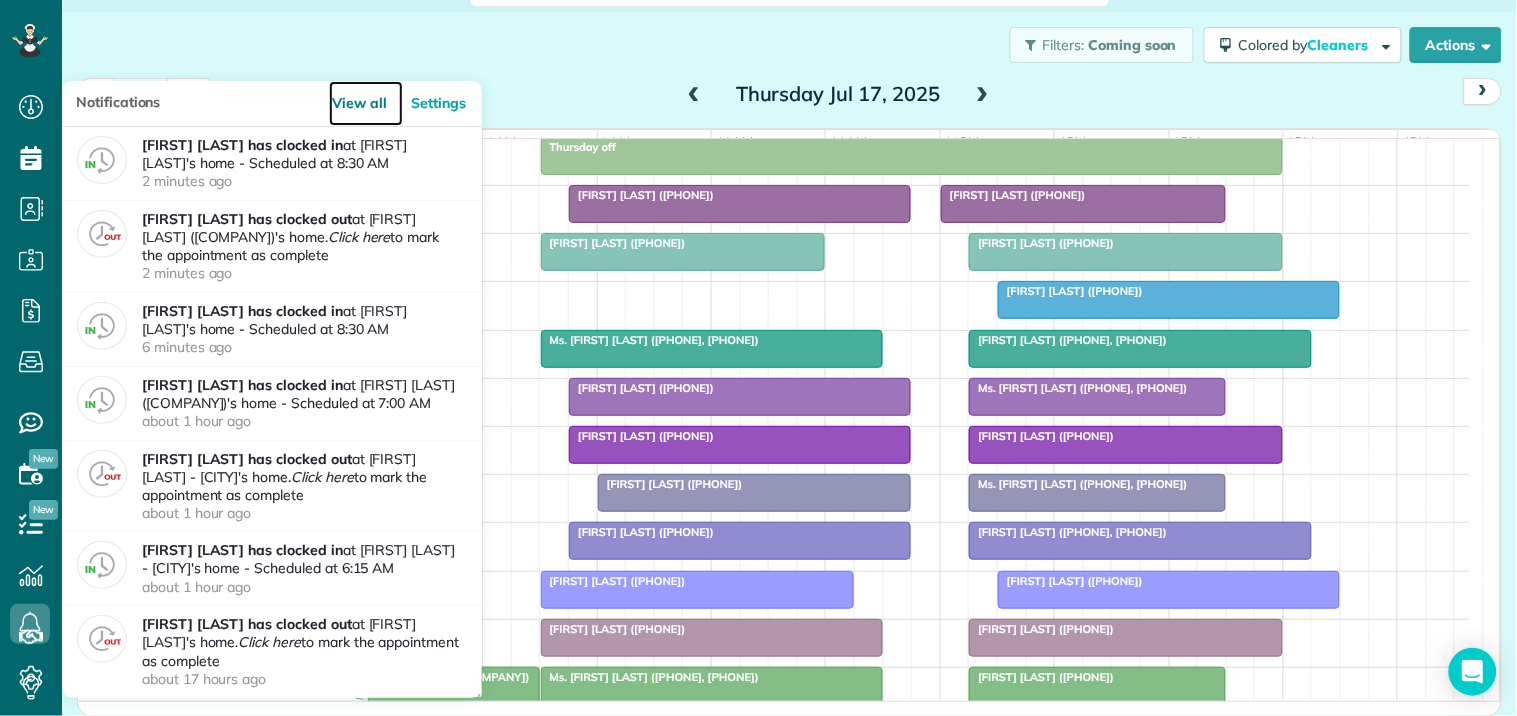 click on "View all" at bounding box center (366, 103) 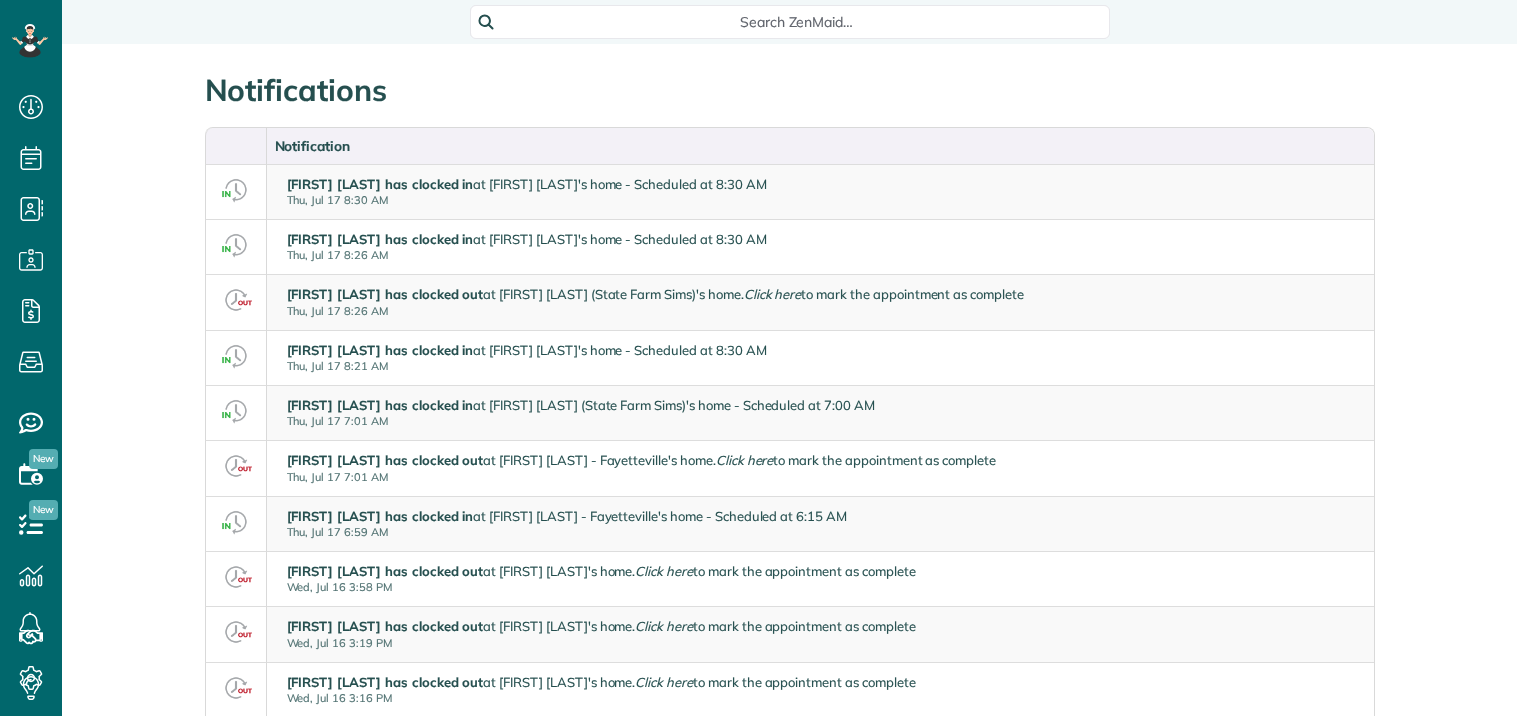 scroll, scrollTop: 0, scrollLeft: 0, axis: both 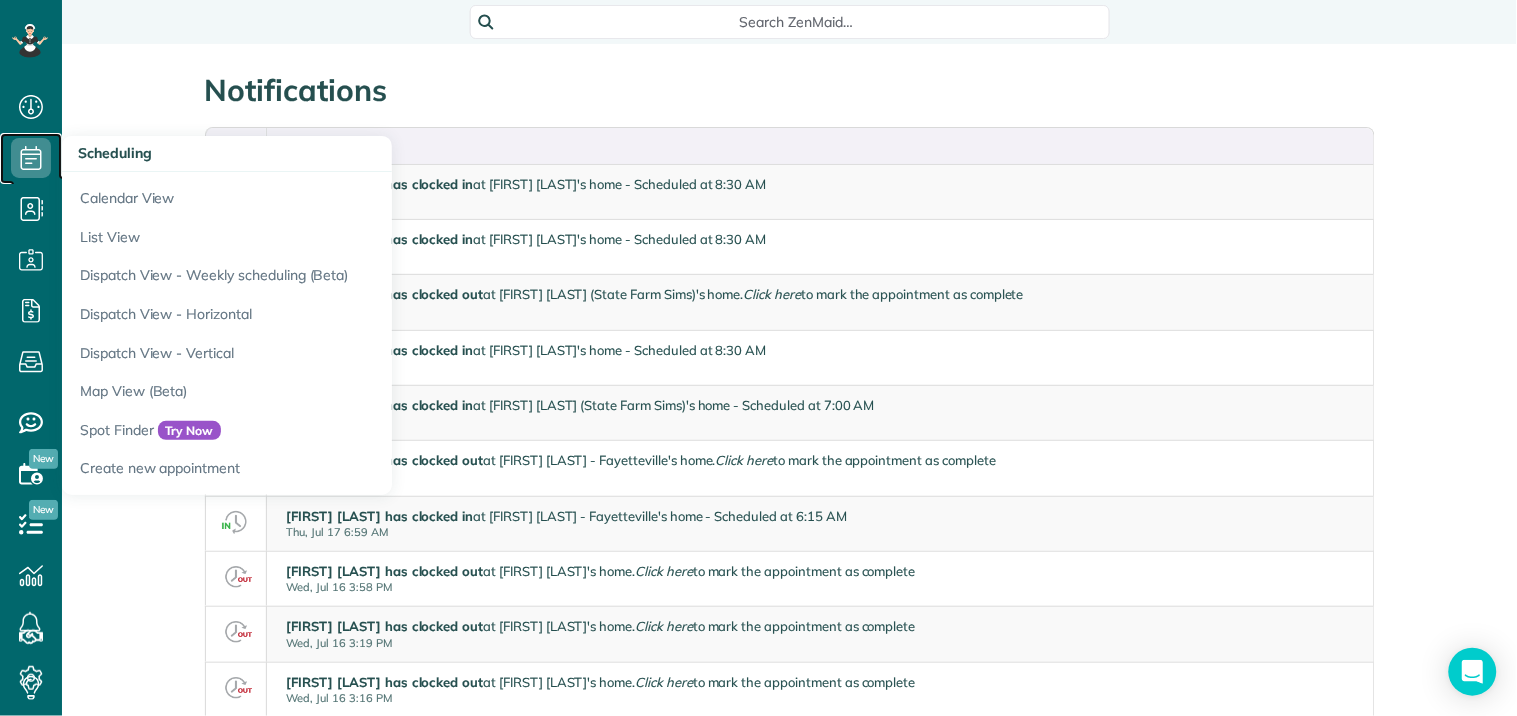 click 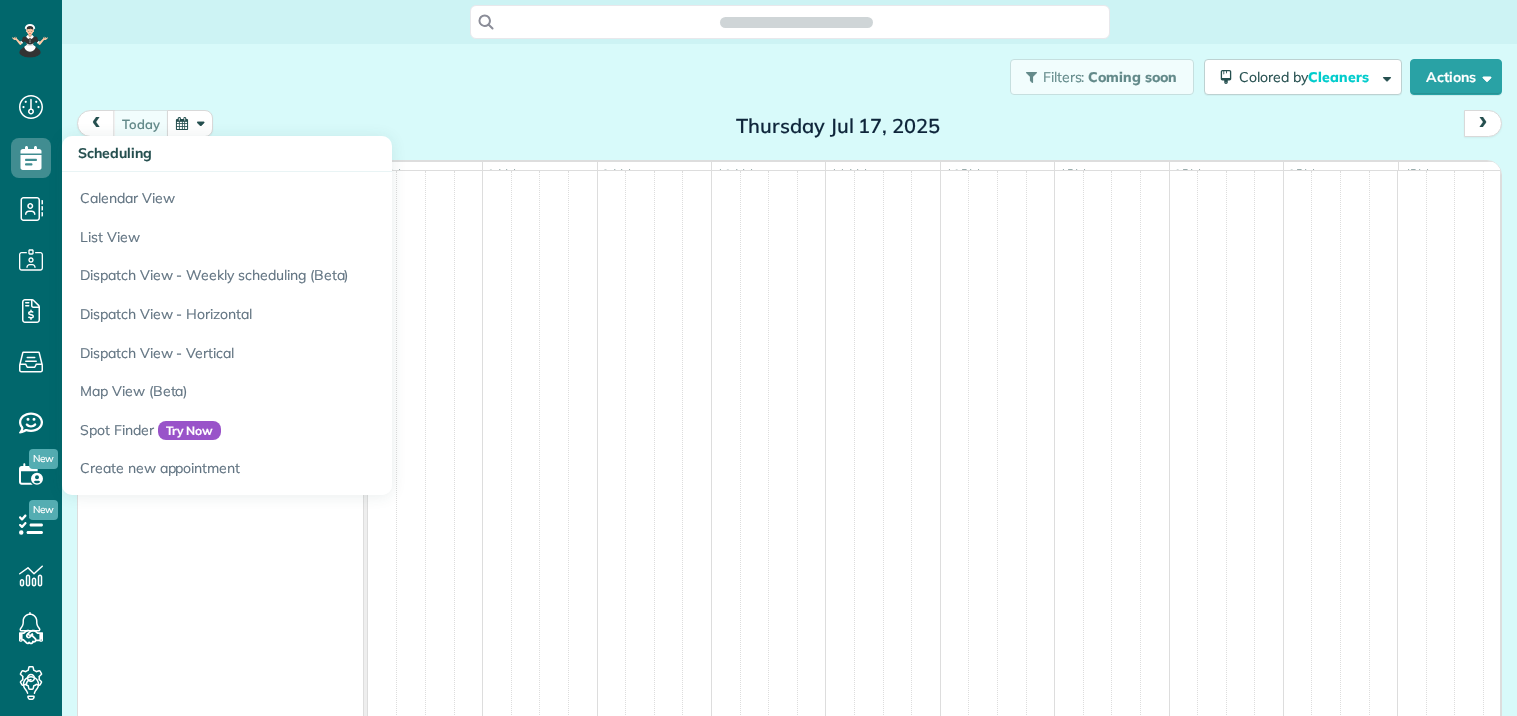 scroll, scrollTop: 0, scrollLeft: 0, axis: both 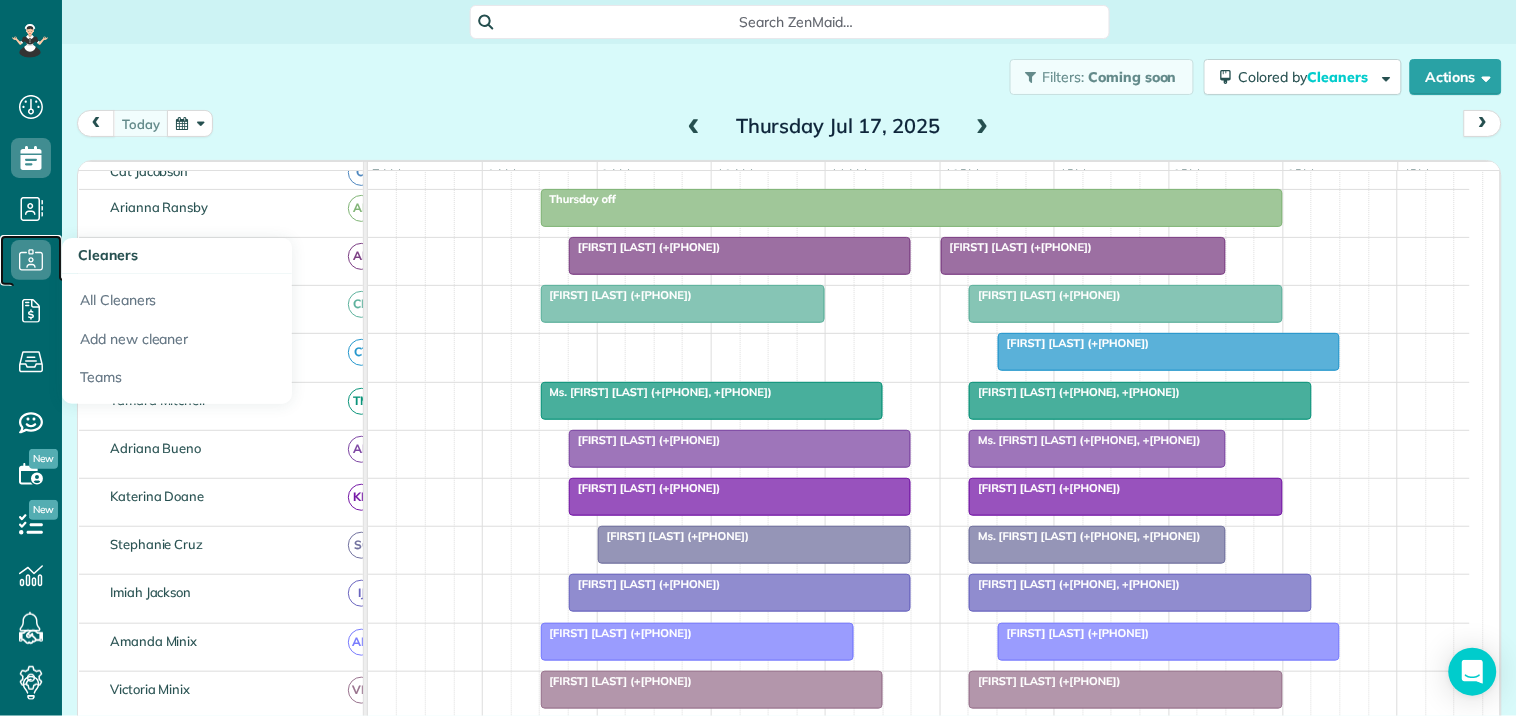 click 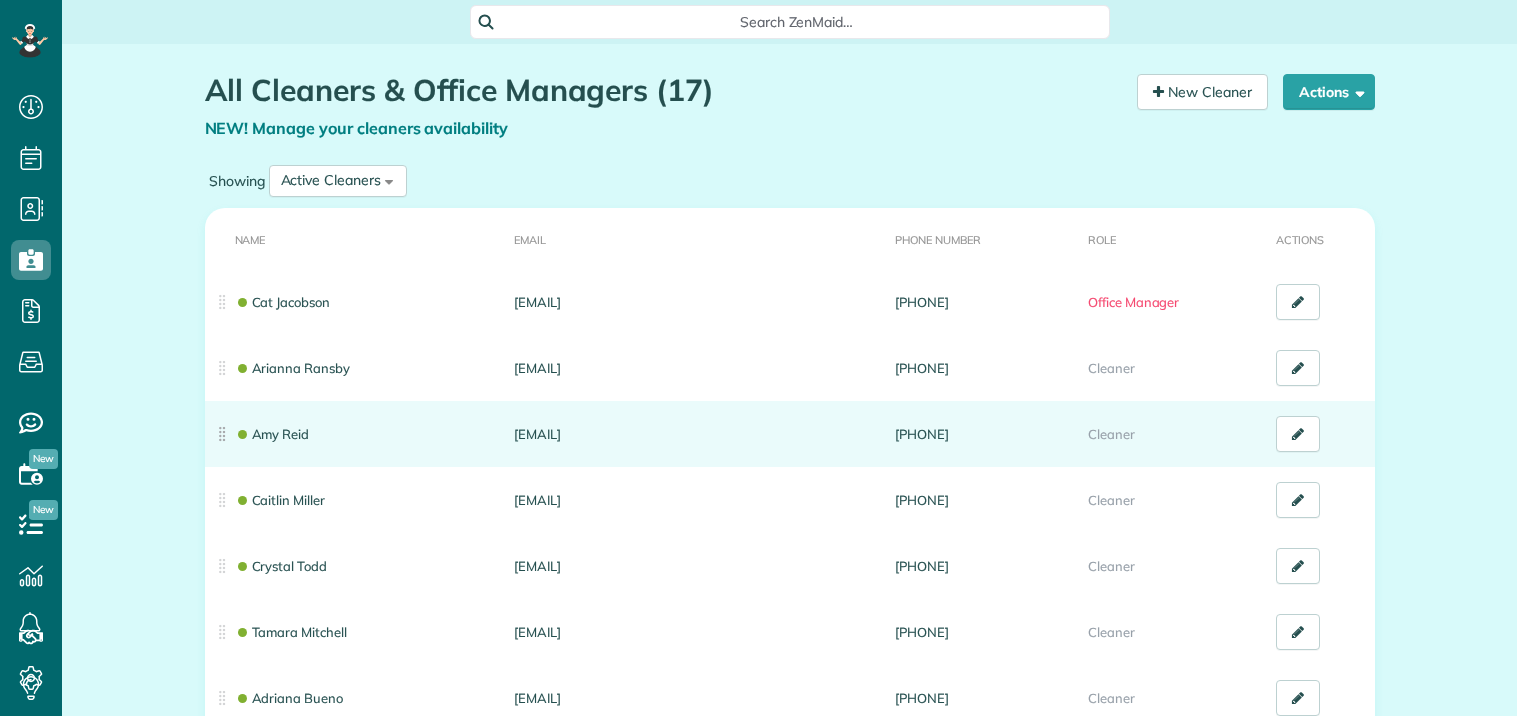 scroll, scrollTop: 0, scrollLeft: 0, axis: both 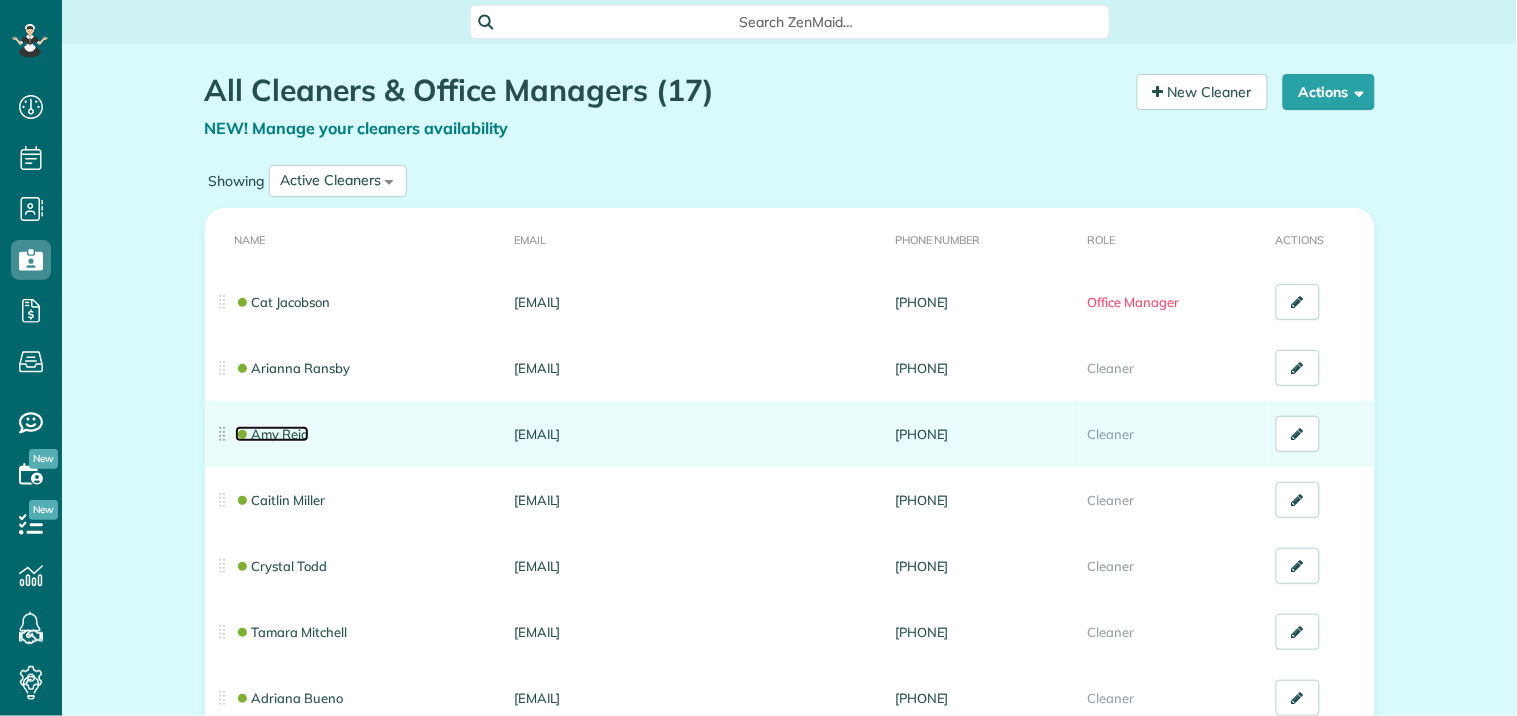 click on "Amy Reid" at bounding box center [272, 434] 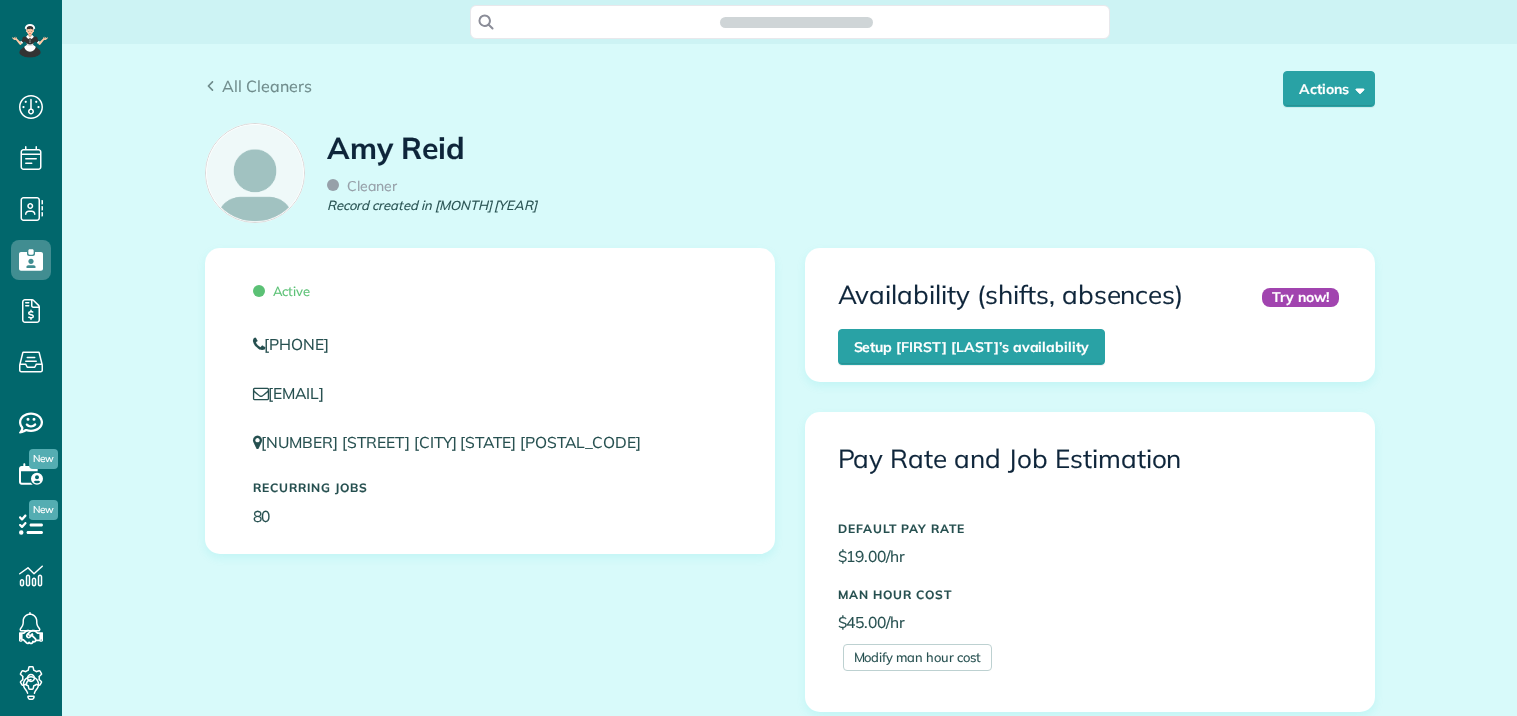 scroll, scrollTop: 0, scrollLeft: 0, axis: both 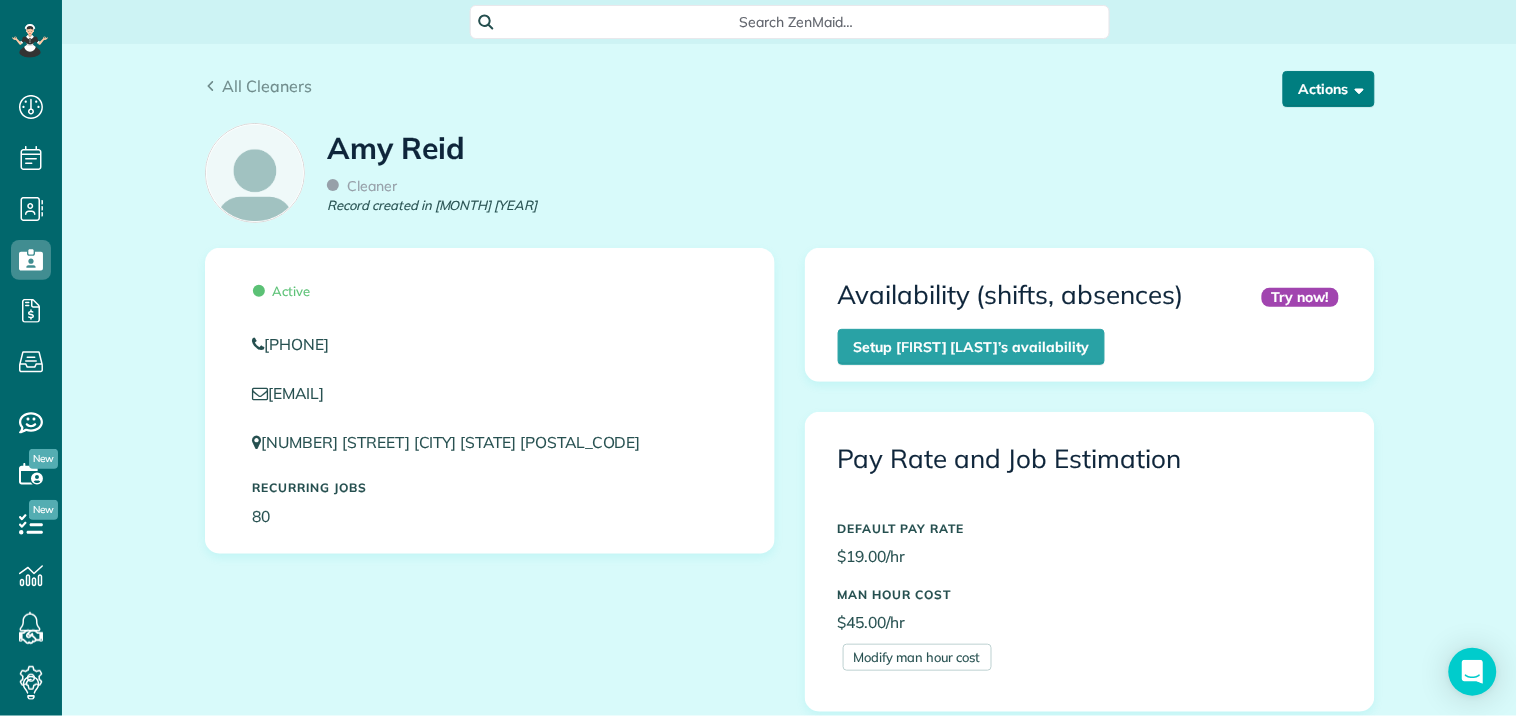 click on "Actions" at bounding box center [1329, 89] 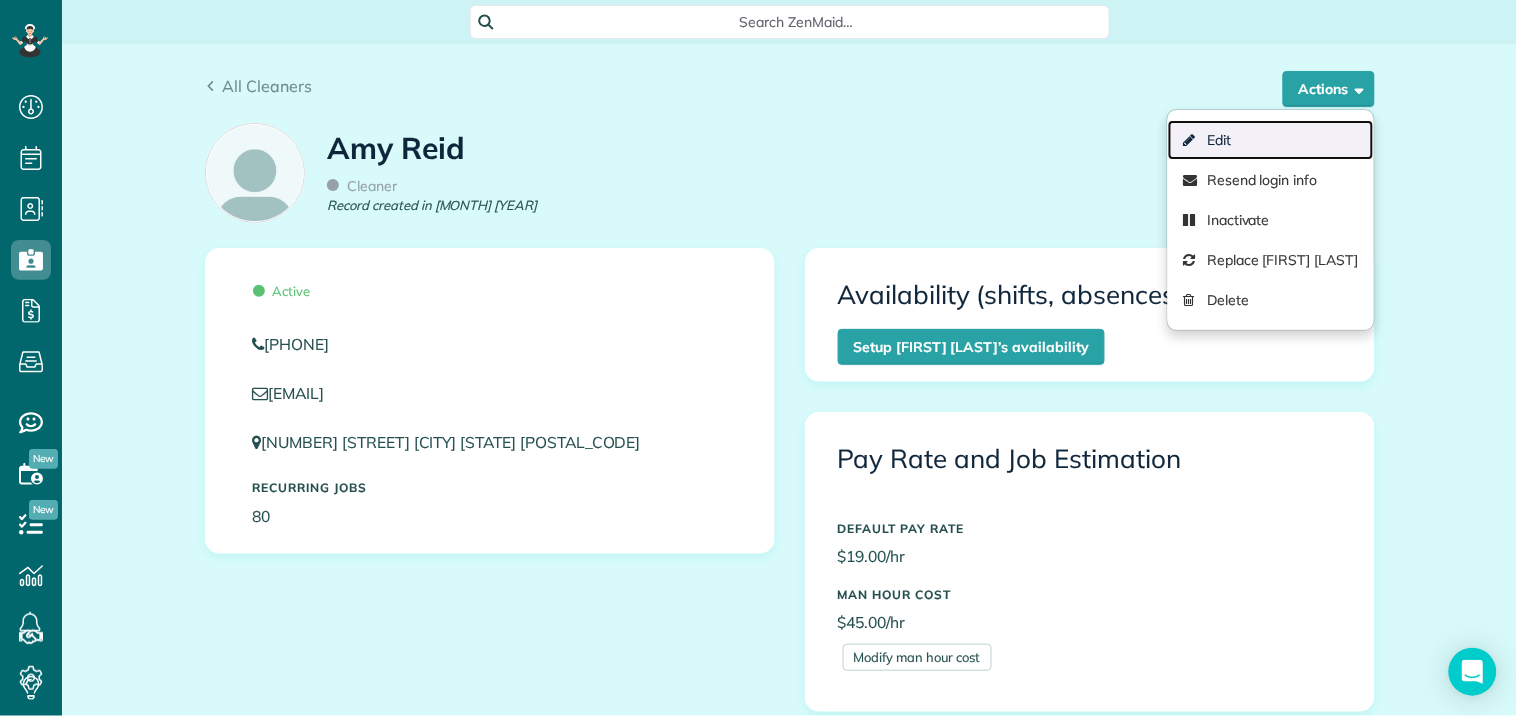 click on "Edit" at bounding box center [1270, 140] 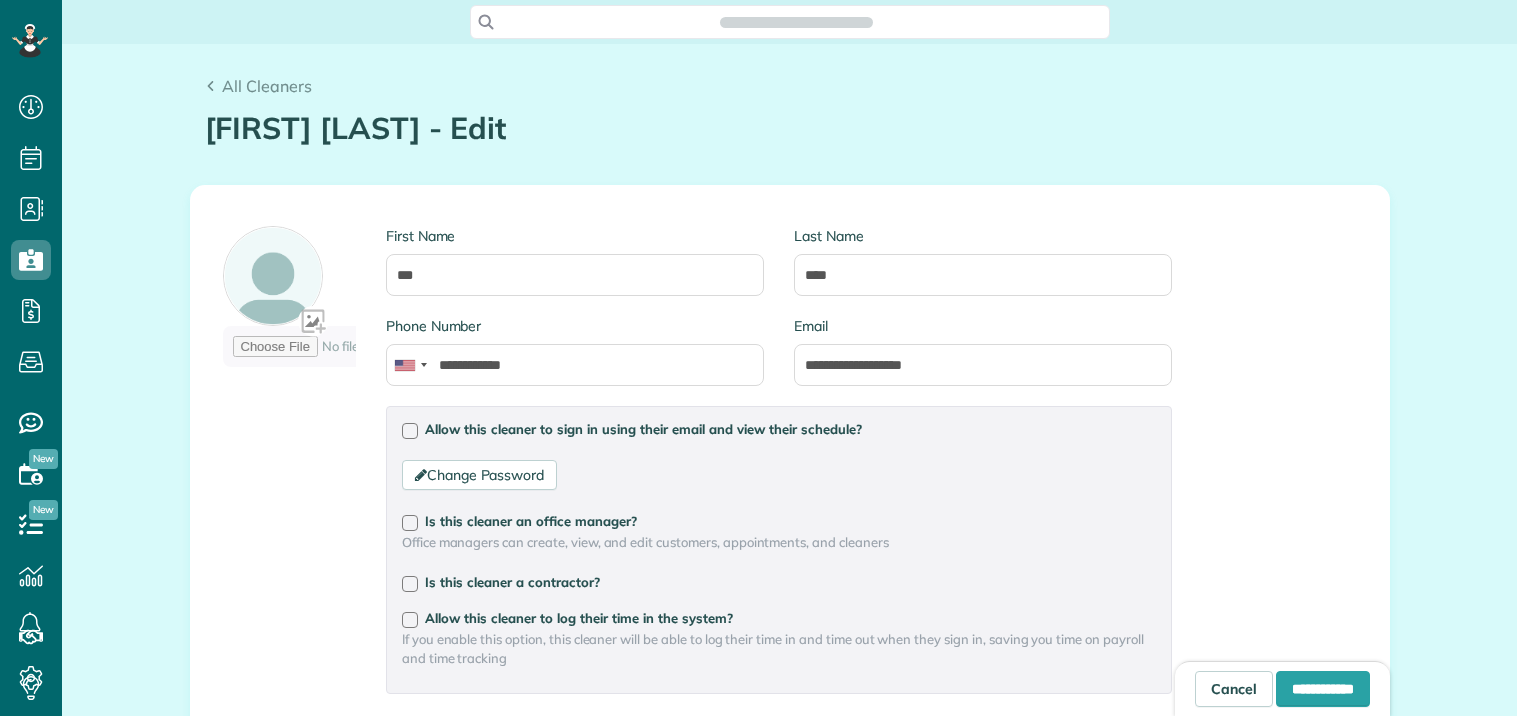 scroll, scrollTop: 0, scrollLeft: 0, axis: both 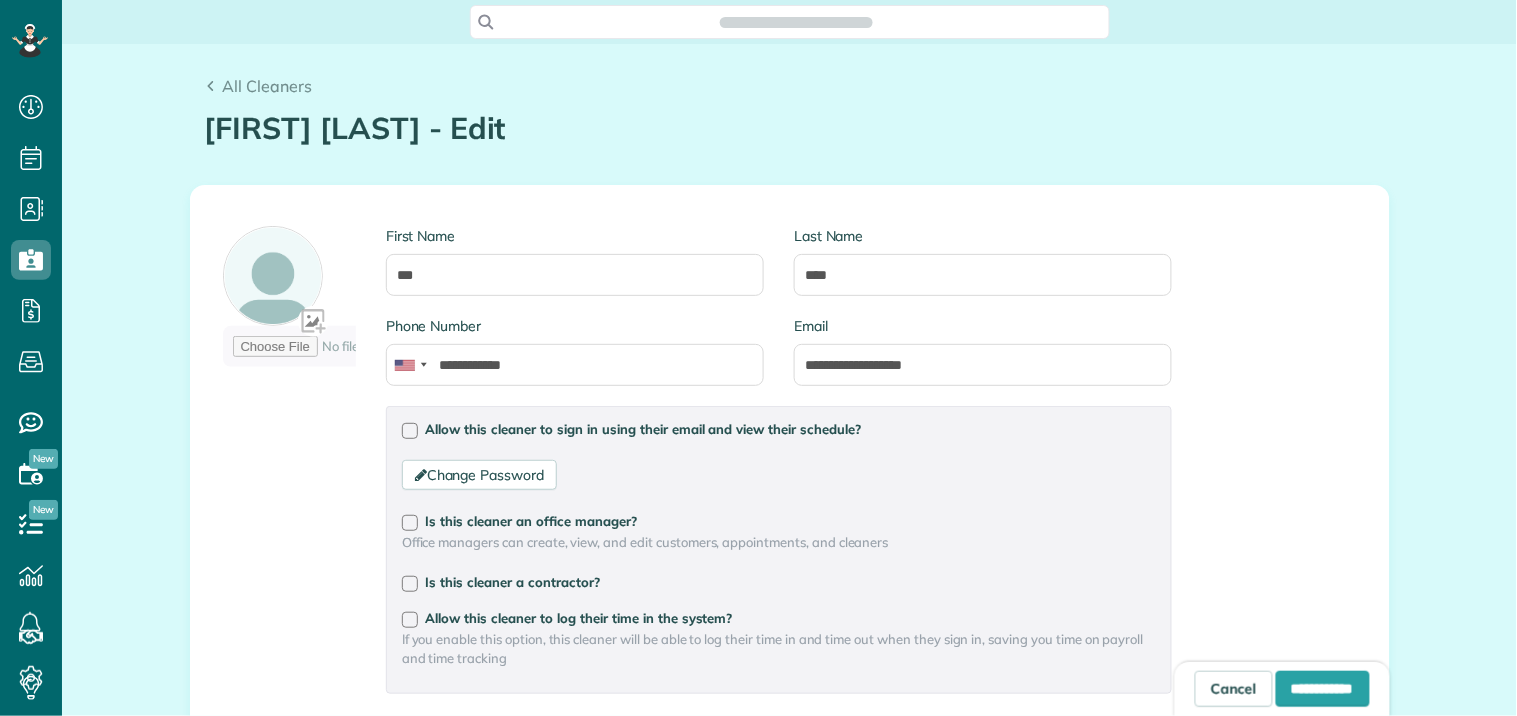 type on "**********" 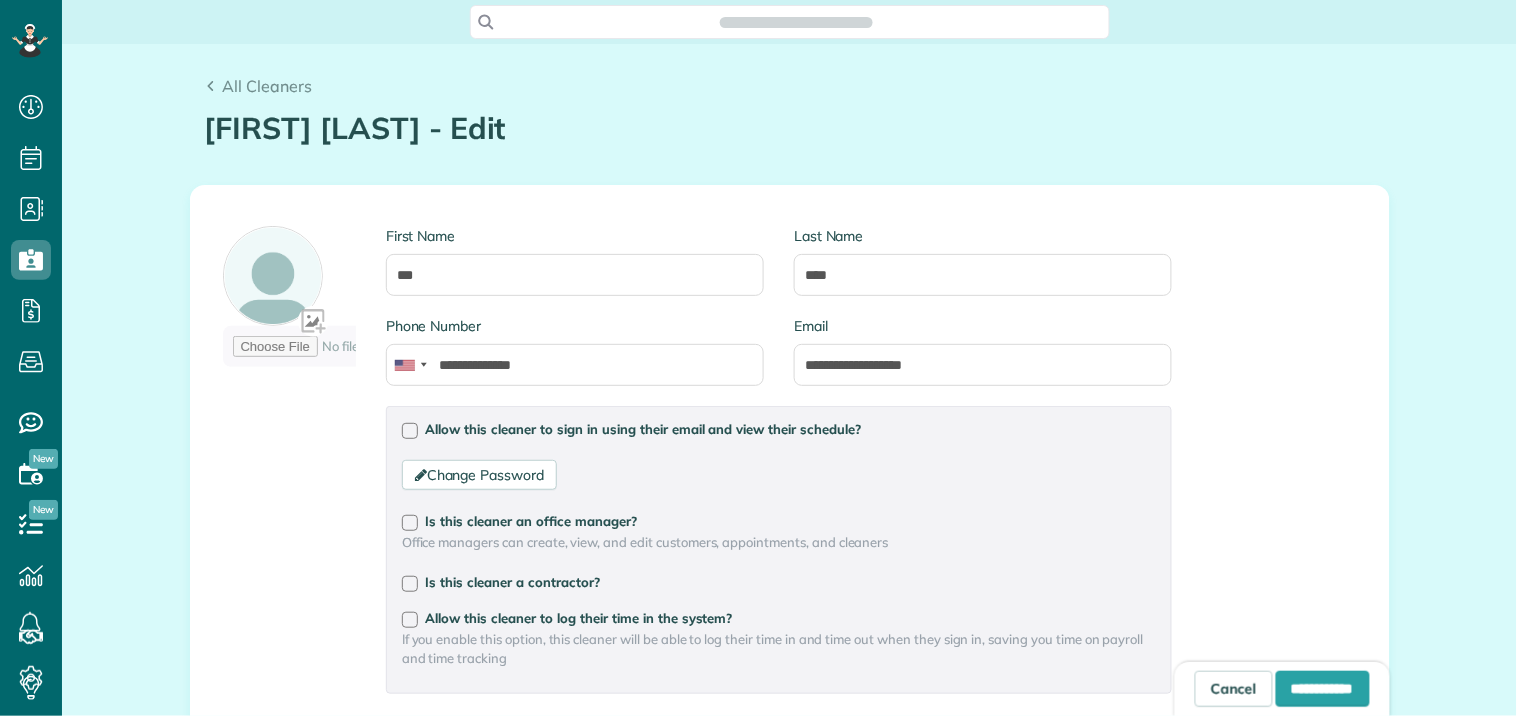 scroll, scrollTop: 716, scrollLeft: 62, axis: both 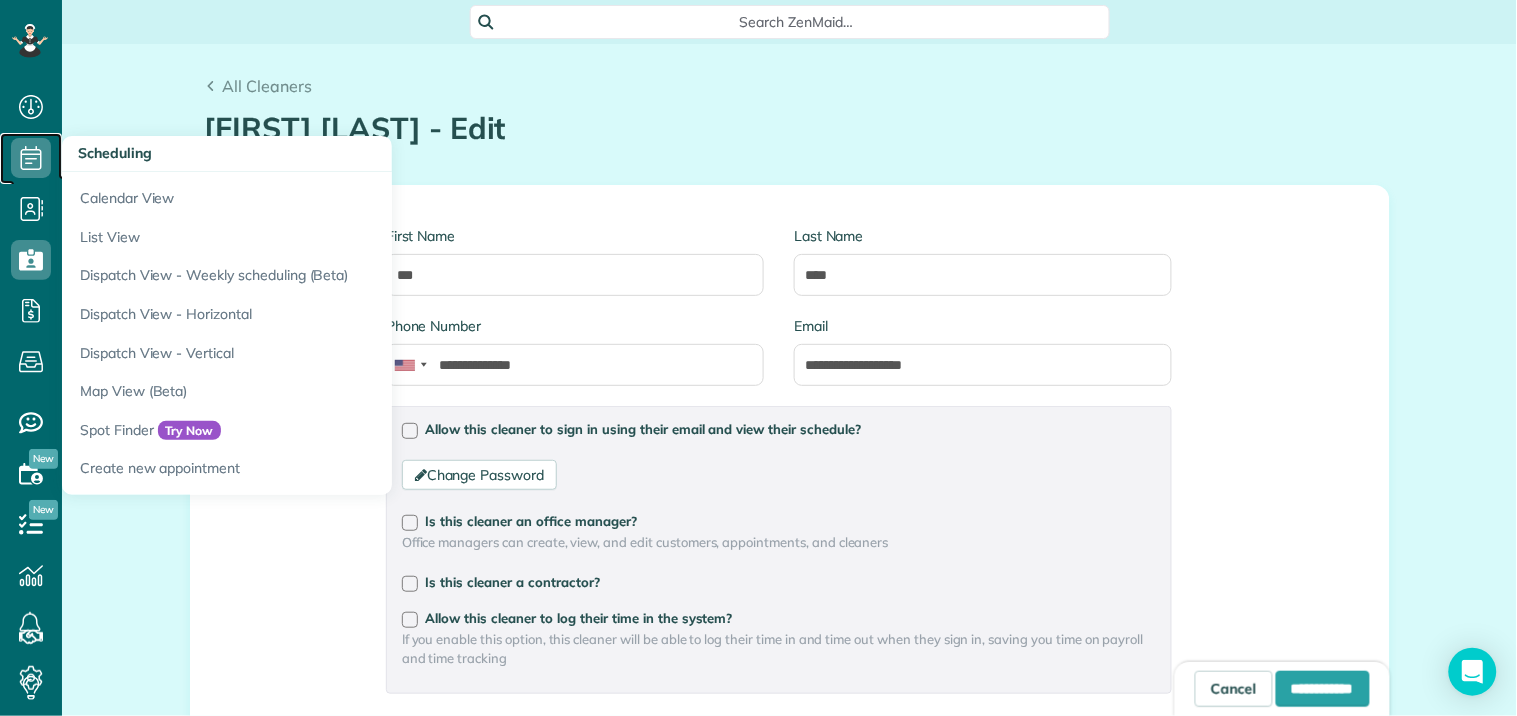 click 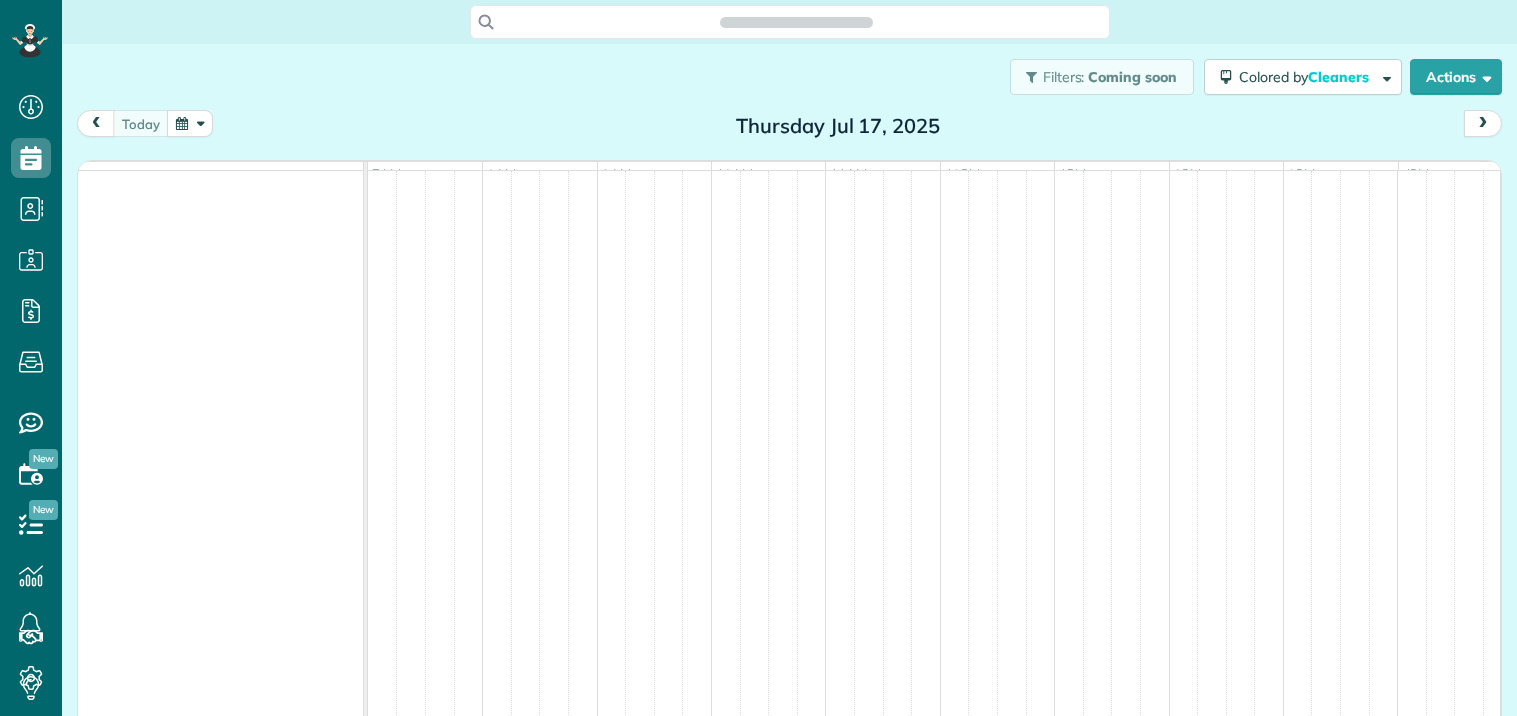 scroll, scrollTop: 0, scrollLeft: 0, axis: both 